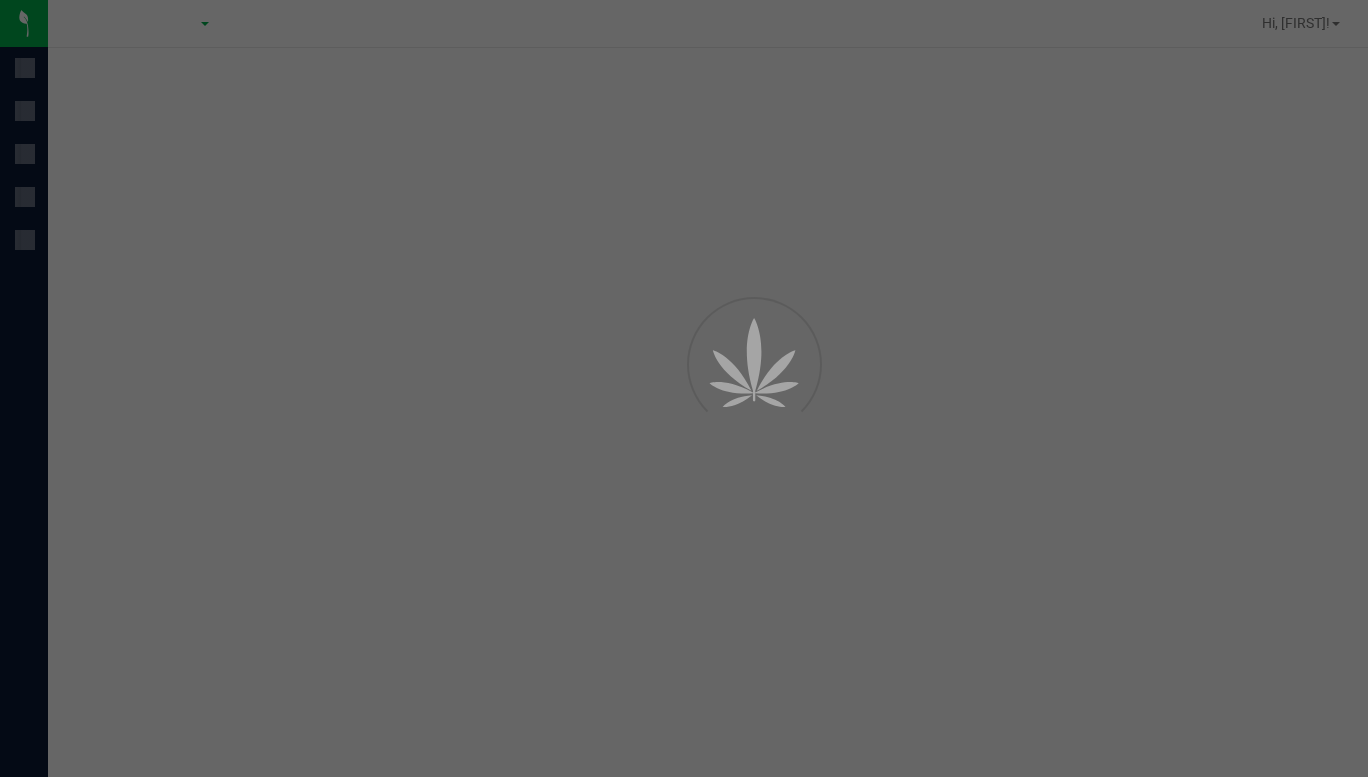 scroll, scrollTop: 0, scrollLeft: 0, axis: both 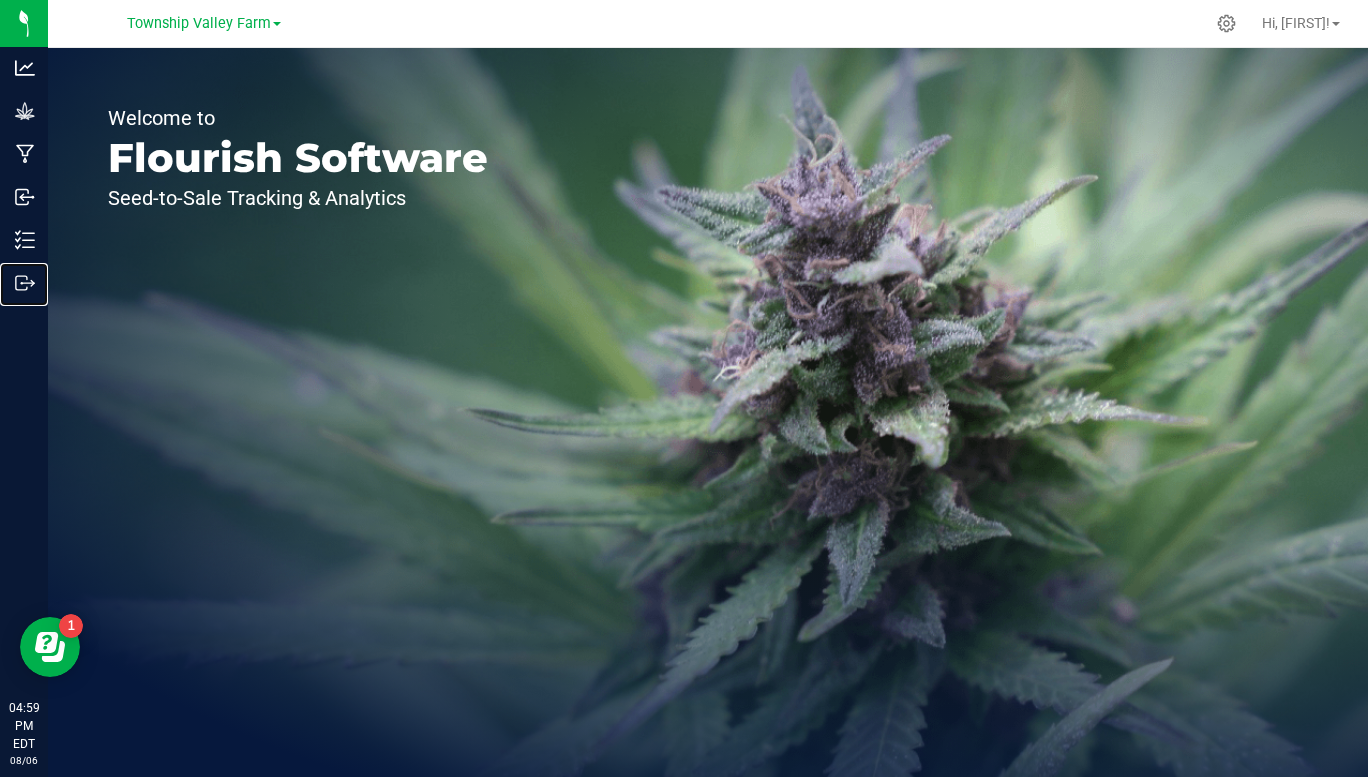 click 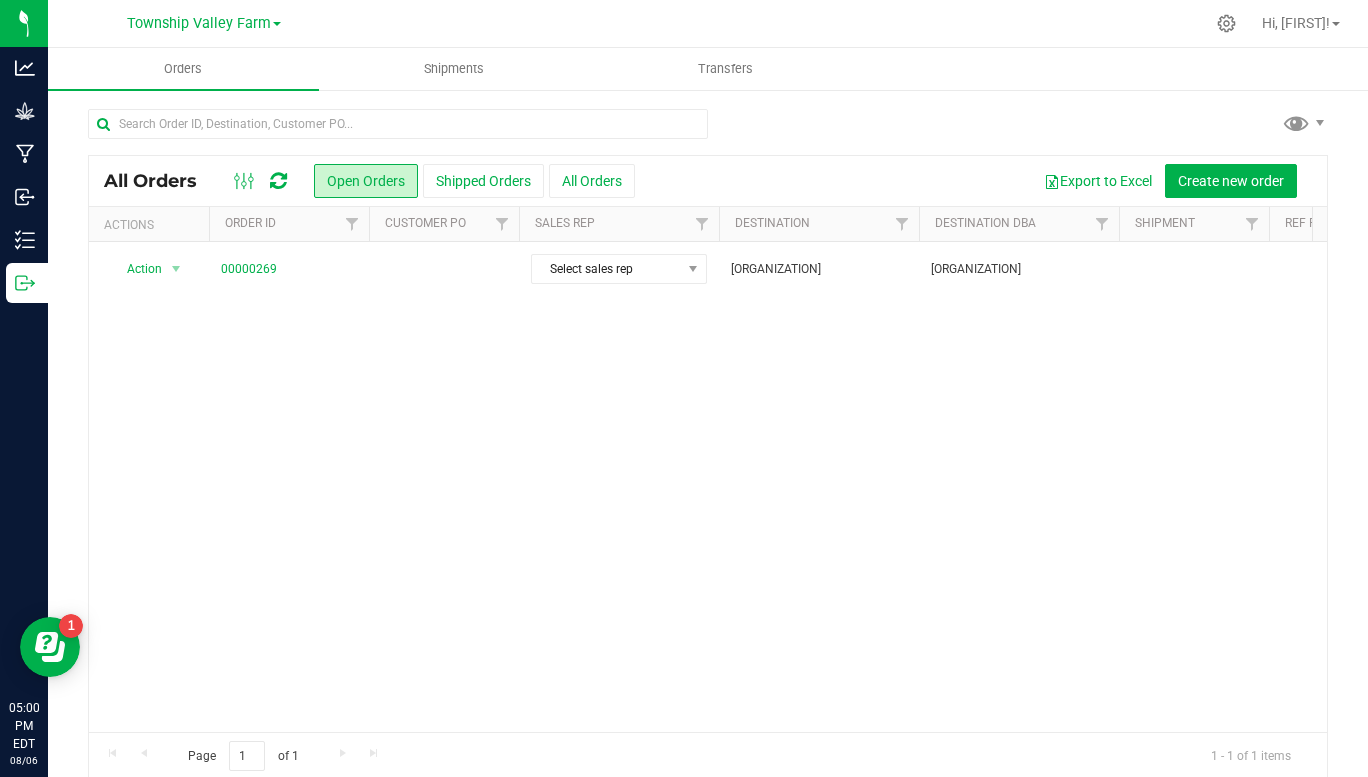 click on "Township Valley Farm" at bounding box center (199, 23) 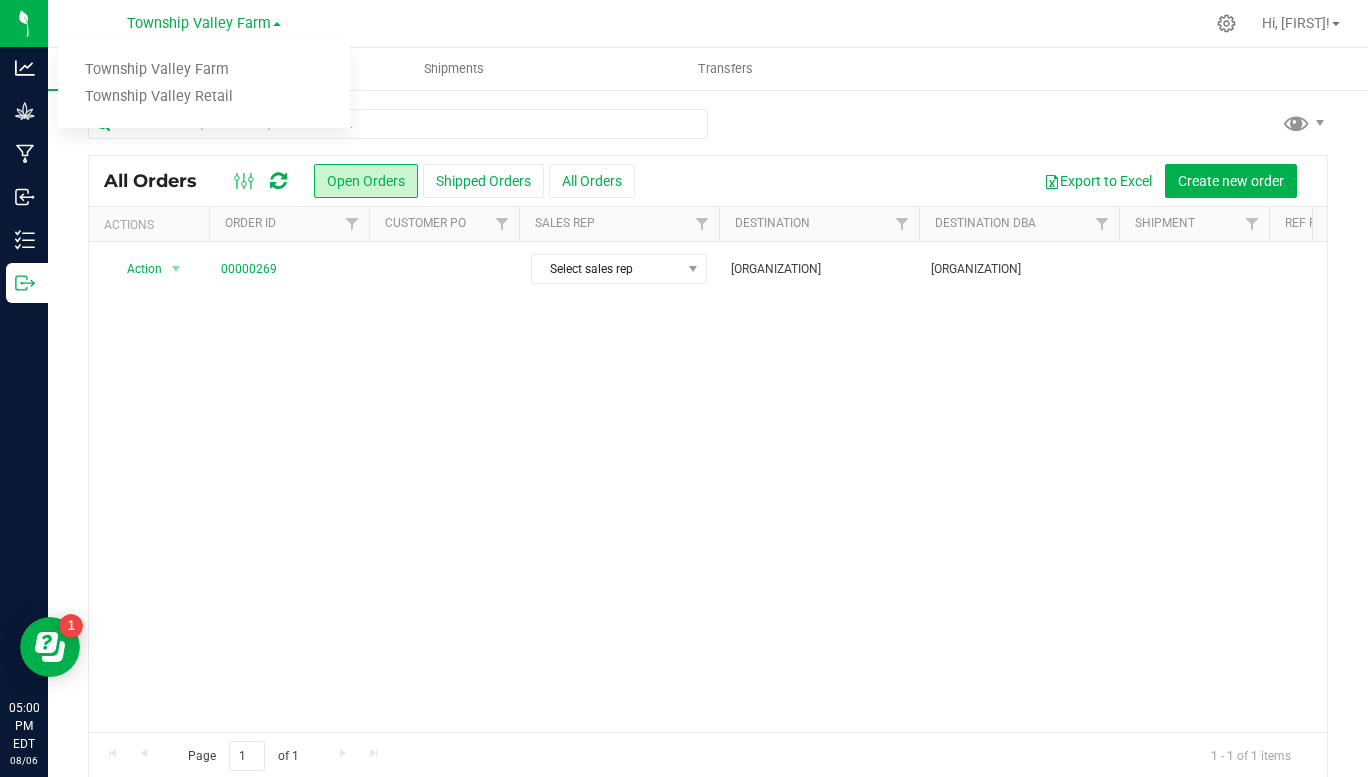 click on "Township Valley Farm" at bounding box center [199, 23] 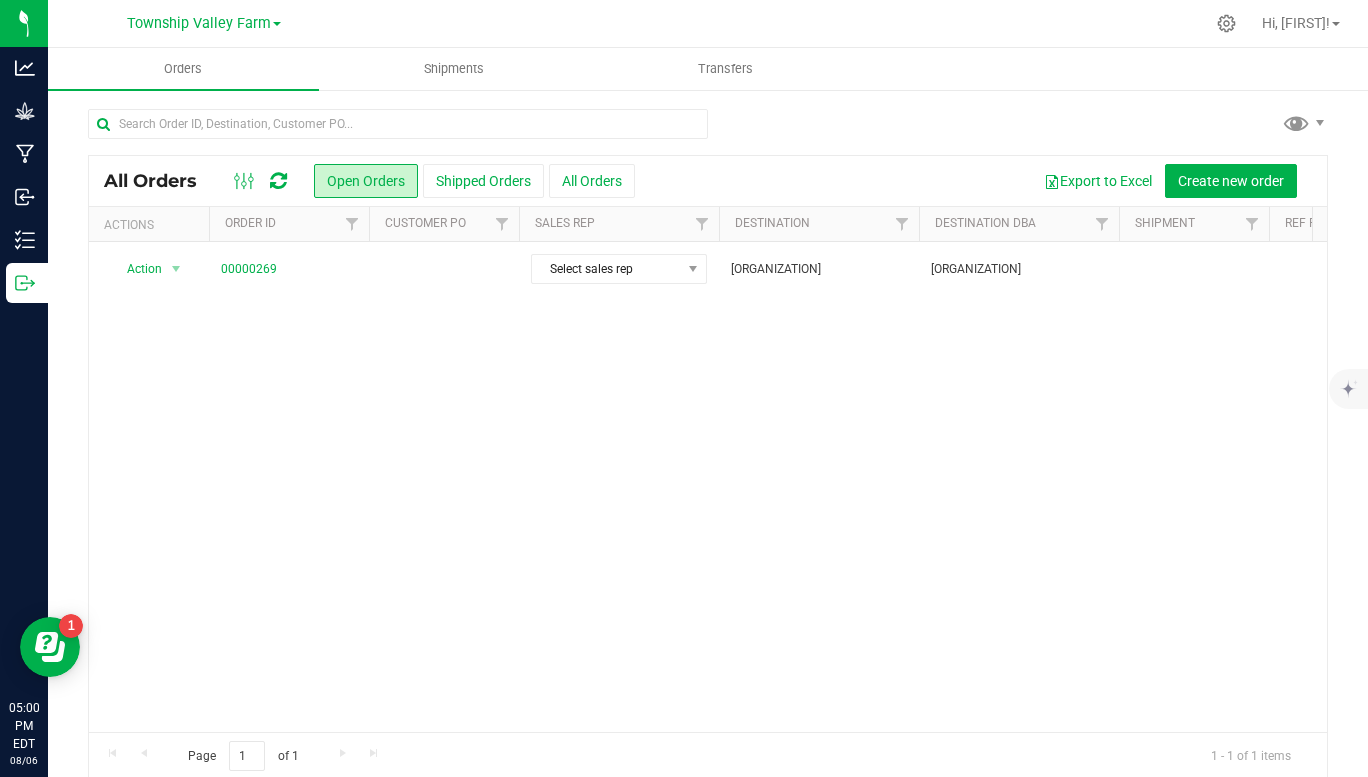 click on "Township Valley Farm" at bounding box center [199, 23] 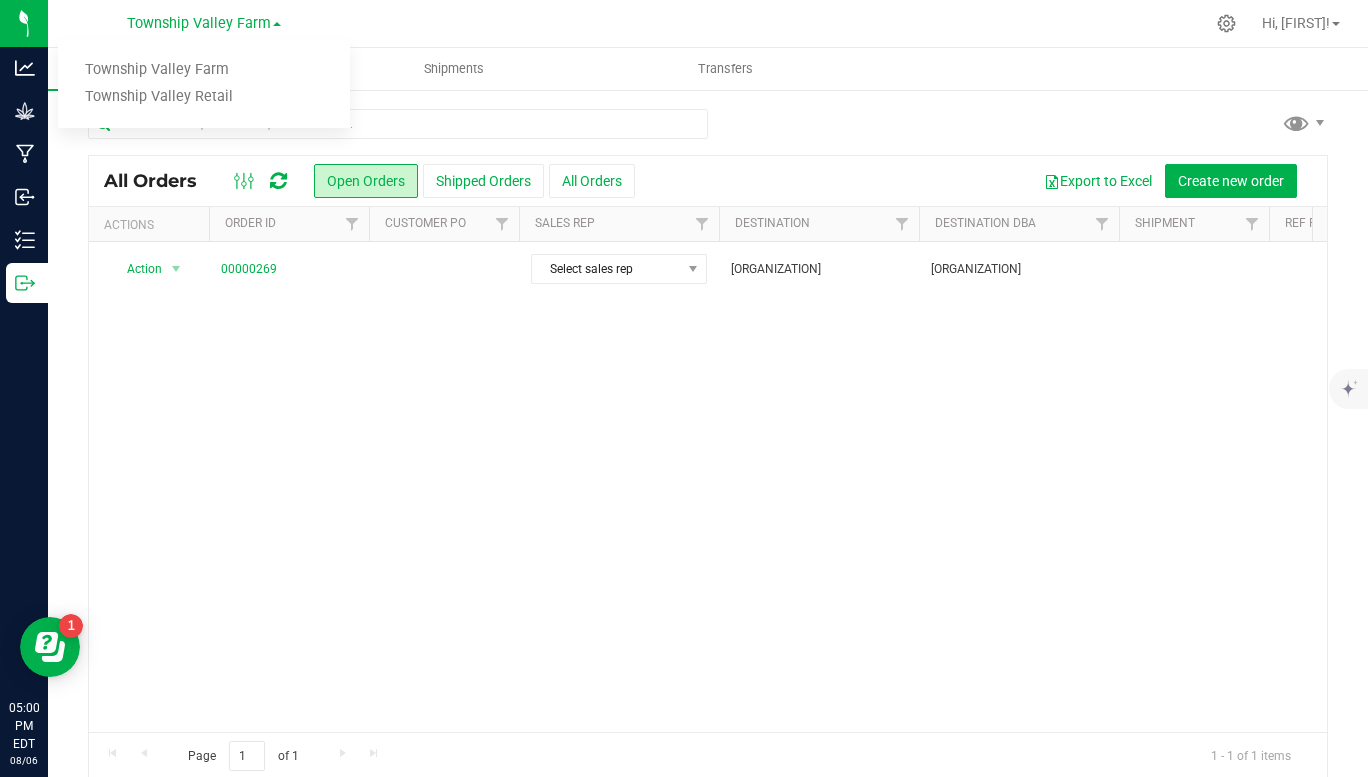 click on "Township Valley Retail" at bounding box center [204, 97] 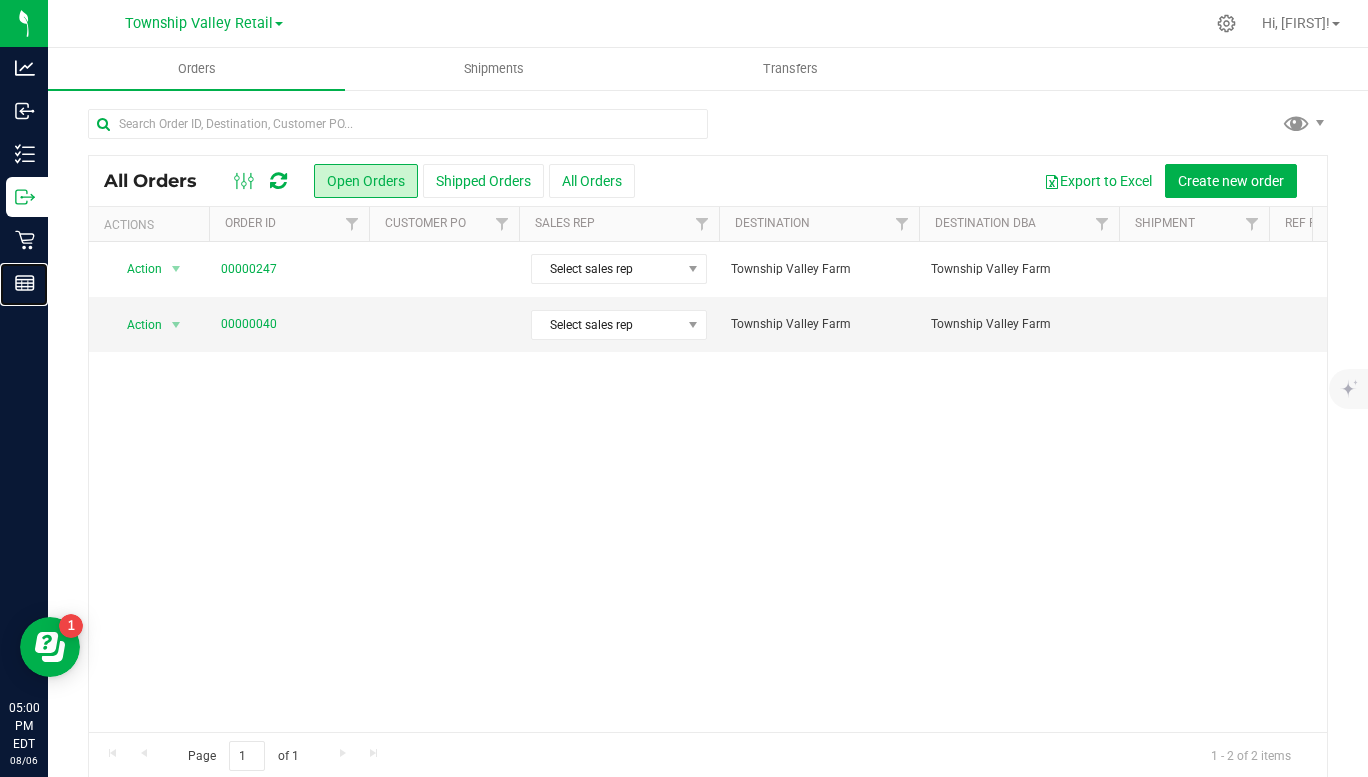 click 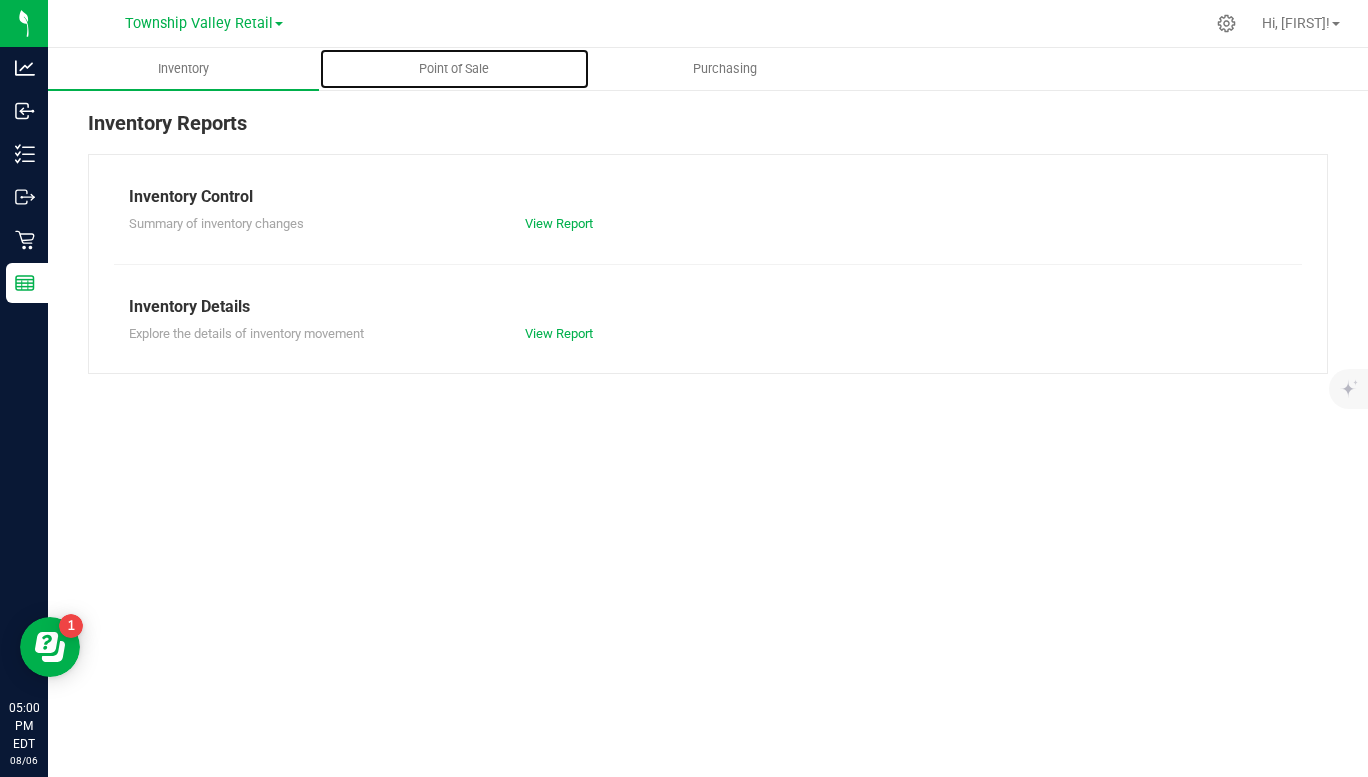 click on "Point of Sale" at bounding box center (454, 69) 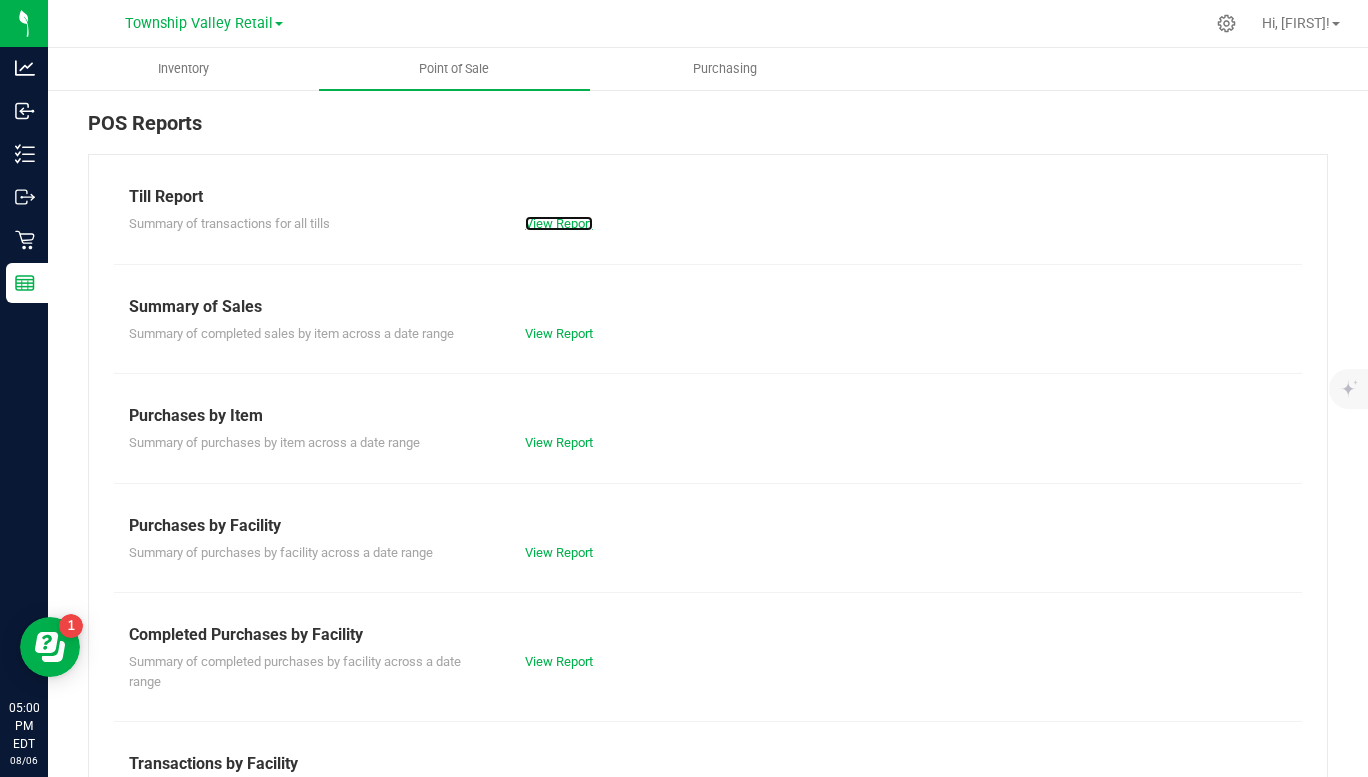 click on "View Report" at bounding box center [559, 223] 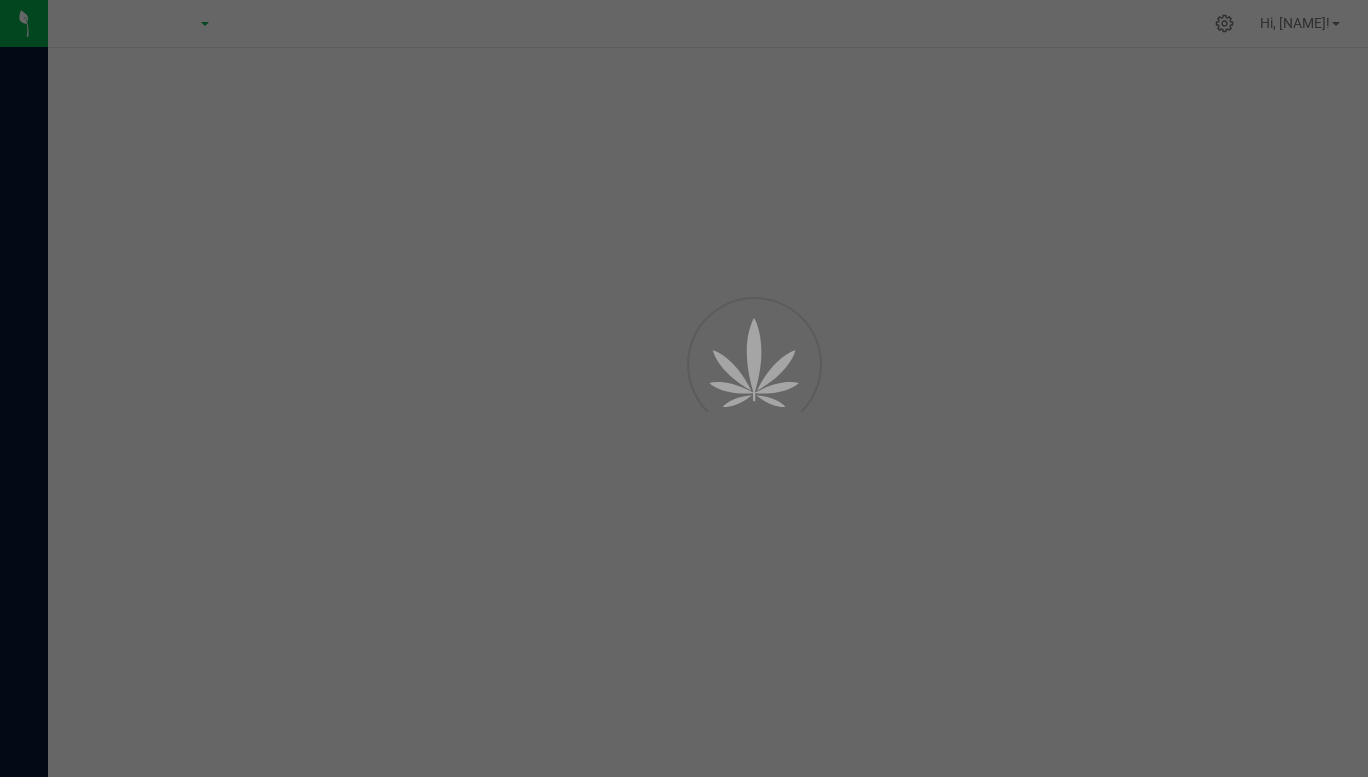 scroll, scrollTop: 0, scrollLeft: 0, axis: both 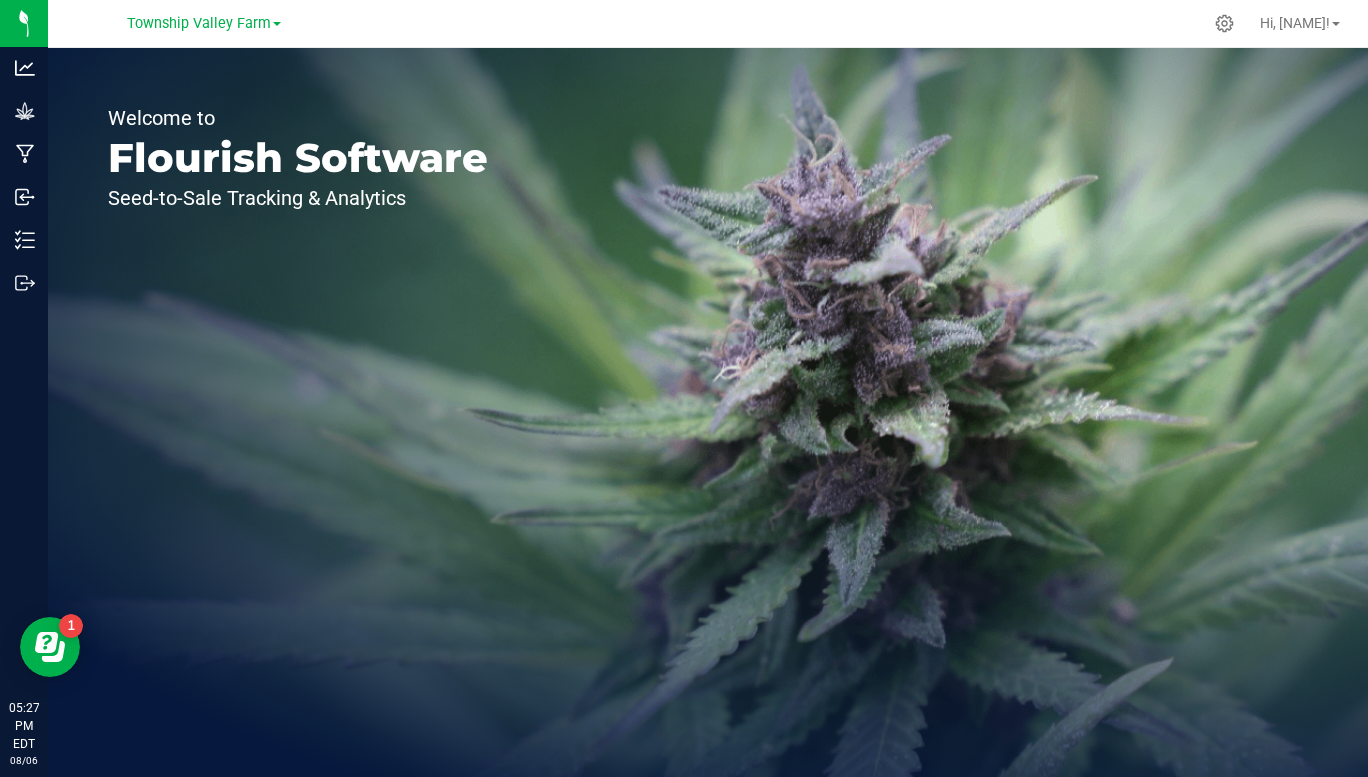 click on "Township Valley Farm" at bounding box center [199, 23] 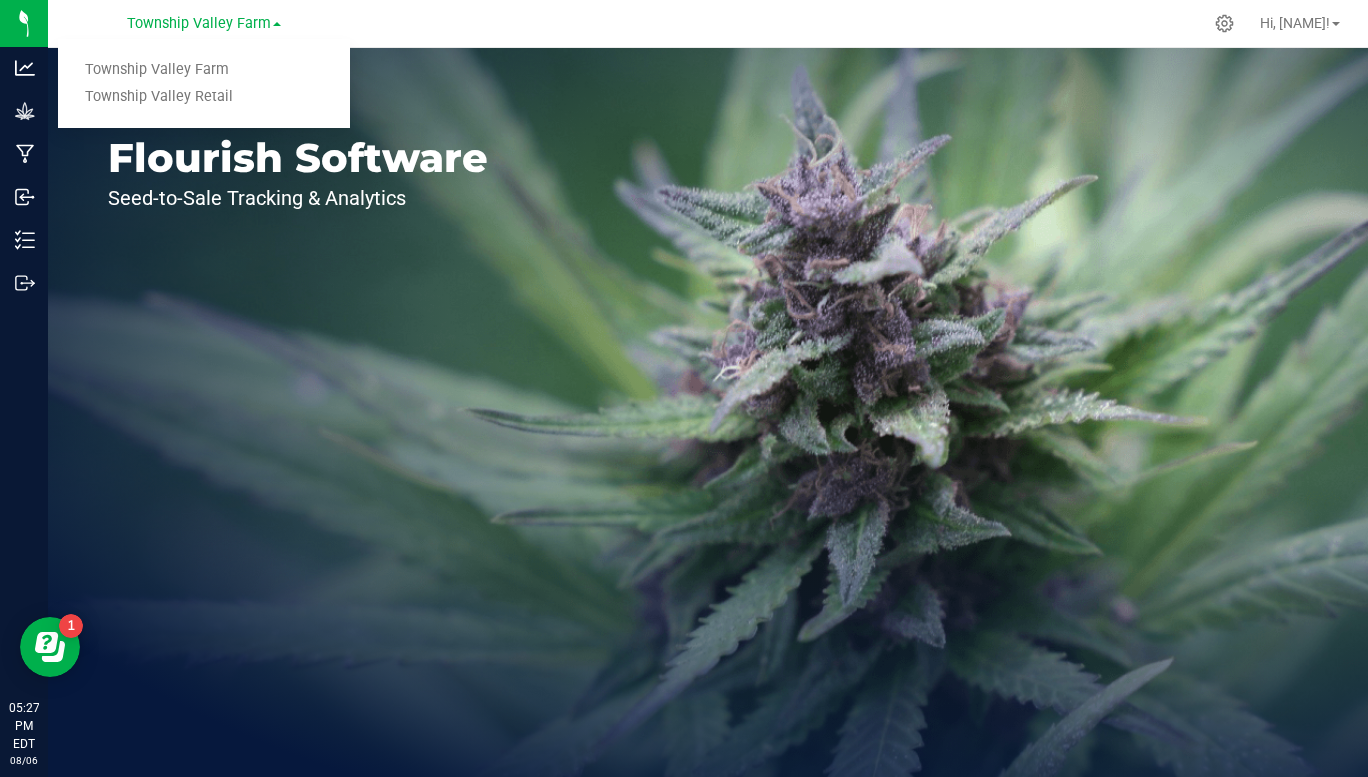 click on "Township Valley Retail" at bounding box center (204, 97) 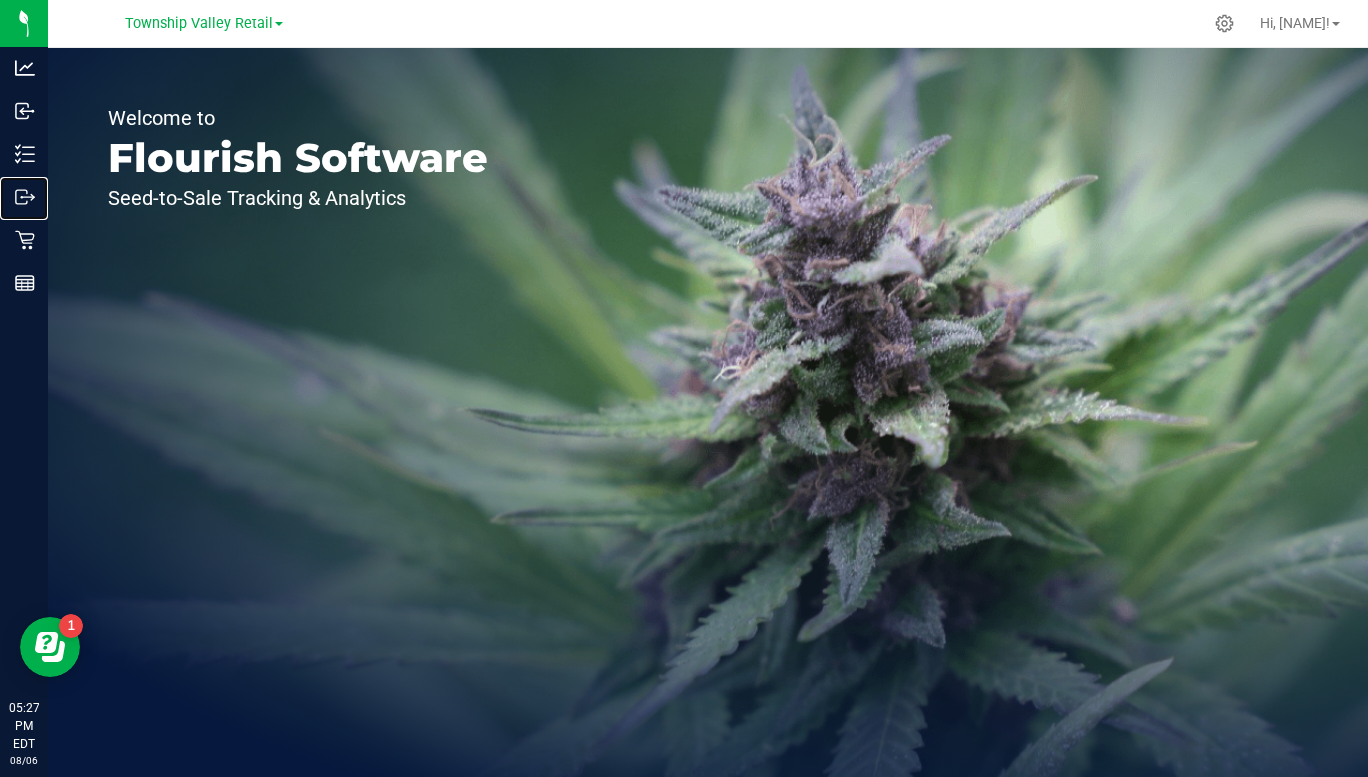 click on "Outbound" at bounding box center [24, 198] 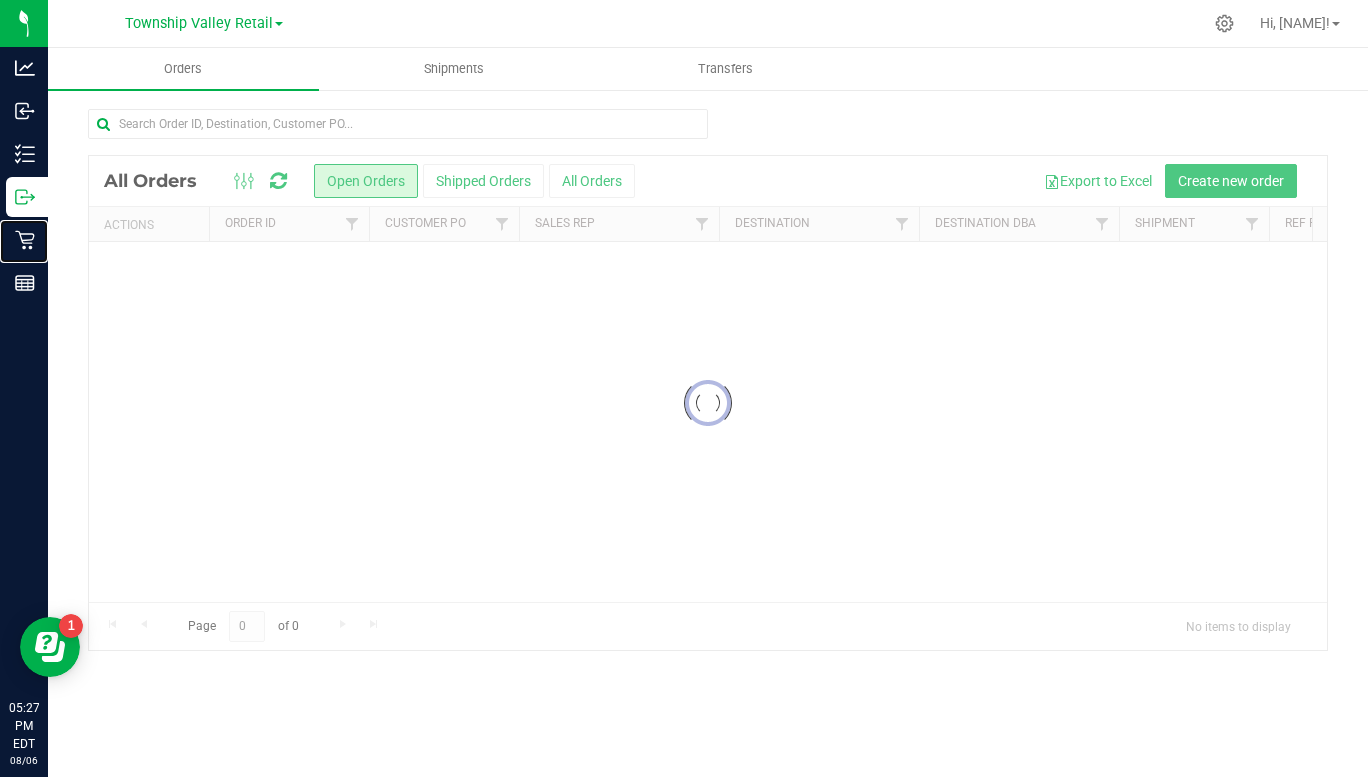 click on "Retail" at bounding box center [0, 0] 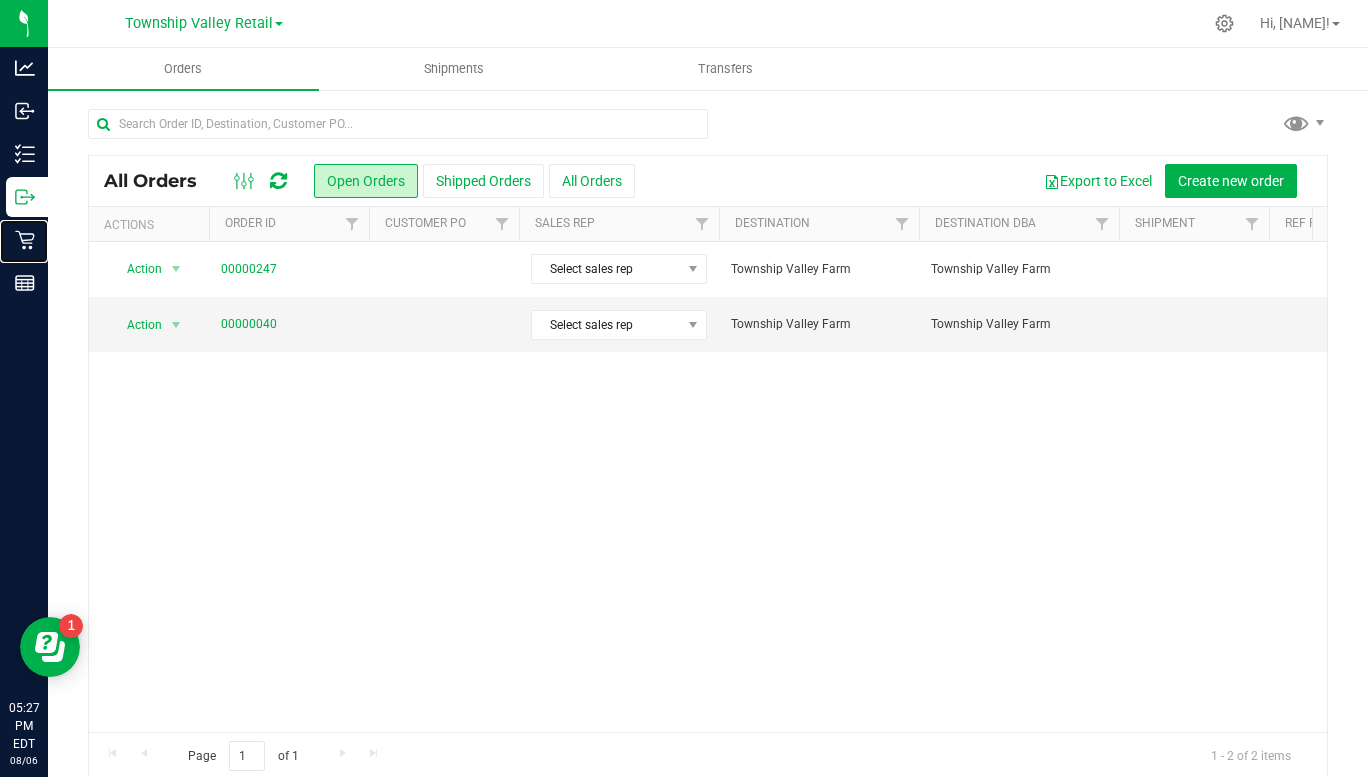 click on "Retail" at bounding box center [0, 0] 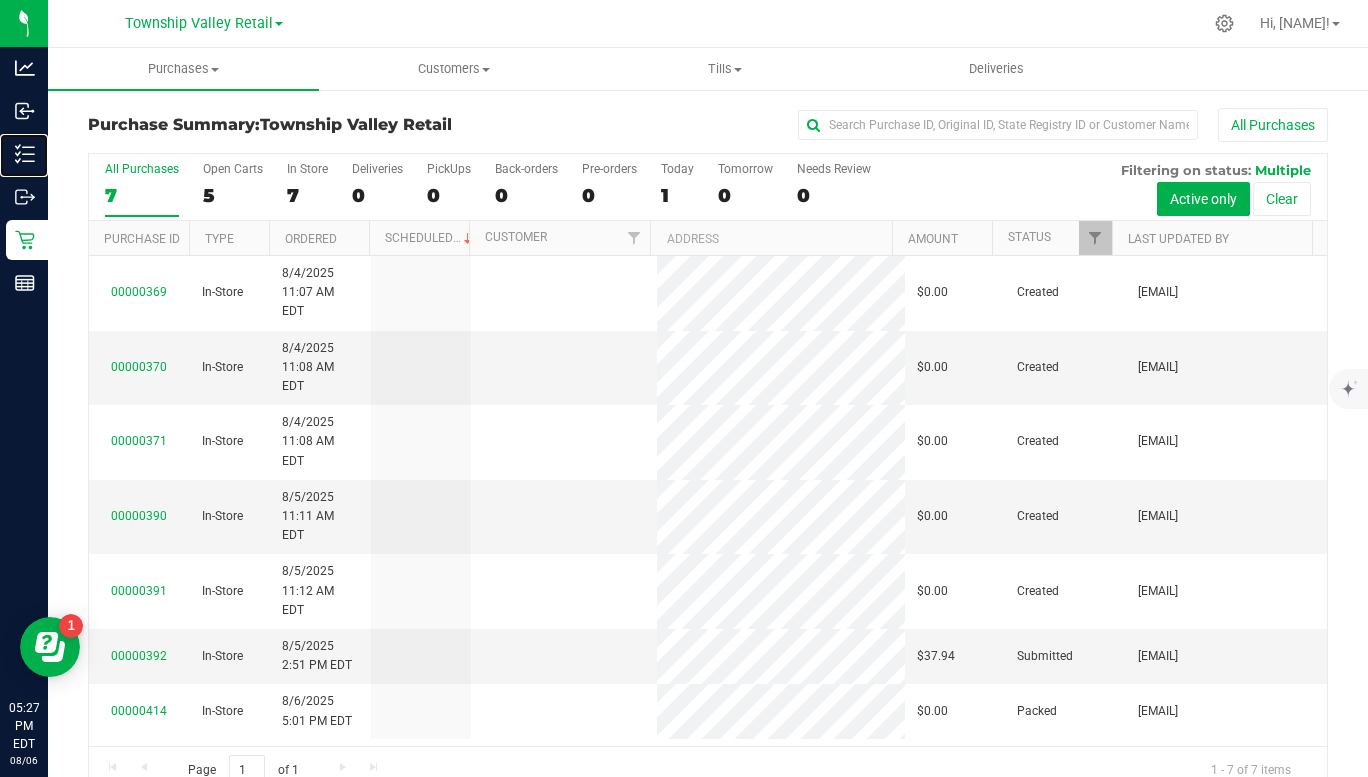 click on "Inventory" at bounding box center (0, 0) 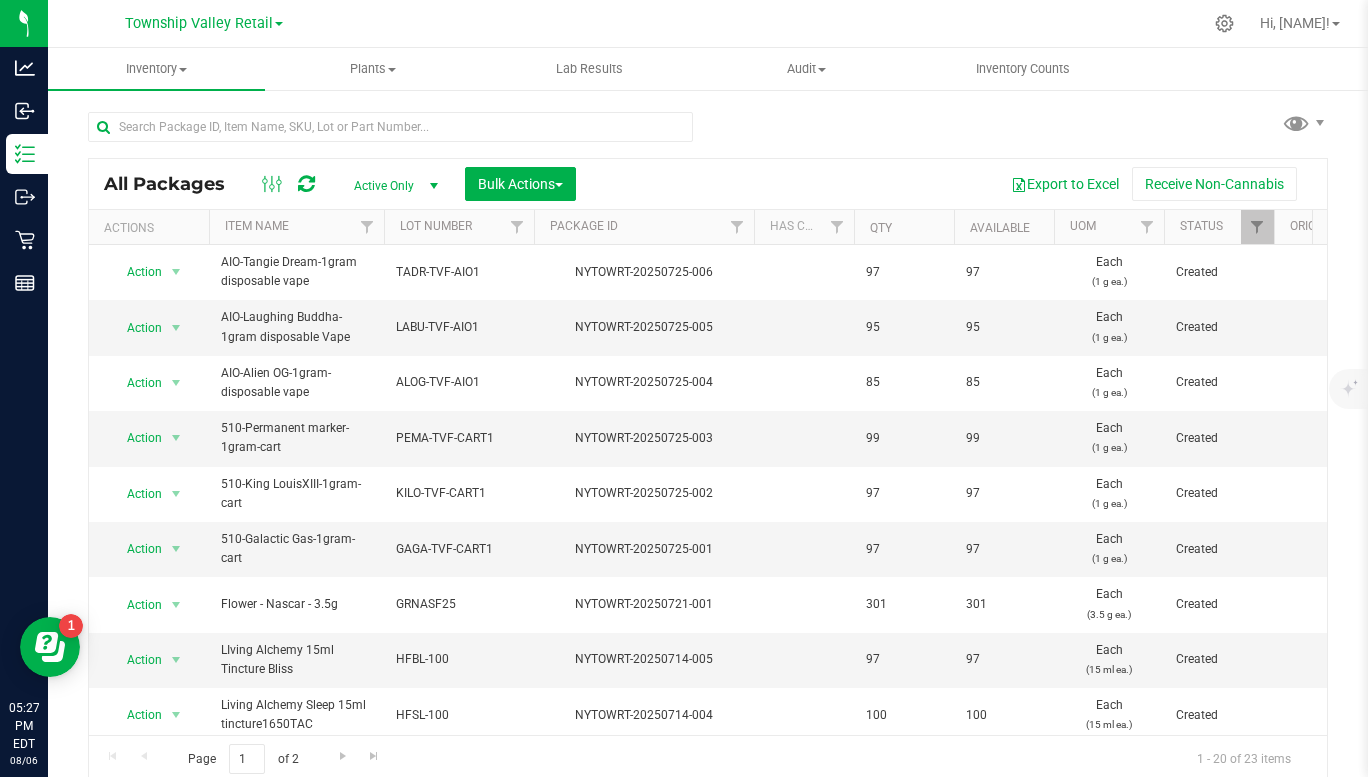 click on "Receive Non-Cannabis" at bounding box center (1214, 184) 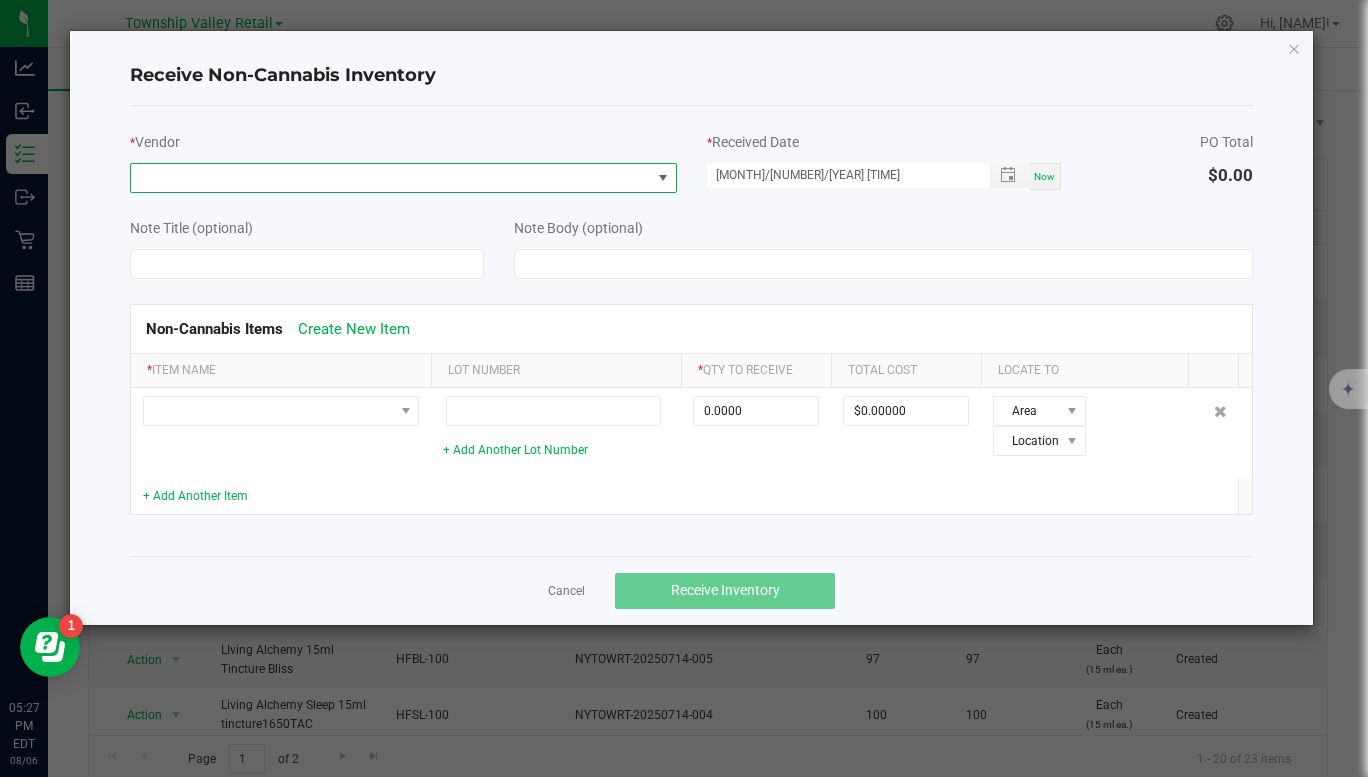 click at bounding box center (663, 178) 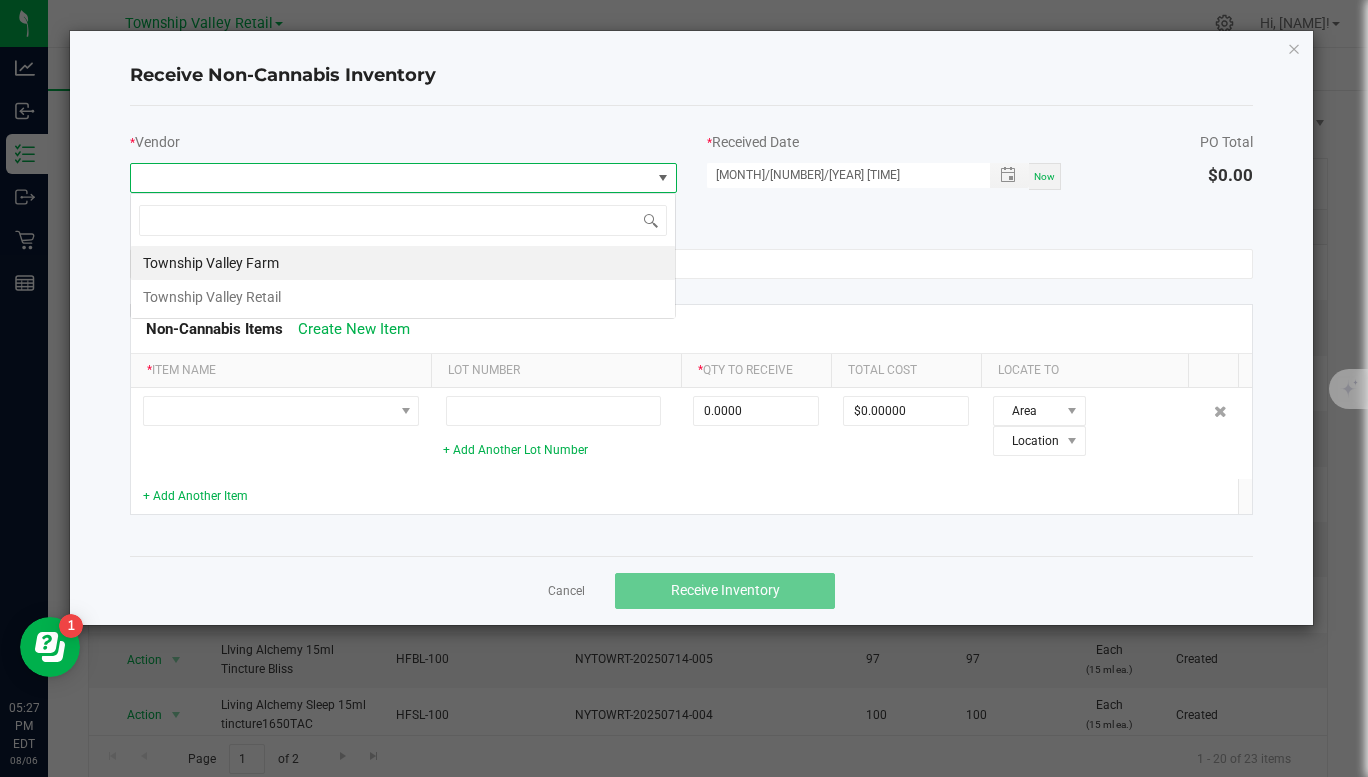 scroll, scrollTop: 99970, scrollLeft: 99453, axis: both 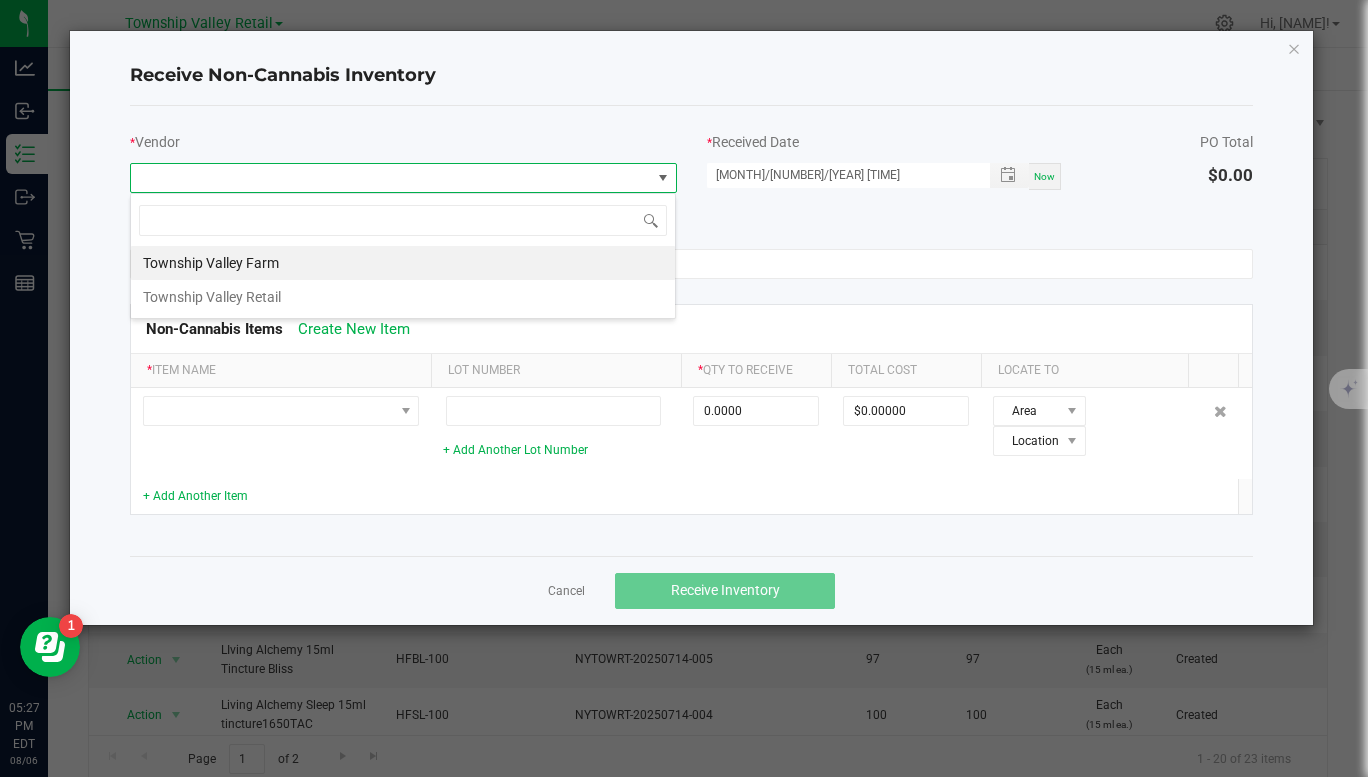 click on "Township Valley Retail" at bounding box center (403, 297) 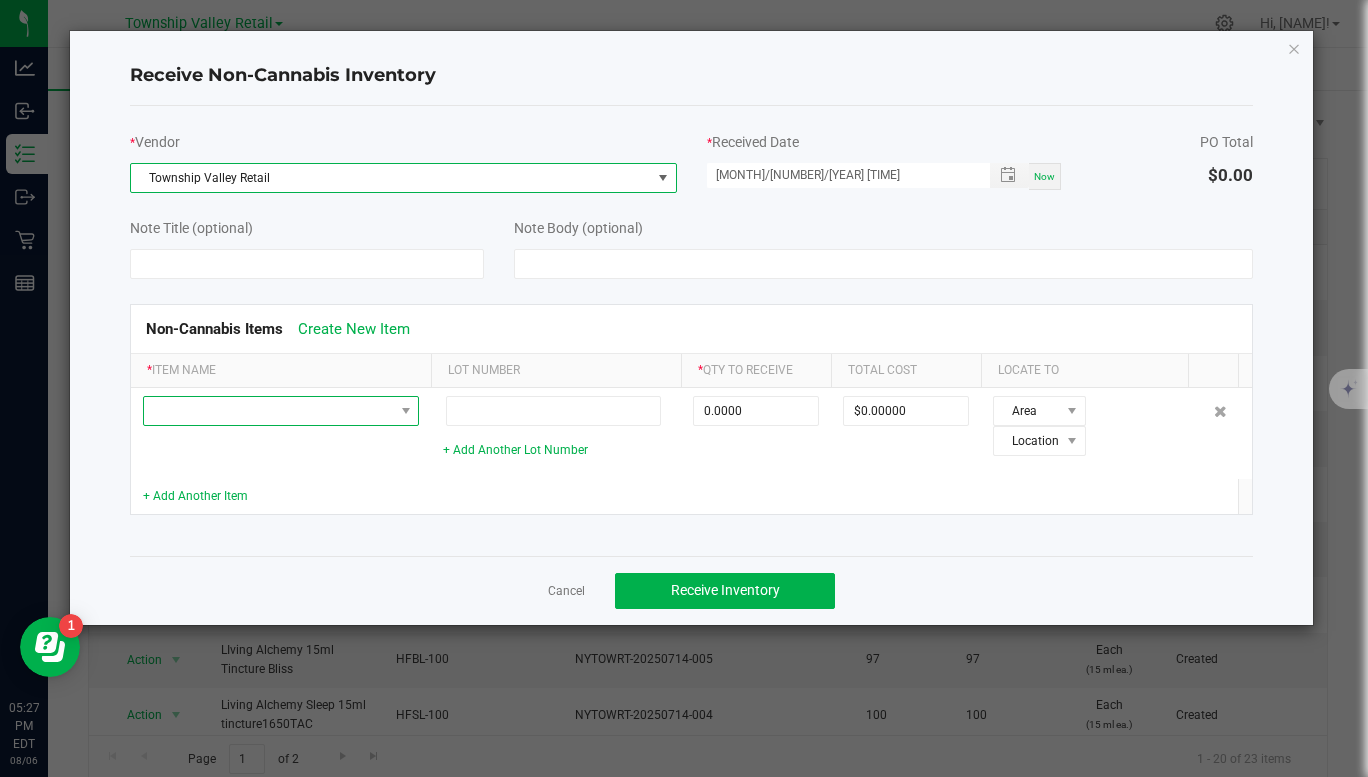 click at bounding box center (406, 411) 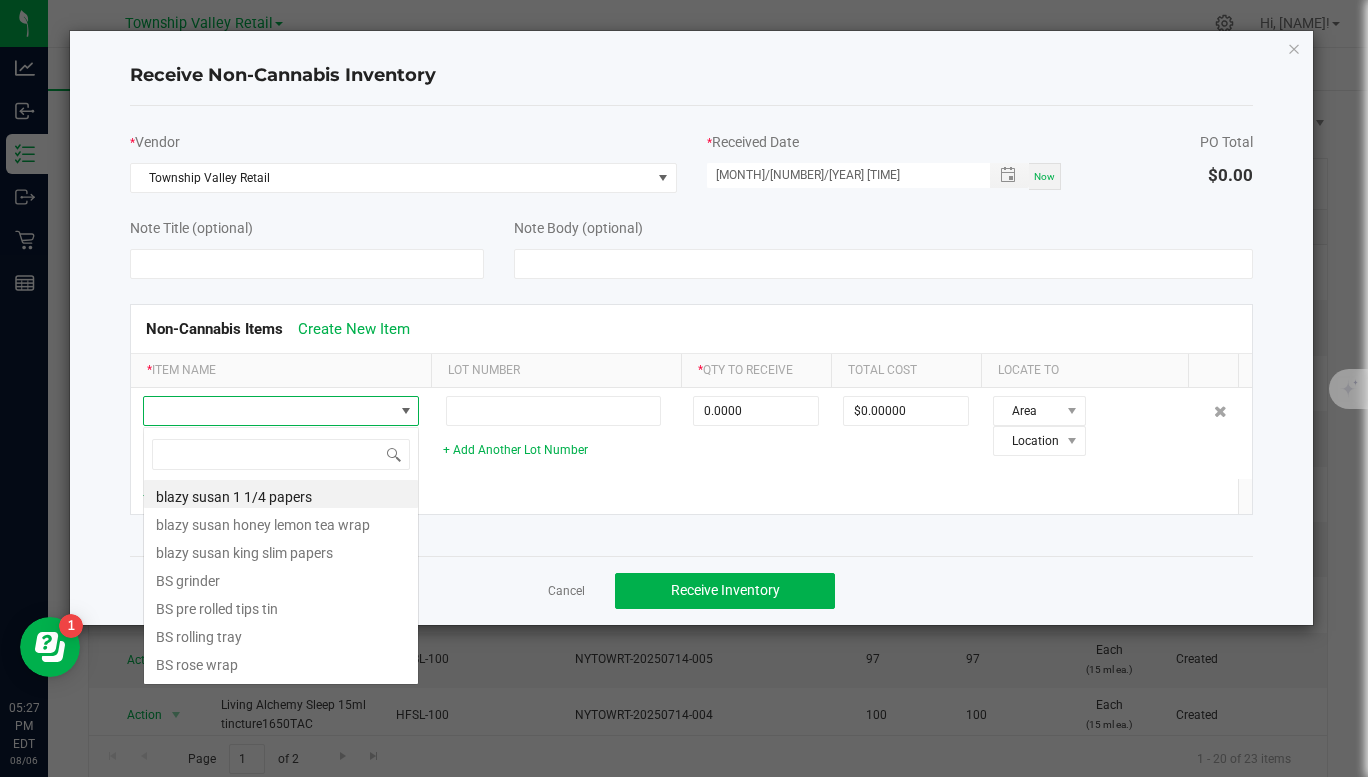 scroll, scrollTop: 99970, scrollLeft: 99724, axis: both 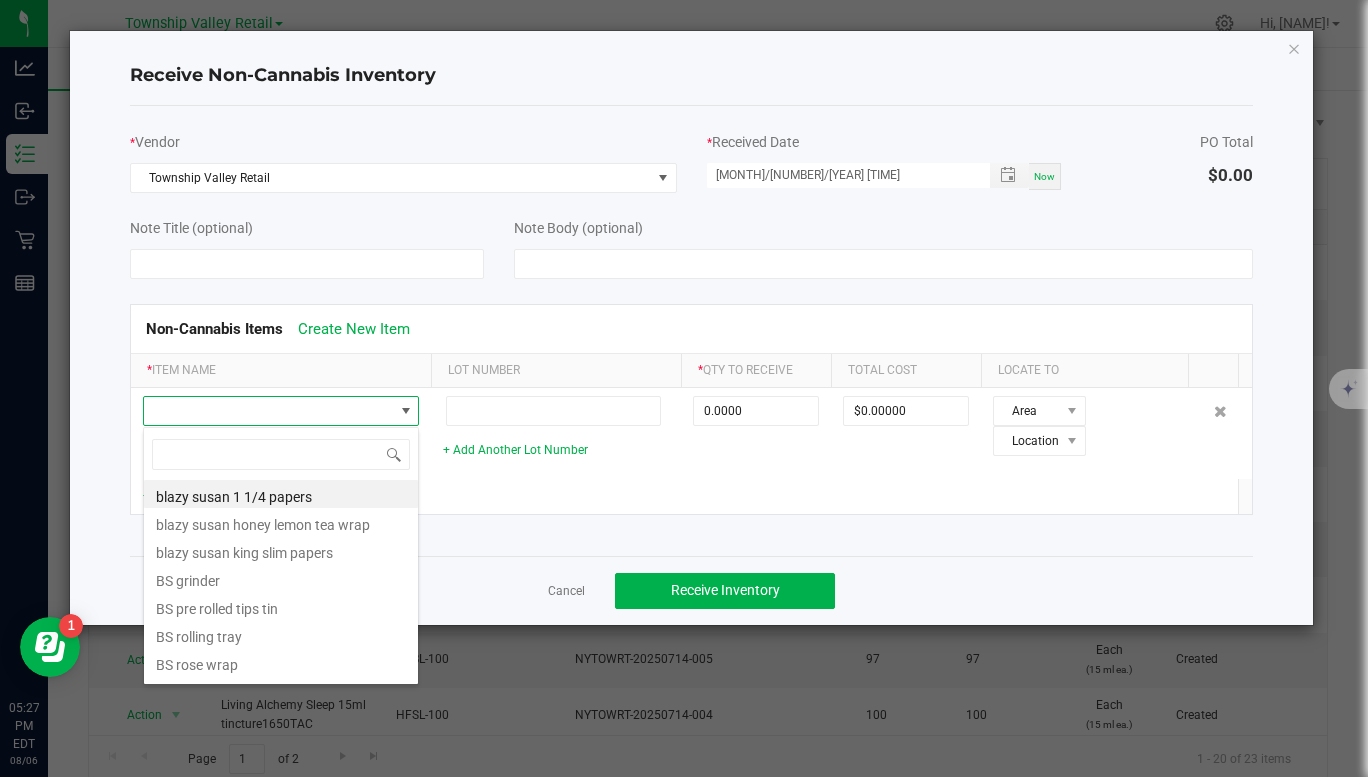 click 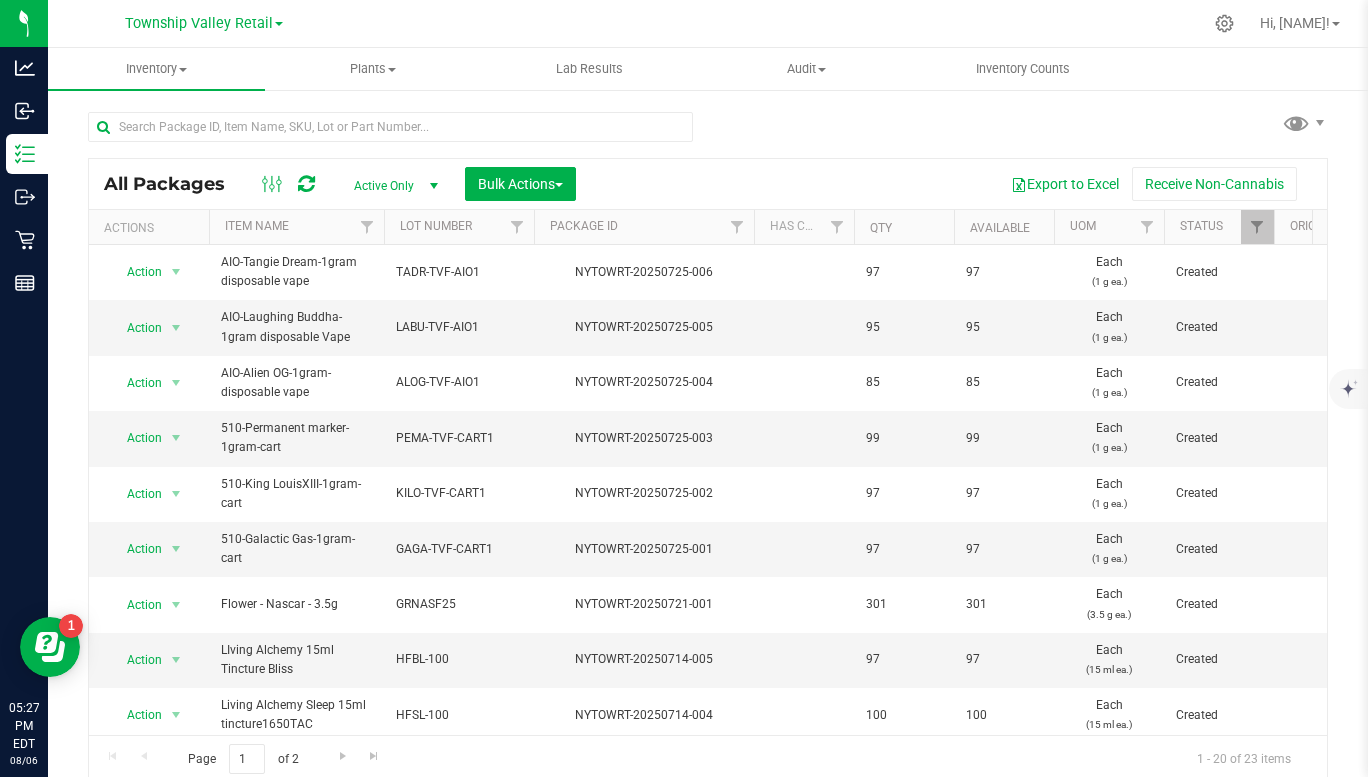 click 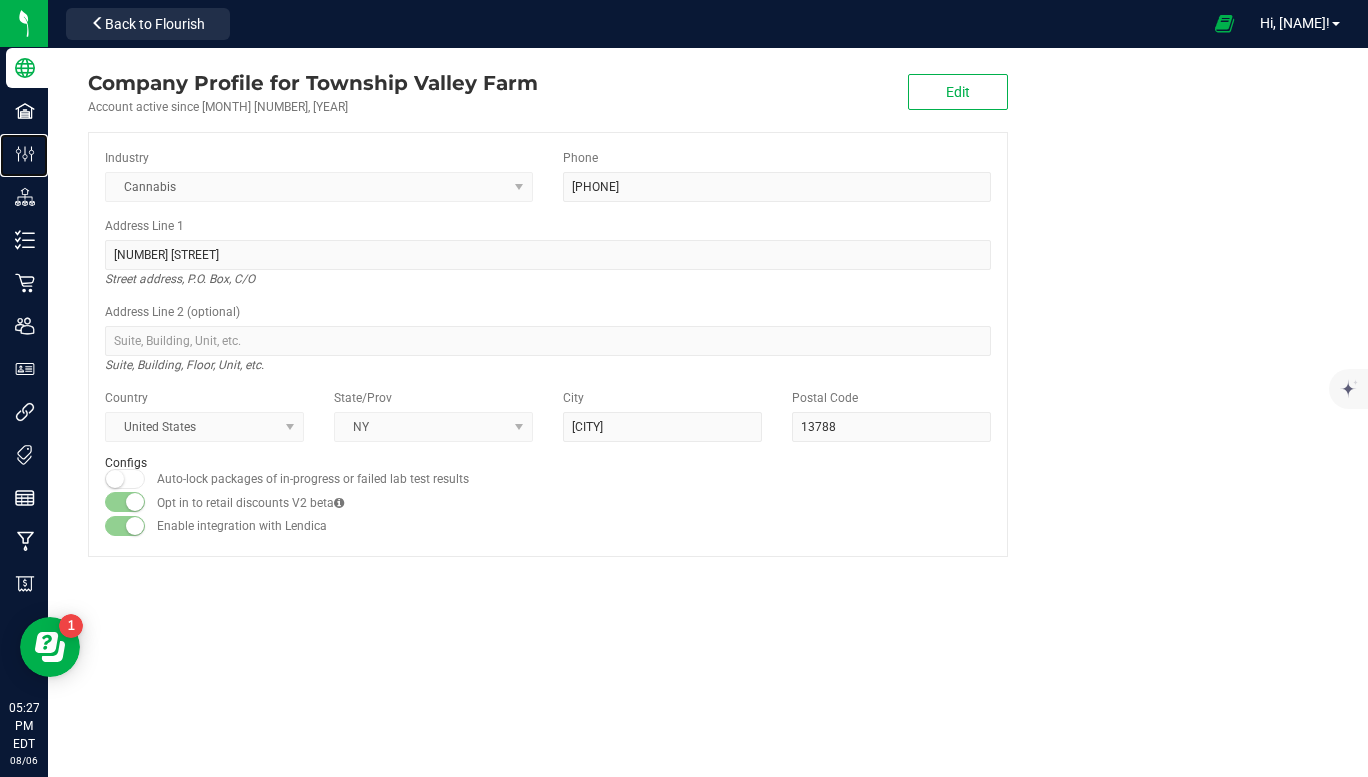 click on "Configuration" at bounding box center (27, 154) 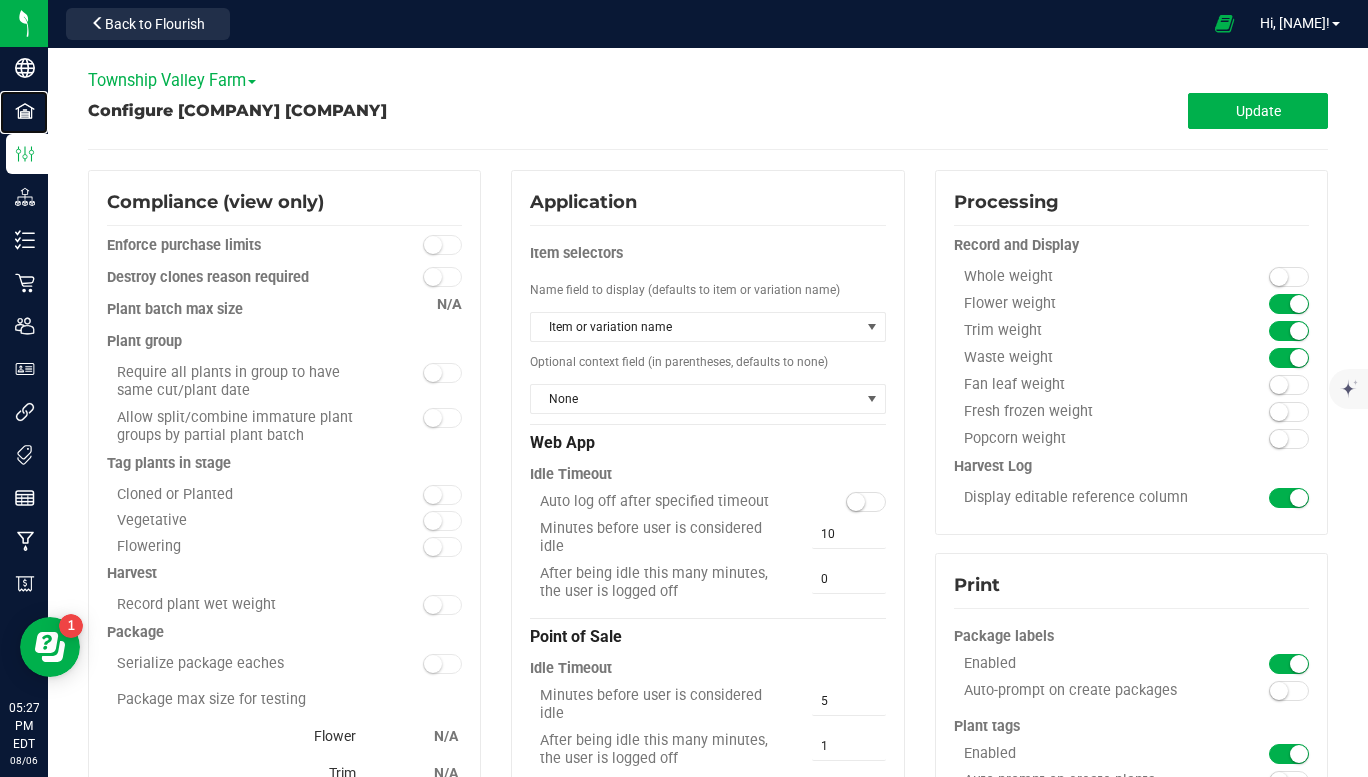 click on "Facilities" at bounding box center [0, 0] 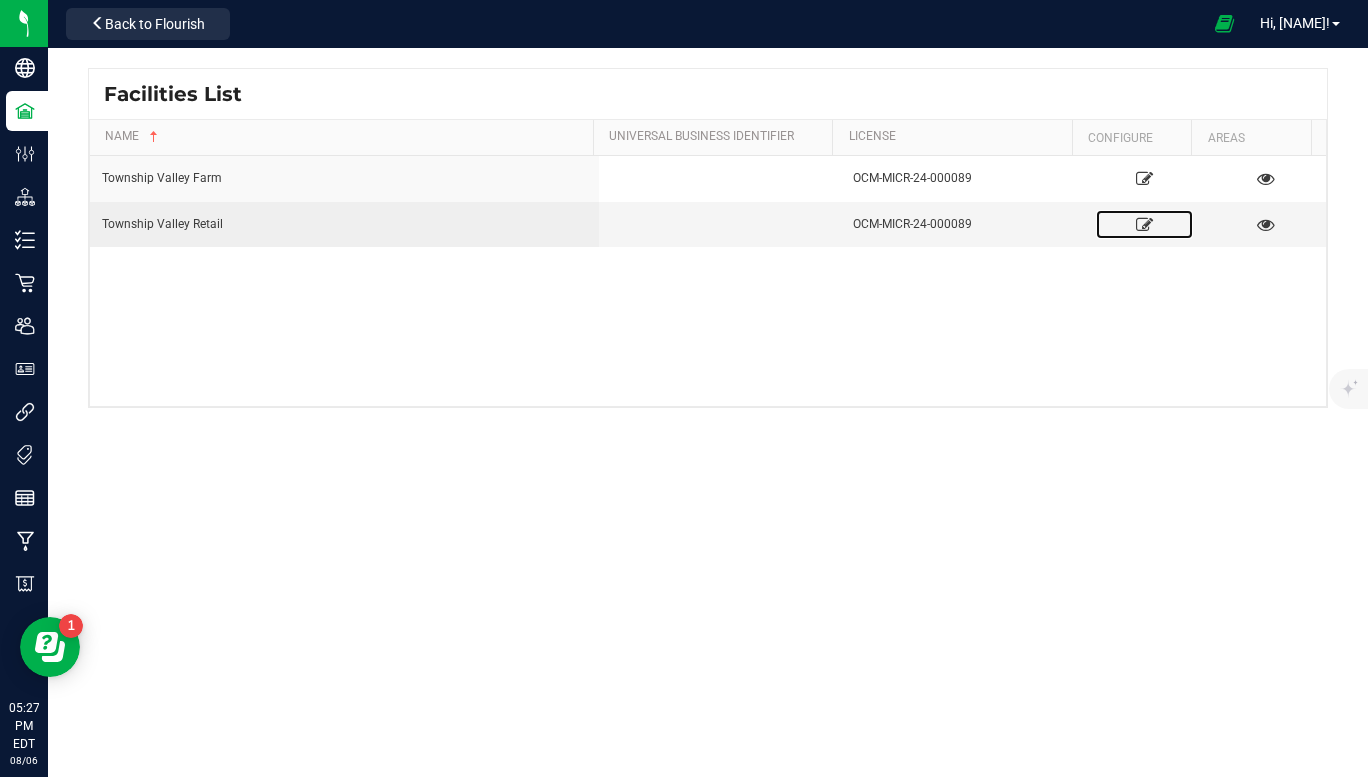 click at bounding box center [1144, 224] 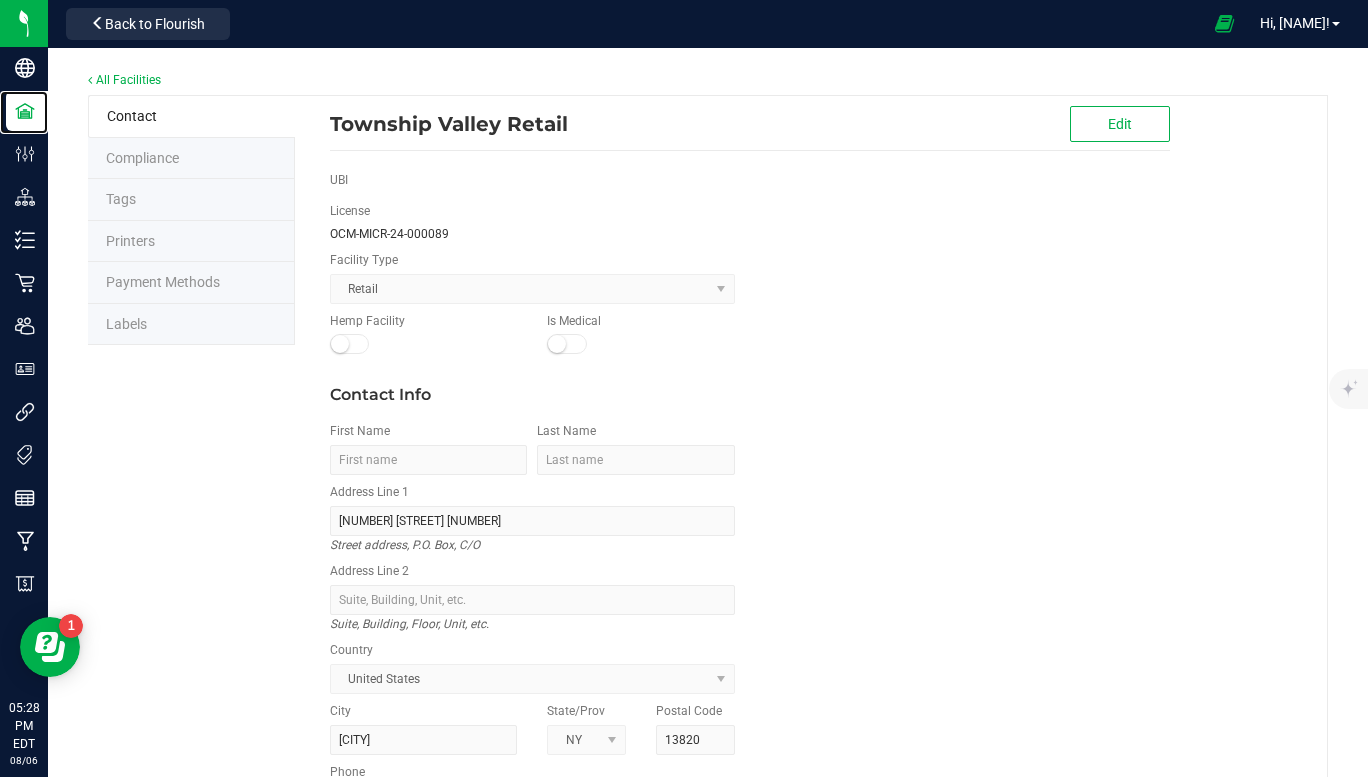 click on "Facilities" at bounding box center (27, 111) 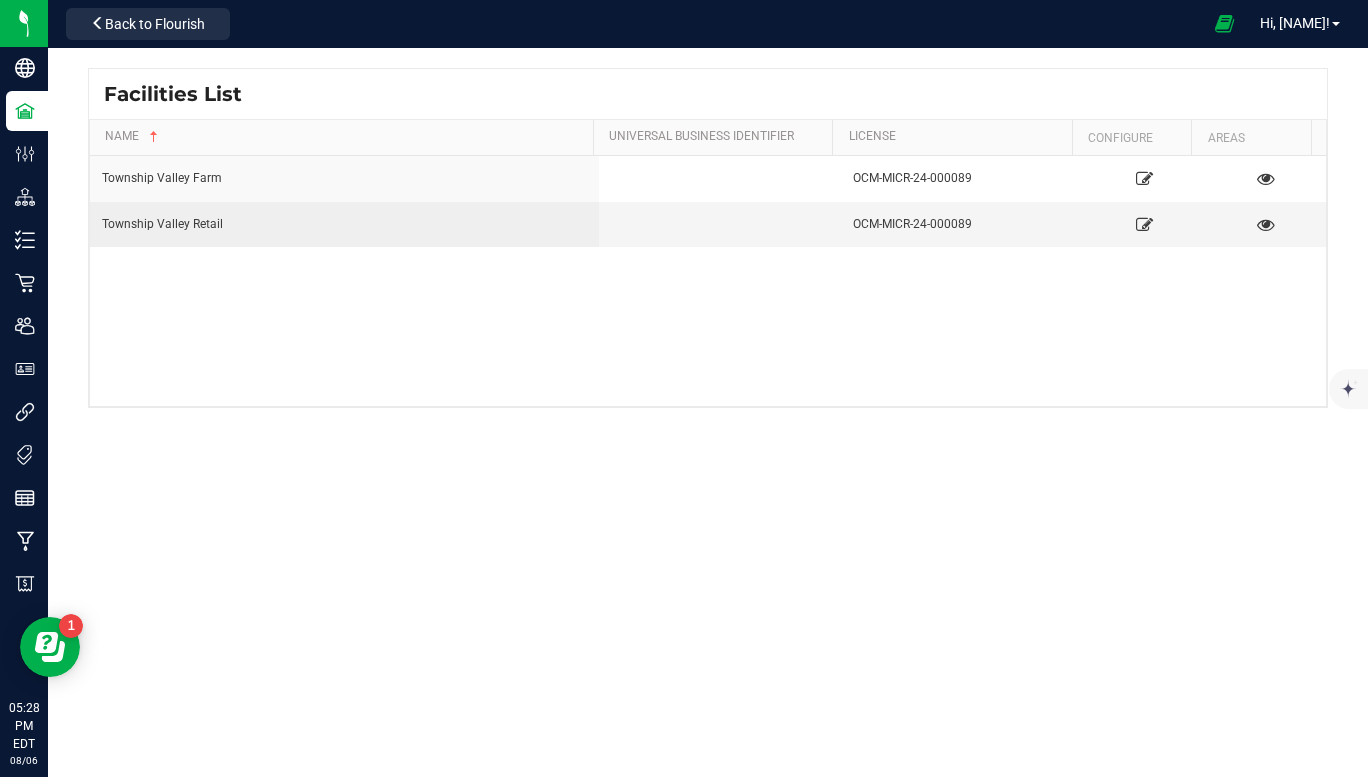 click on "OCM-MICR-24-000089" at bounding box center [962, 224] 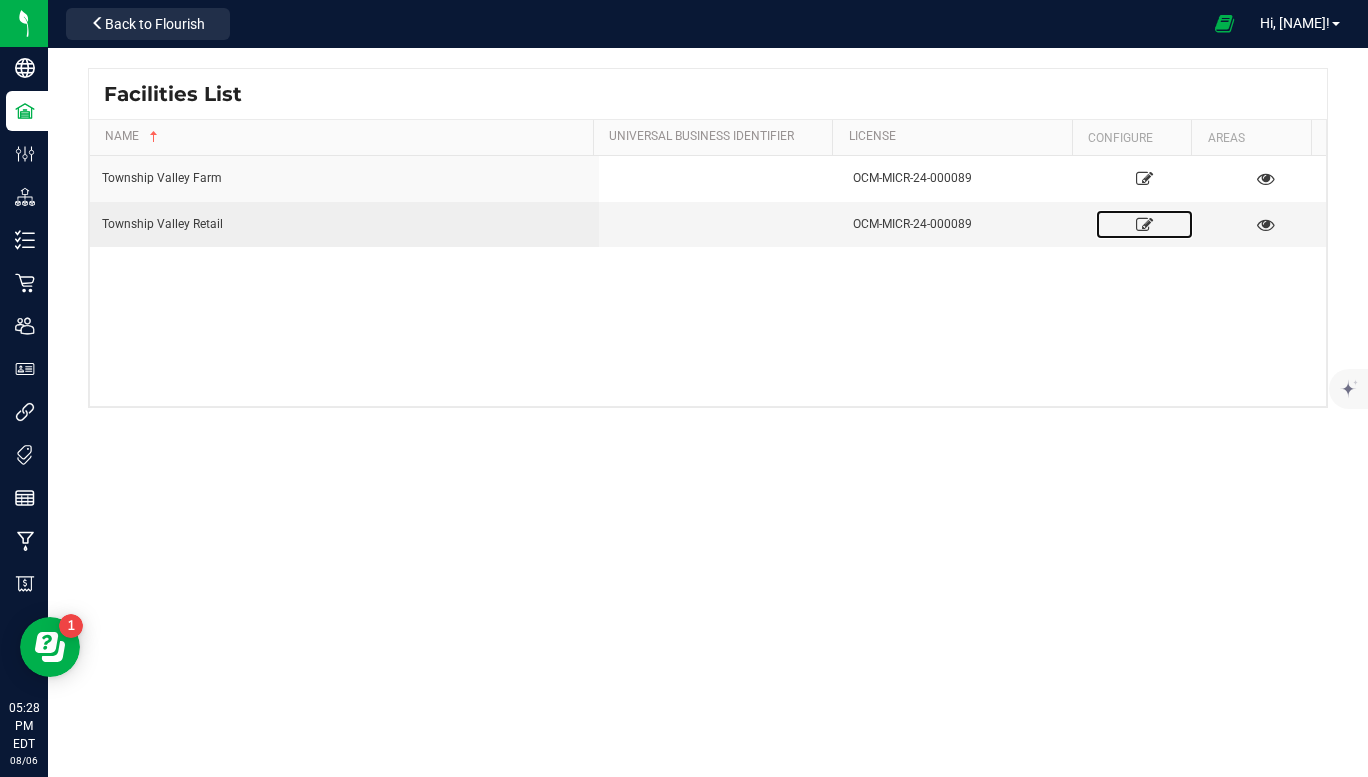 click at bounding box center [1144, 224] 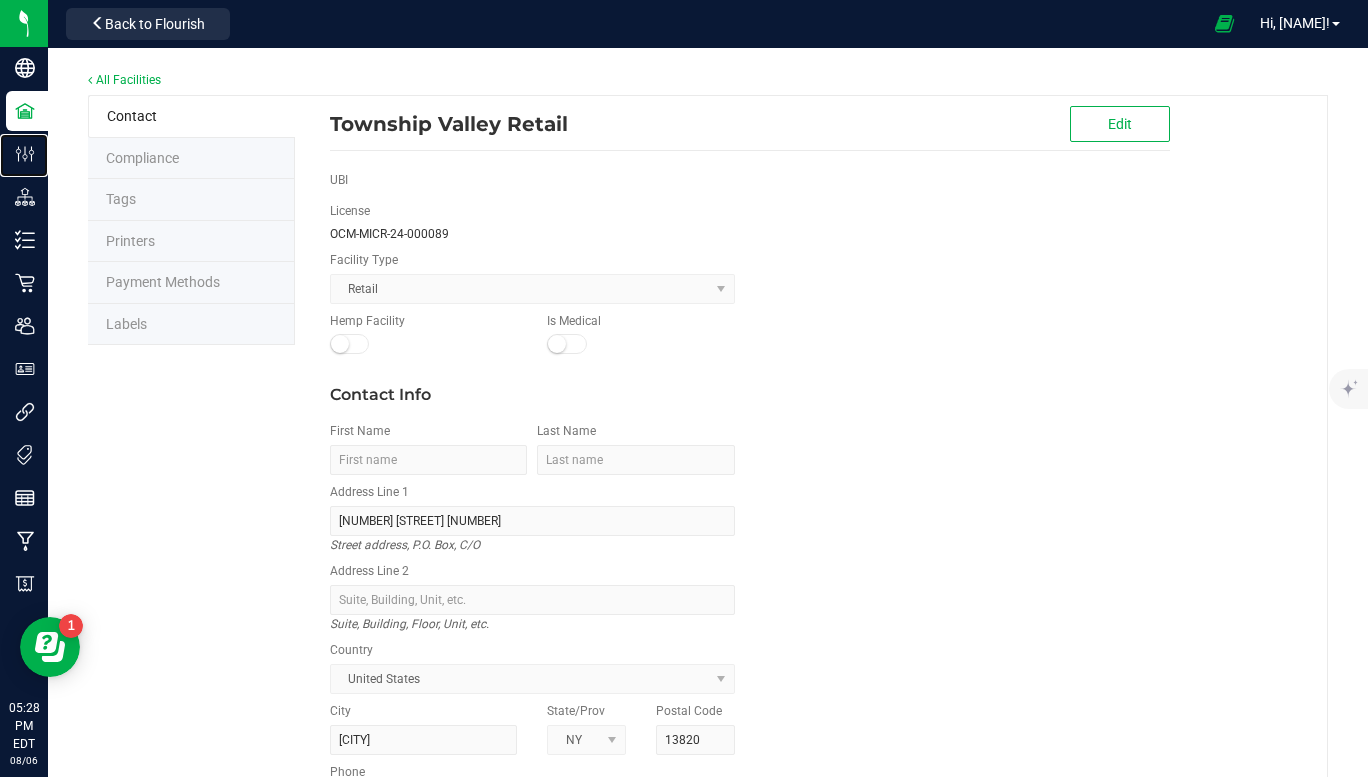 click on "Configuration" at bounding box center [27, 154] 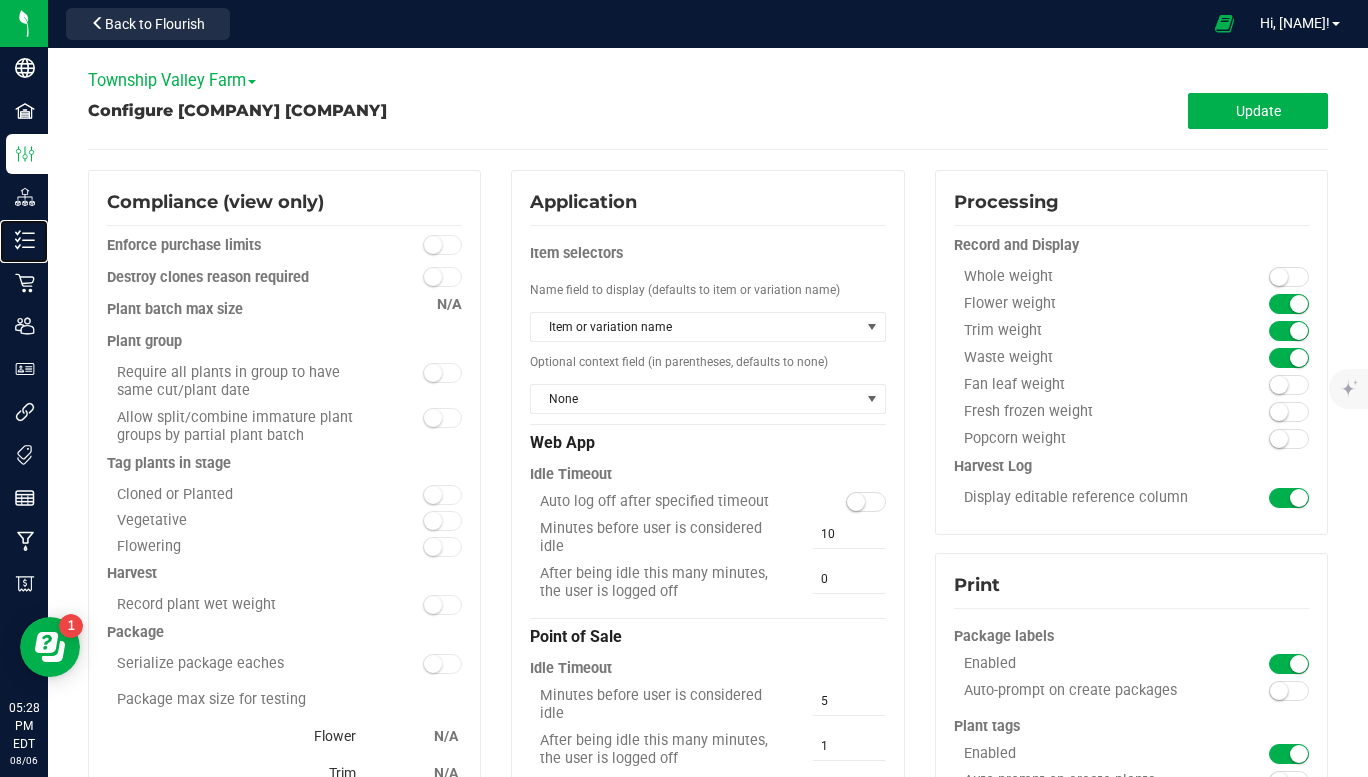 click on "Inventory" at bounding box center [27, 240] 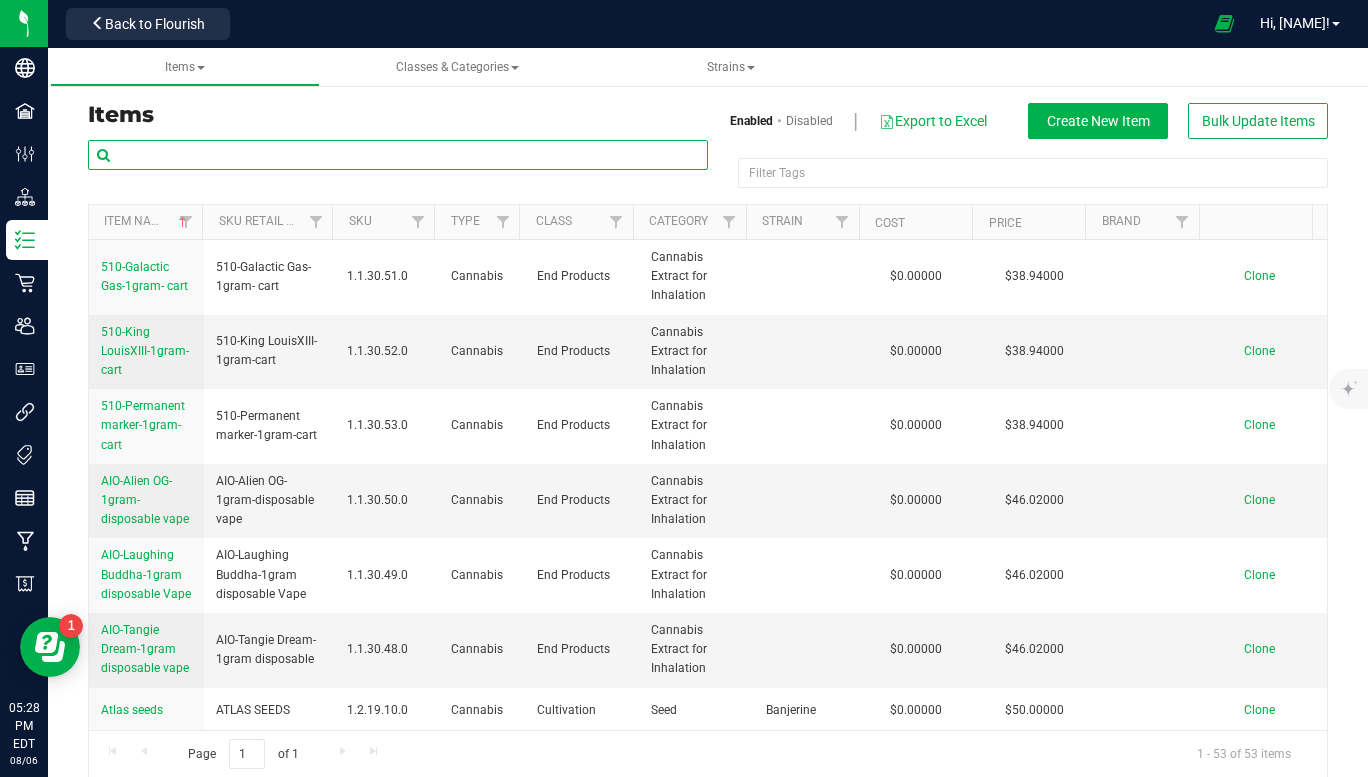 click at bounding box center [398, 155] 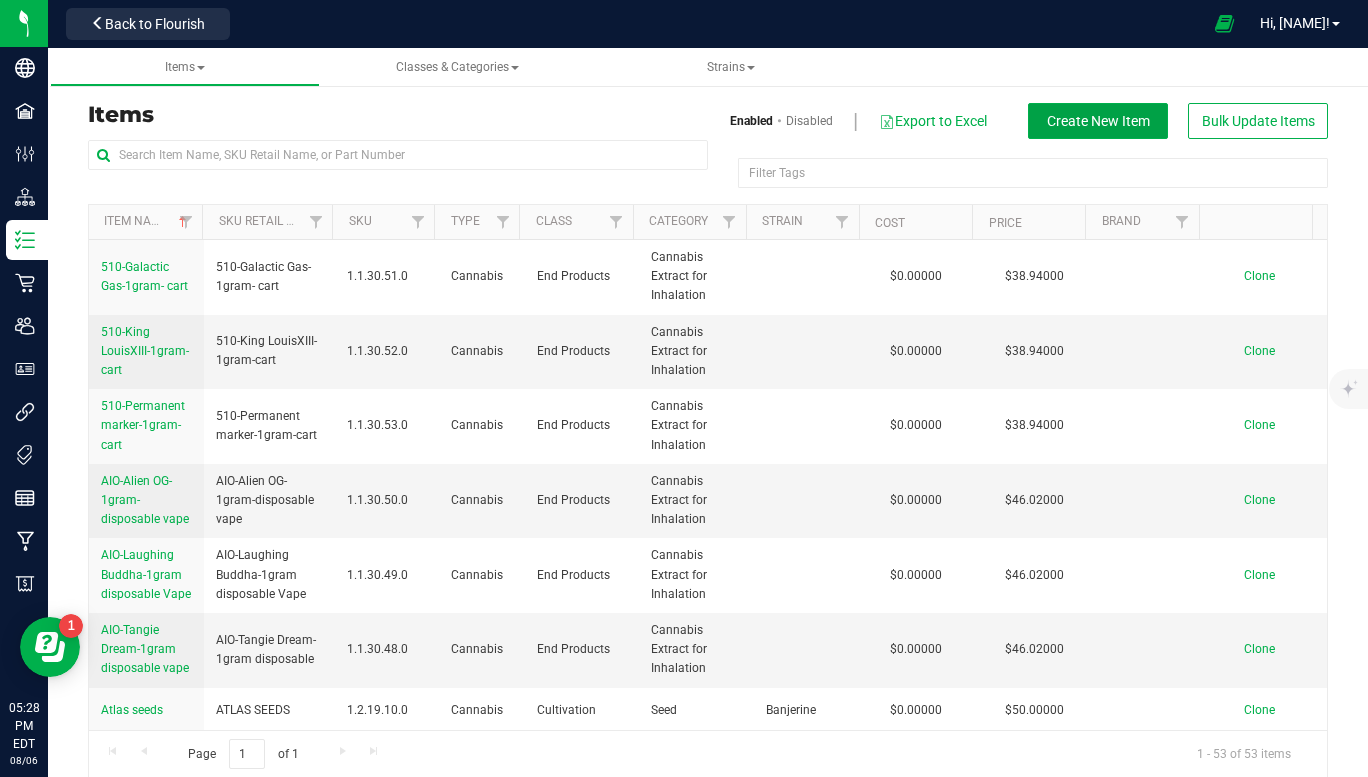 click on "Create New Item" at bounding box center [1098, 121] 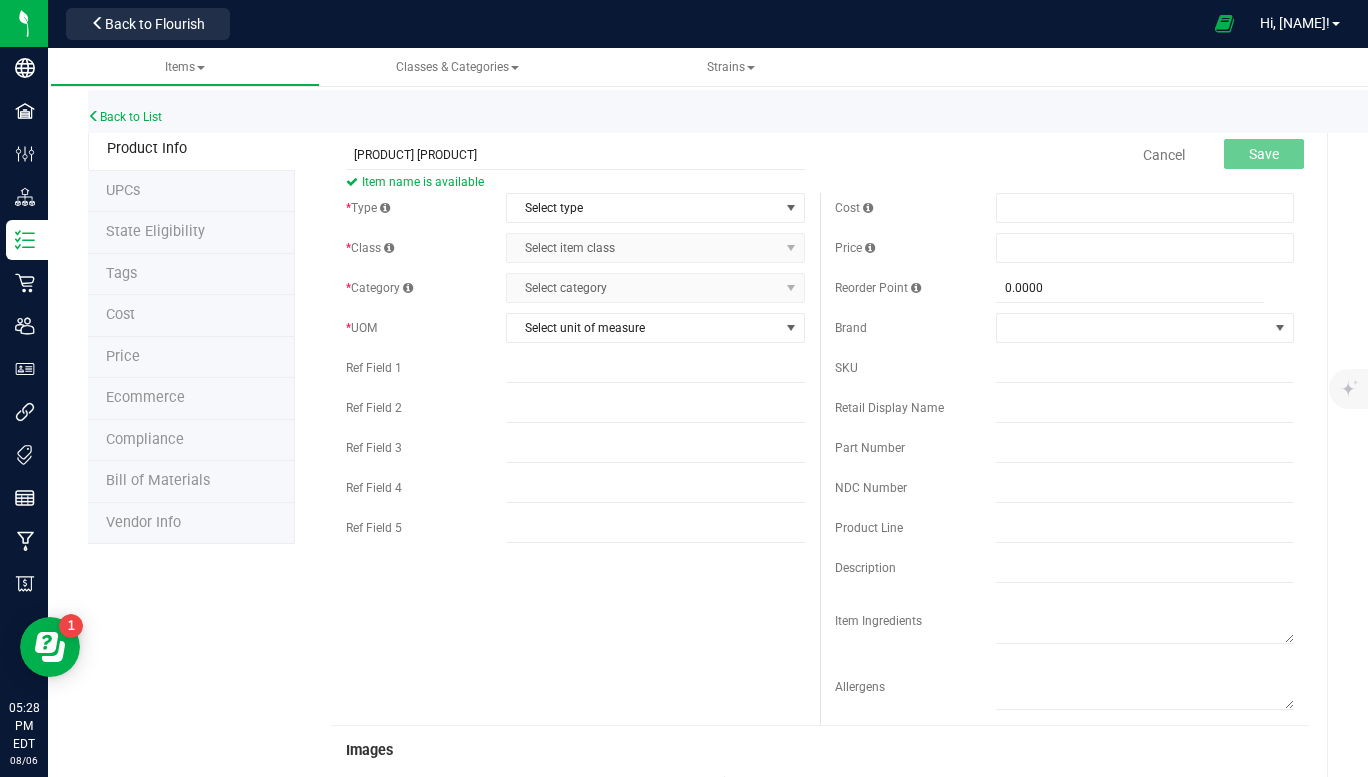 type on "[PRODUCT] [PRODUCT]" 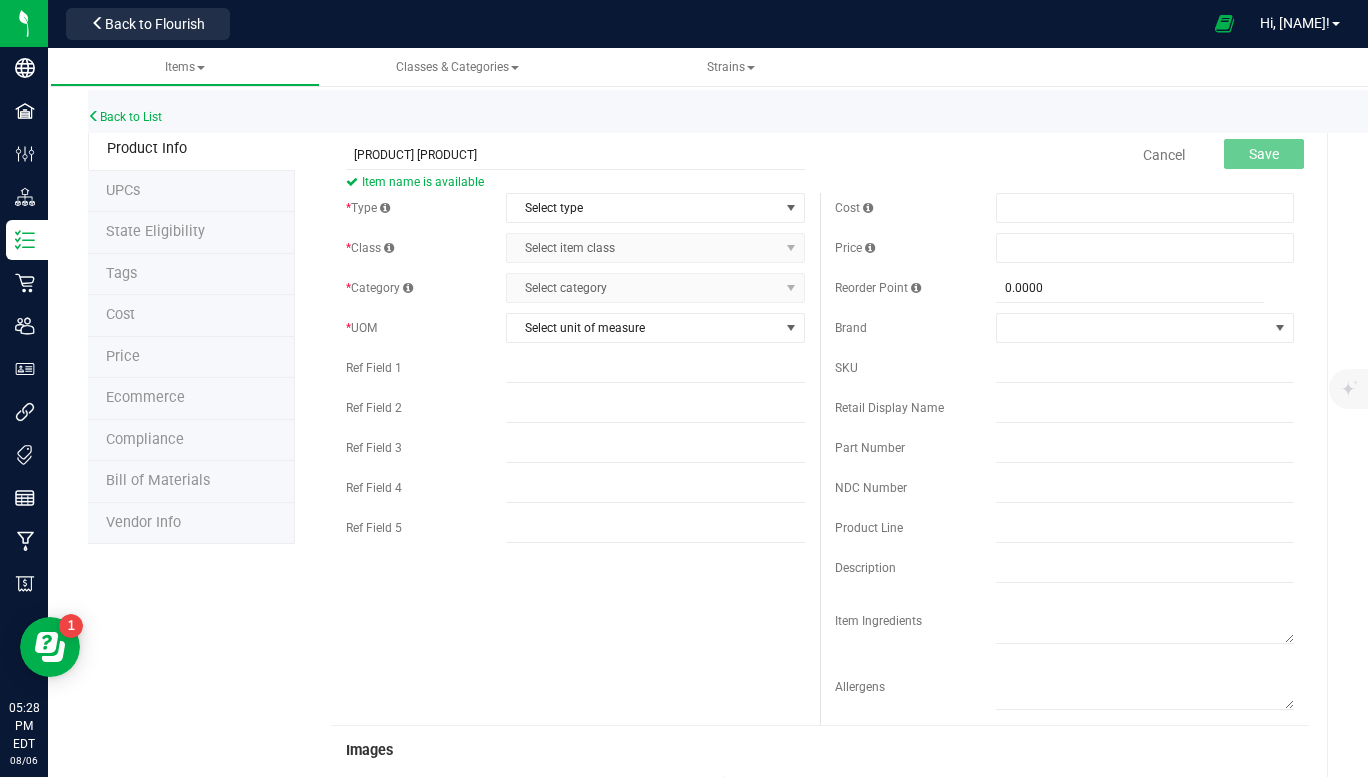 click at bounding box center [791, 208] 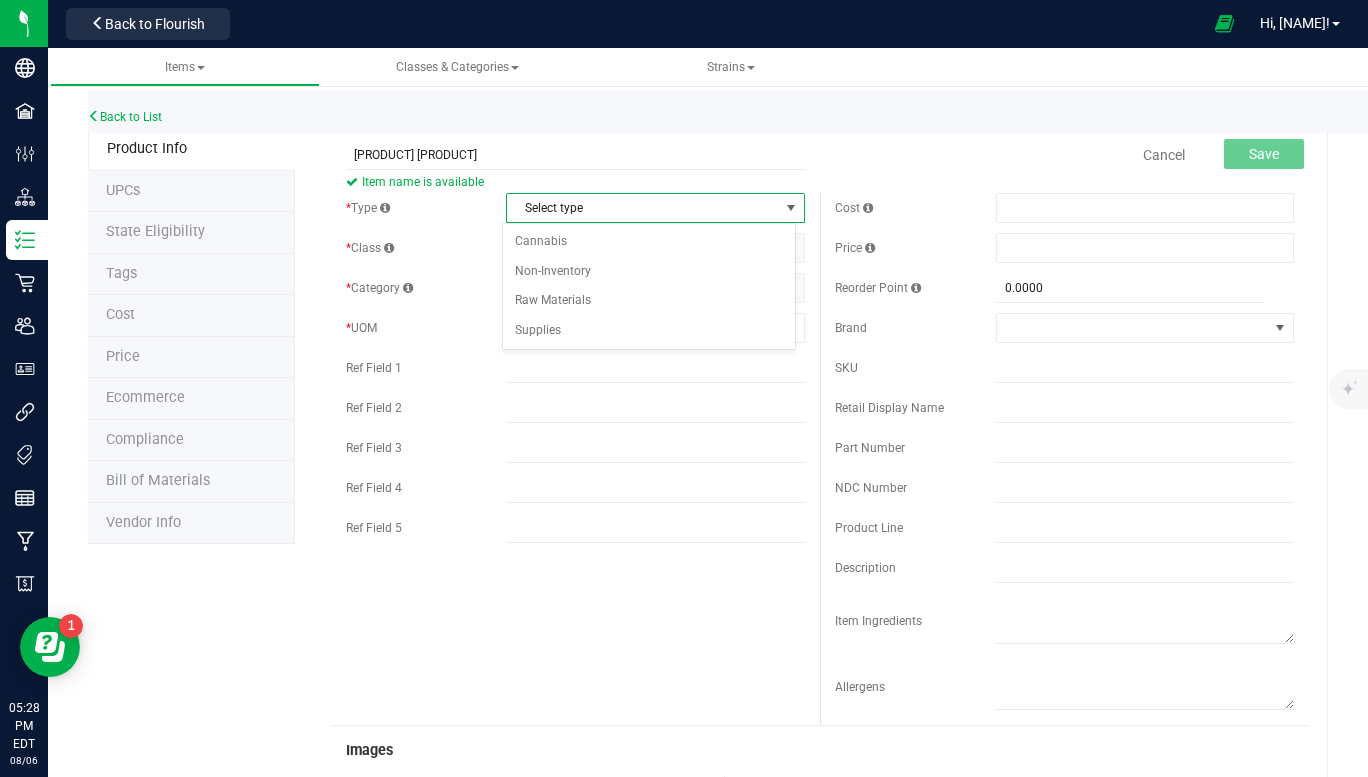 click on "Supplies" at bounding box center [649, 331] 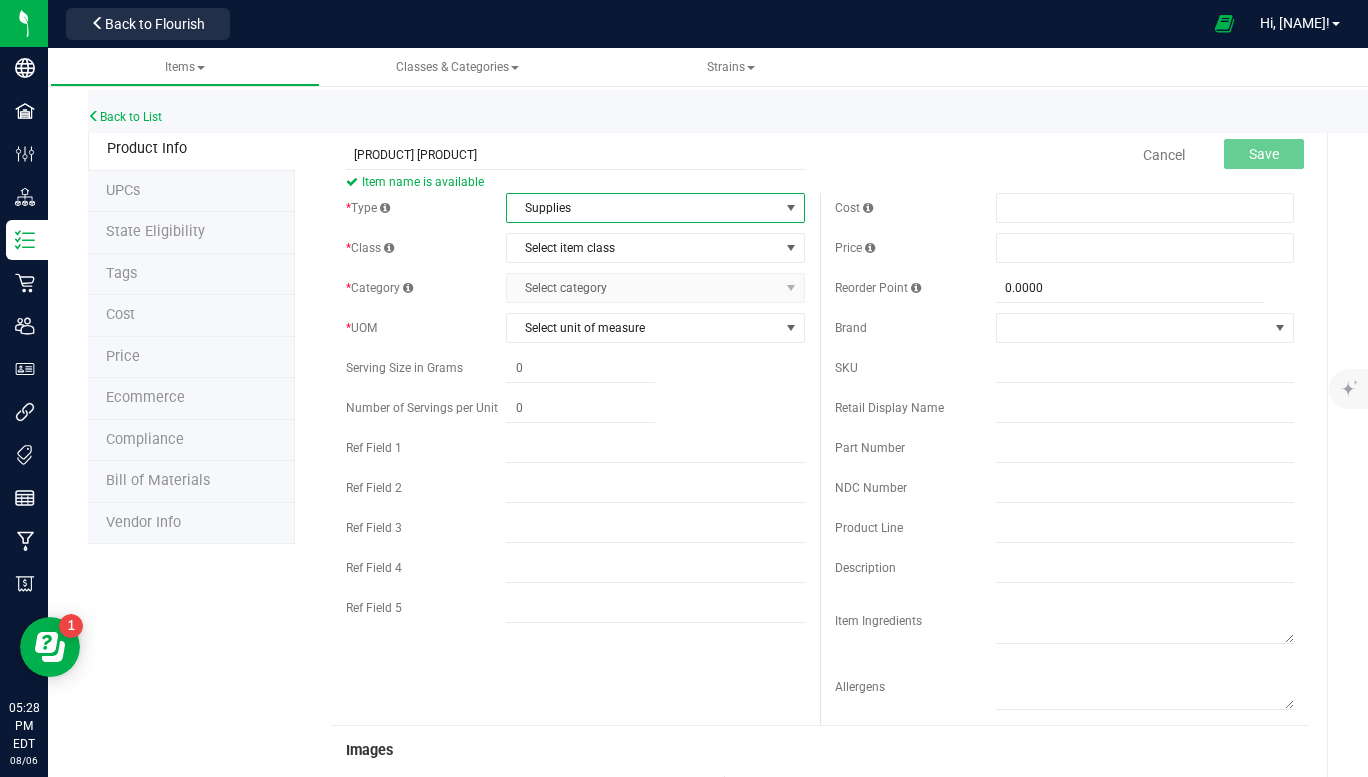 click at bounding box center [791, 248] 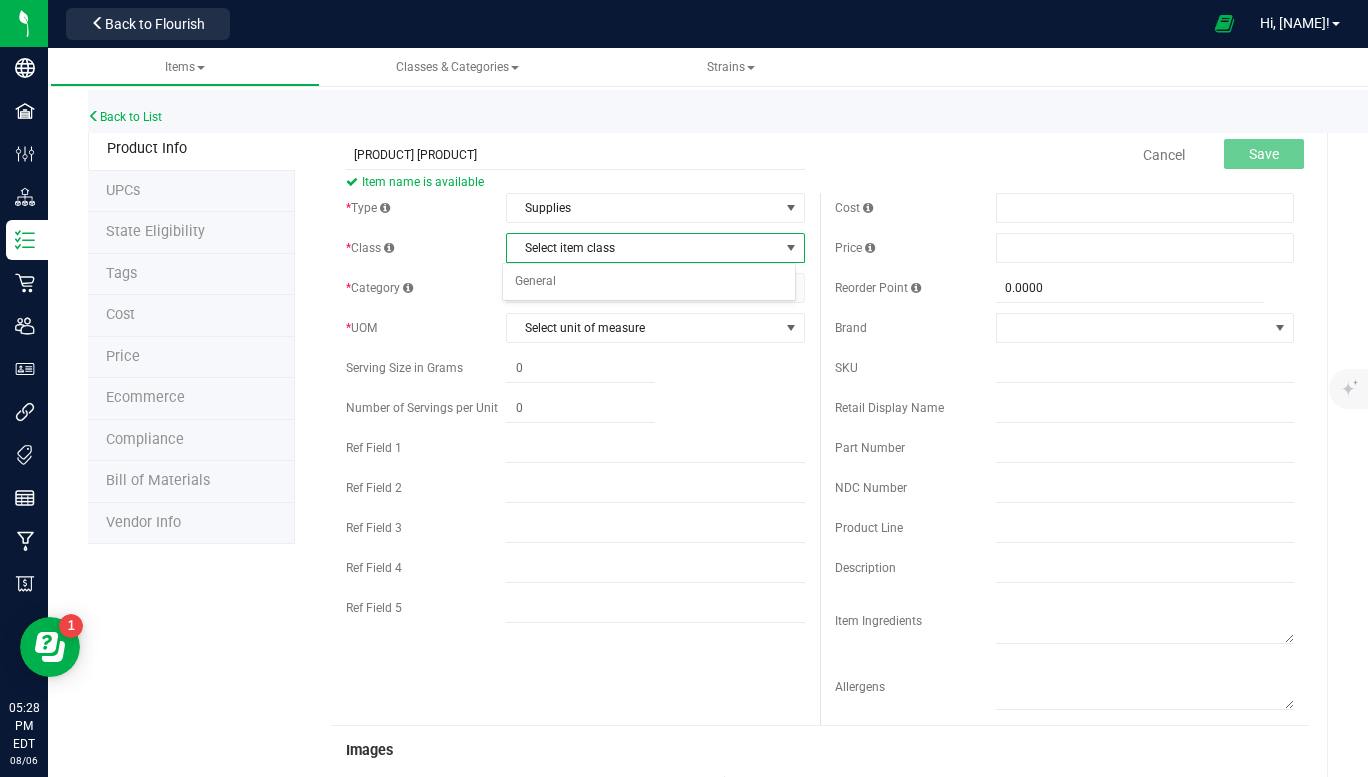 click on "General" at bounding box center (649, 282) 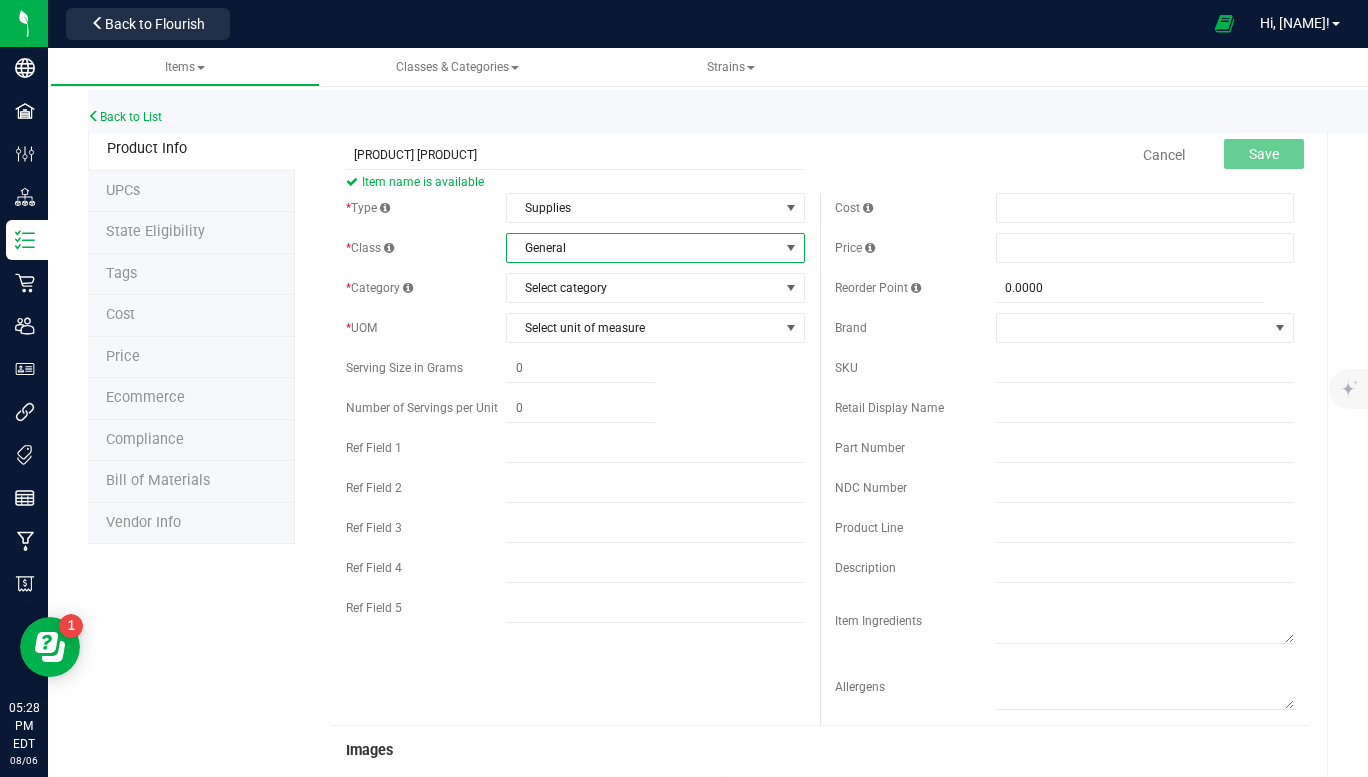 click at bounding box center (791, 288) 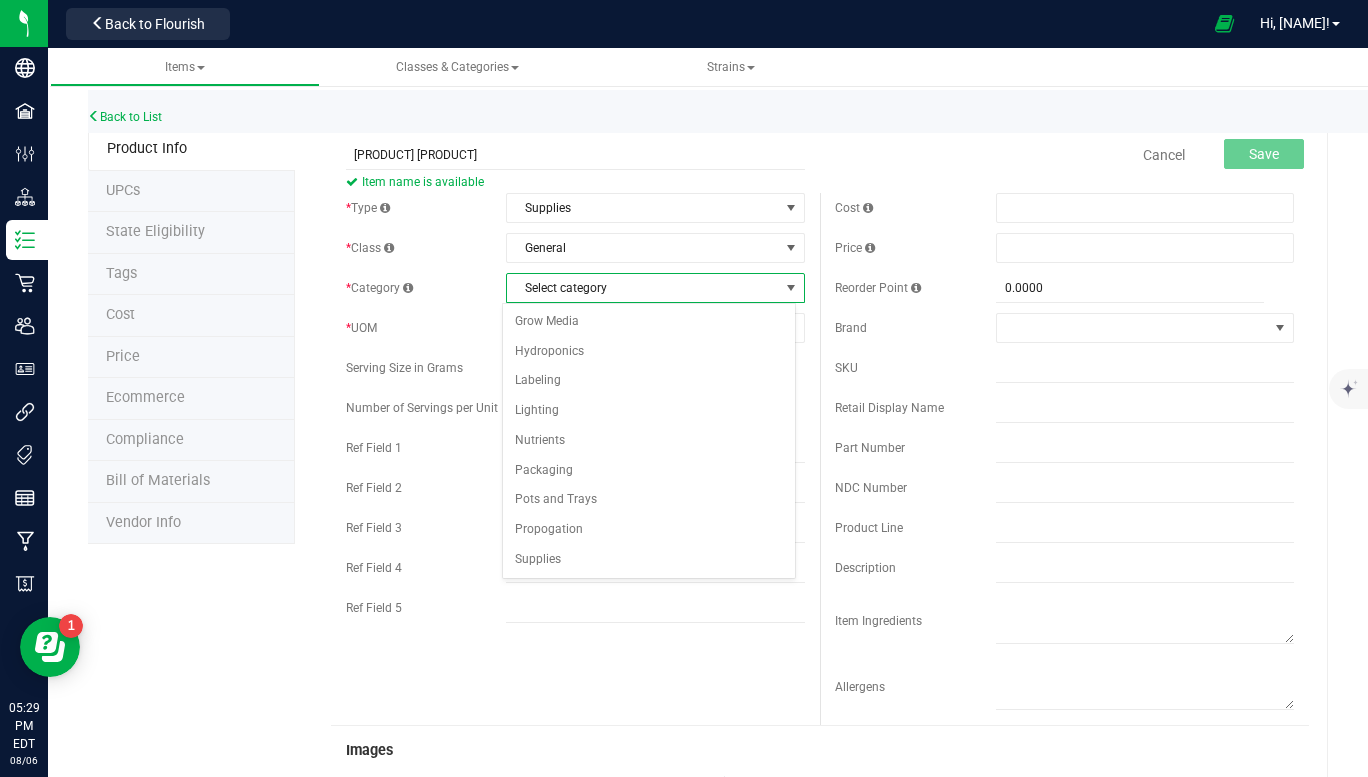 click at bounding box center [791, 208] 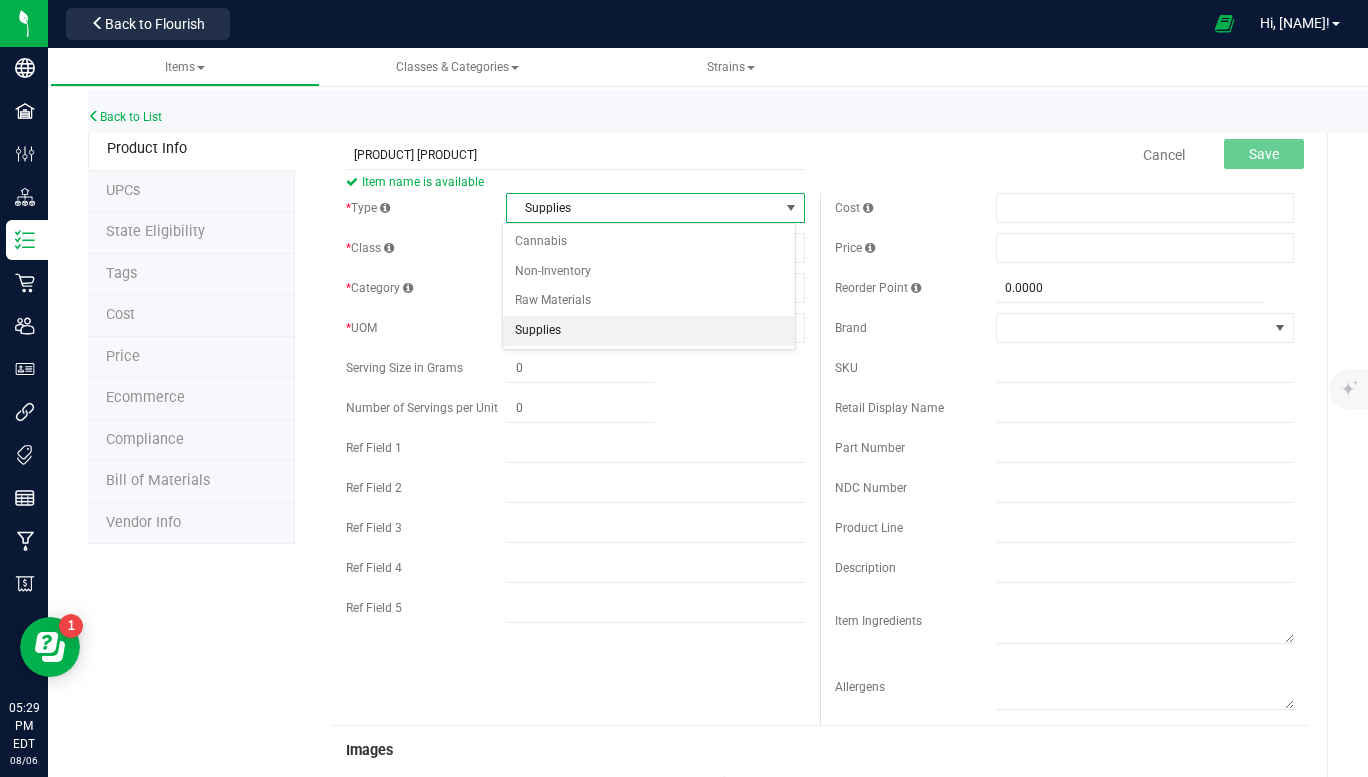 click on "Supplies" at bounding box center (649, 331) 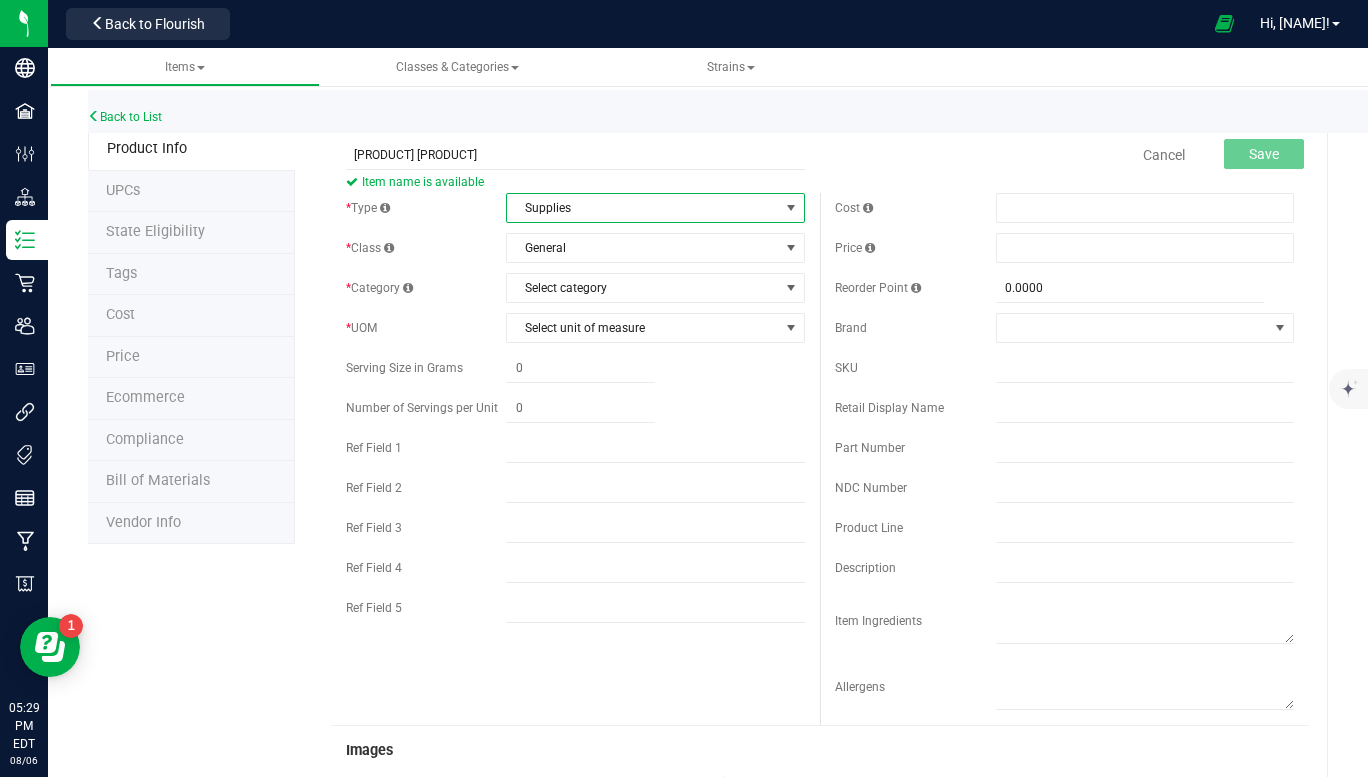 click at bounding box center [791, 248] 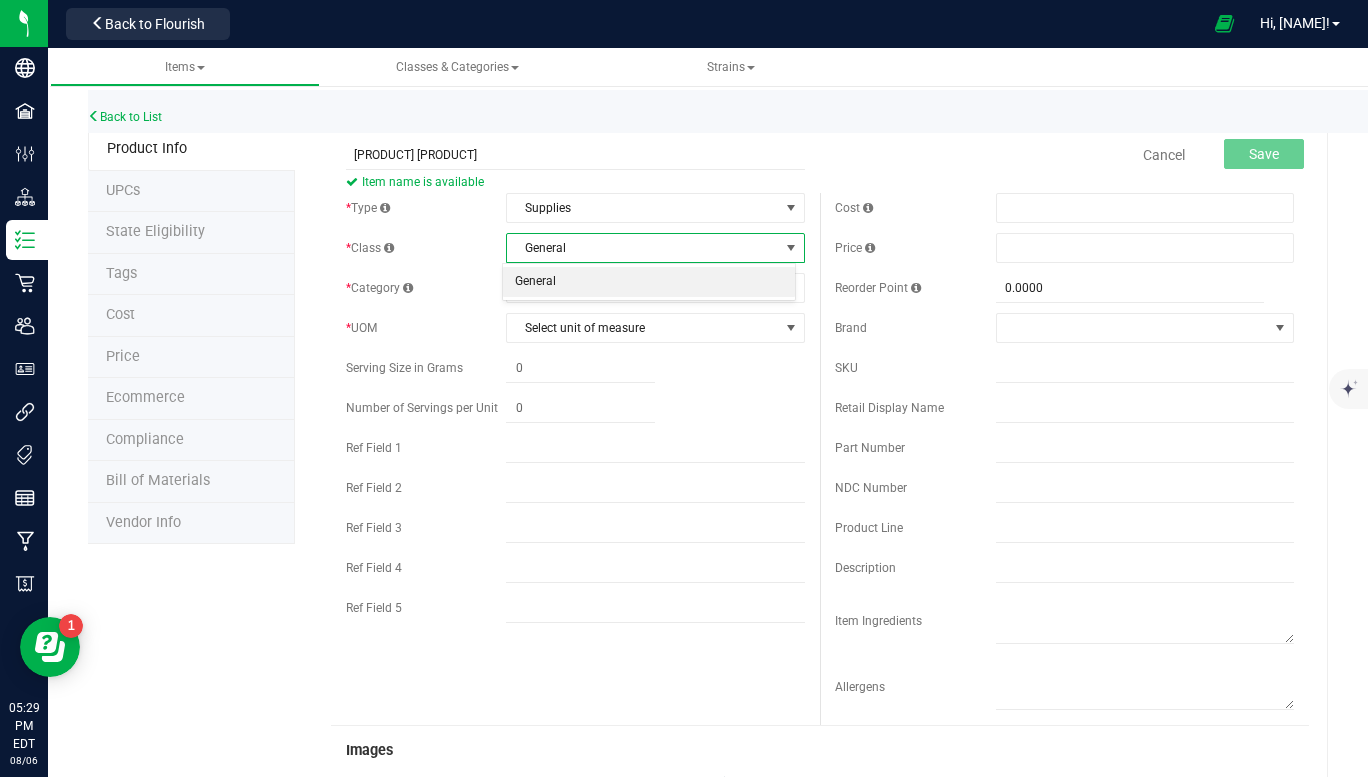 click at bounding box center [791, 248] 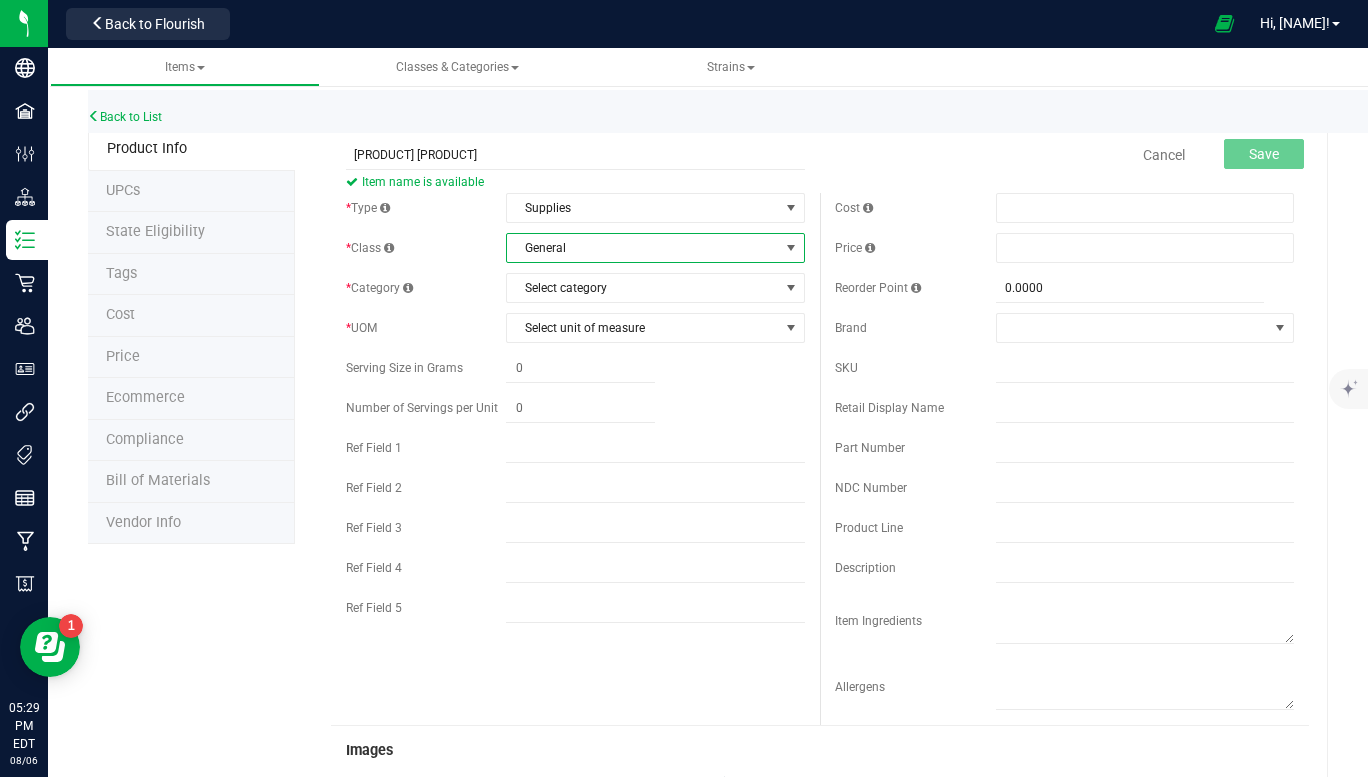 click at bounding box center (791, 288) 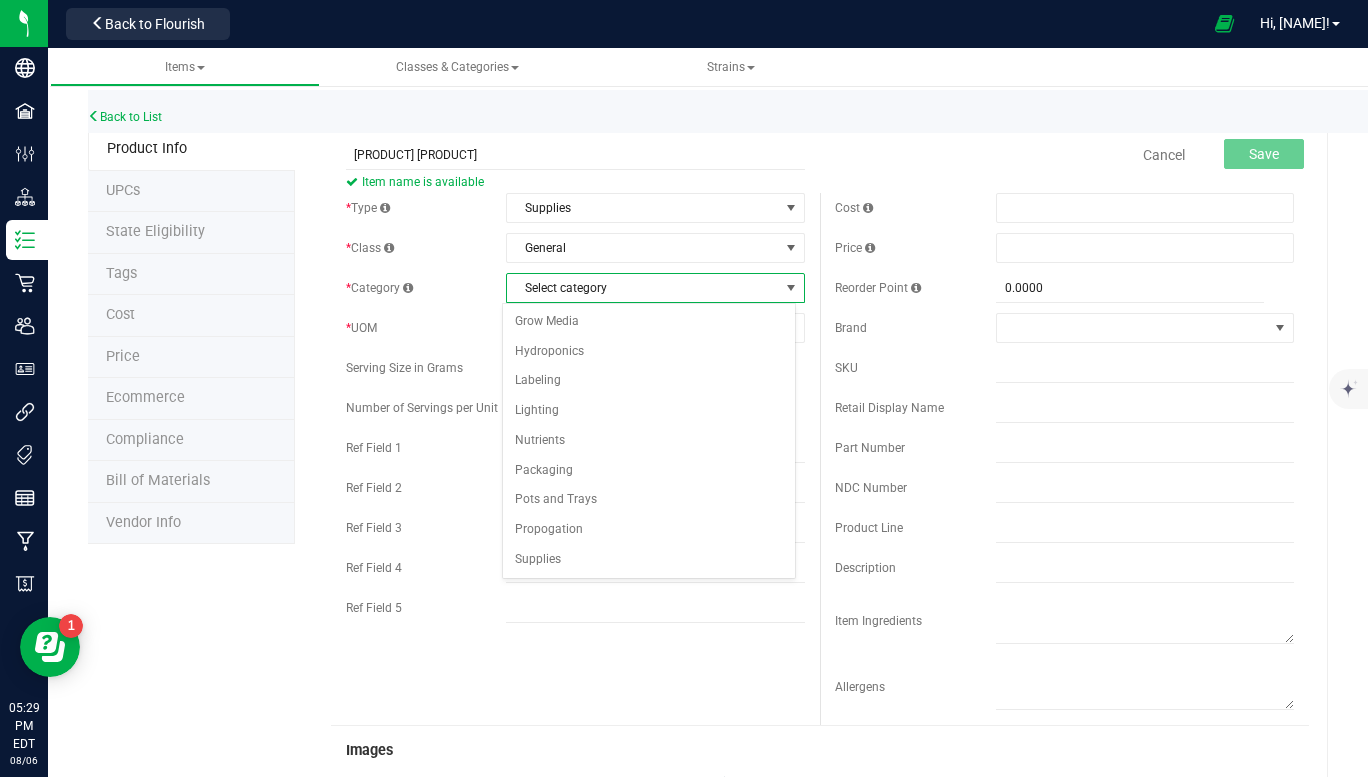 click on "Supplies" at bounding box center [649, 560] 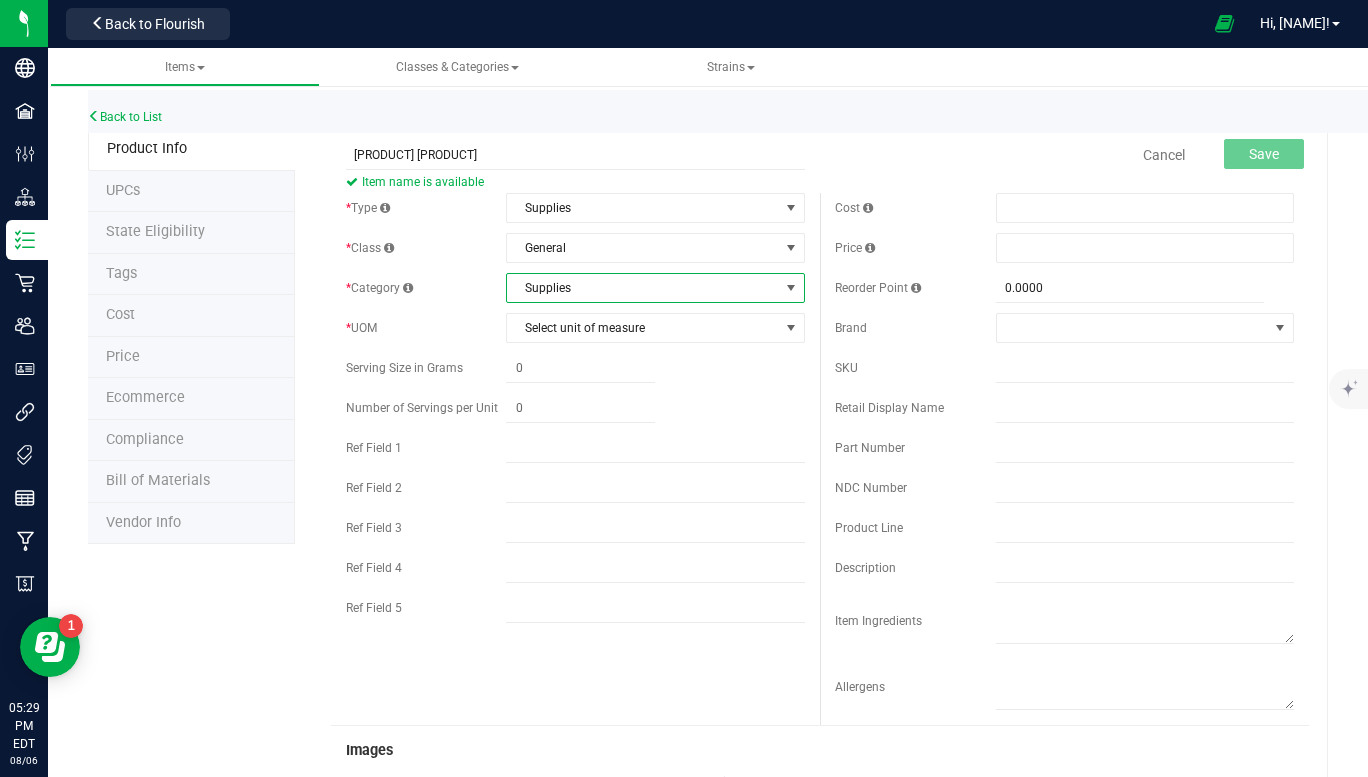 click at bounding box center [791, 328] 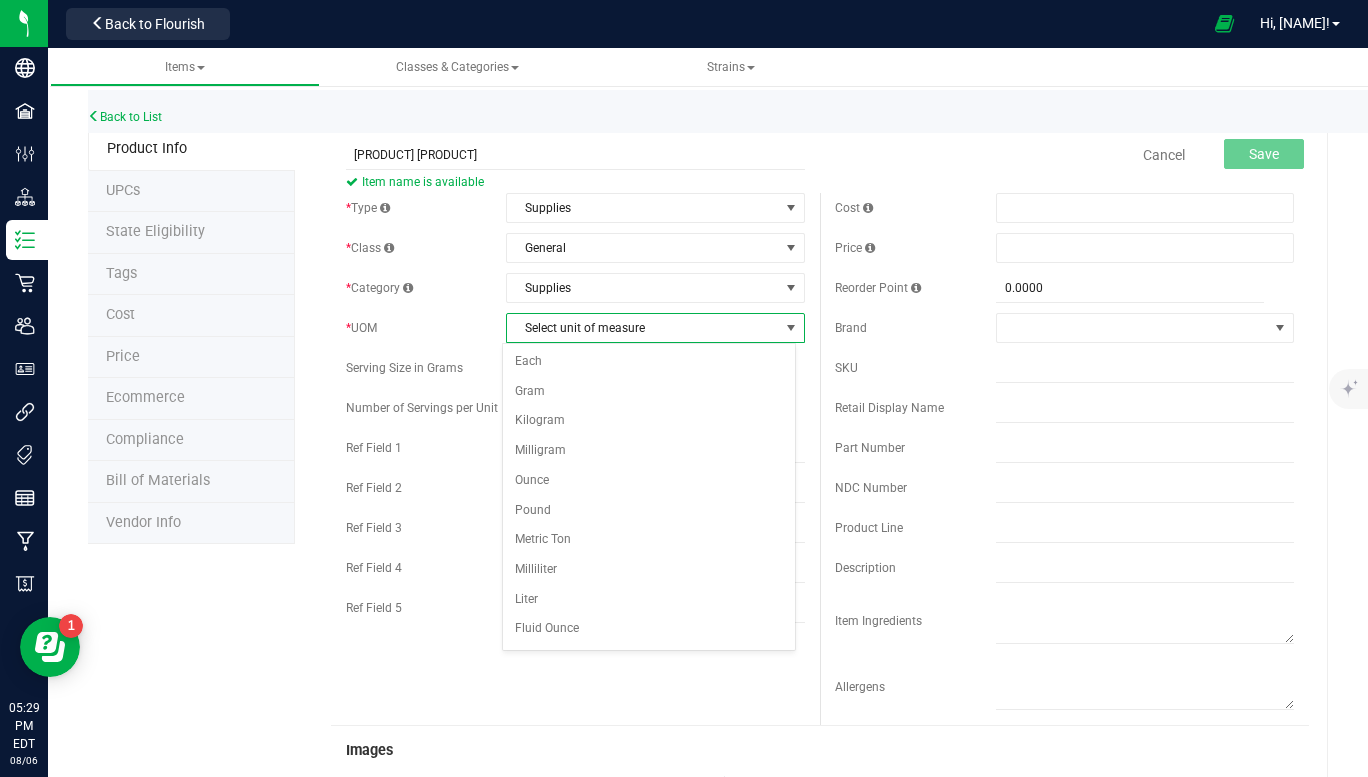 click on "Each" at bounding box center [649, 362] 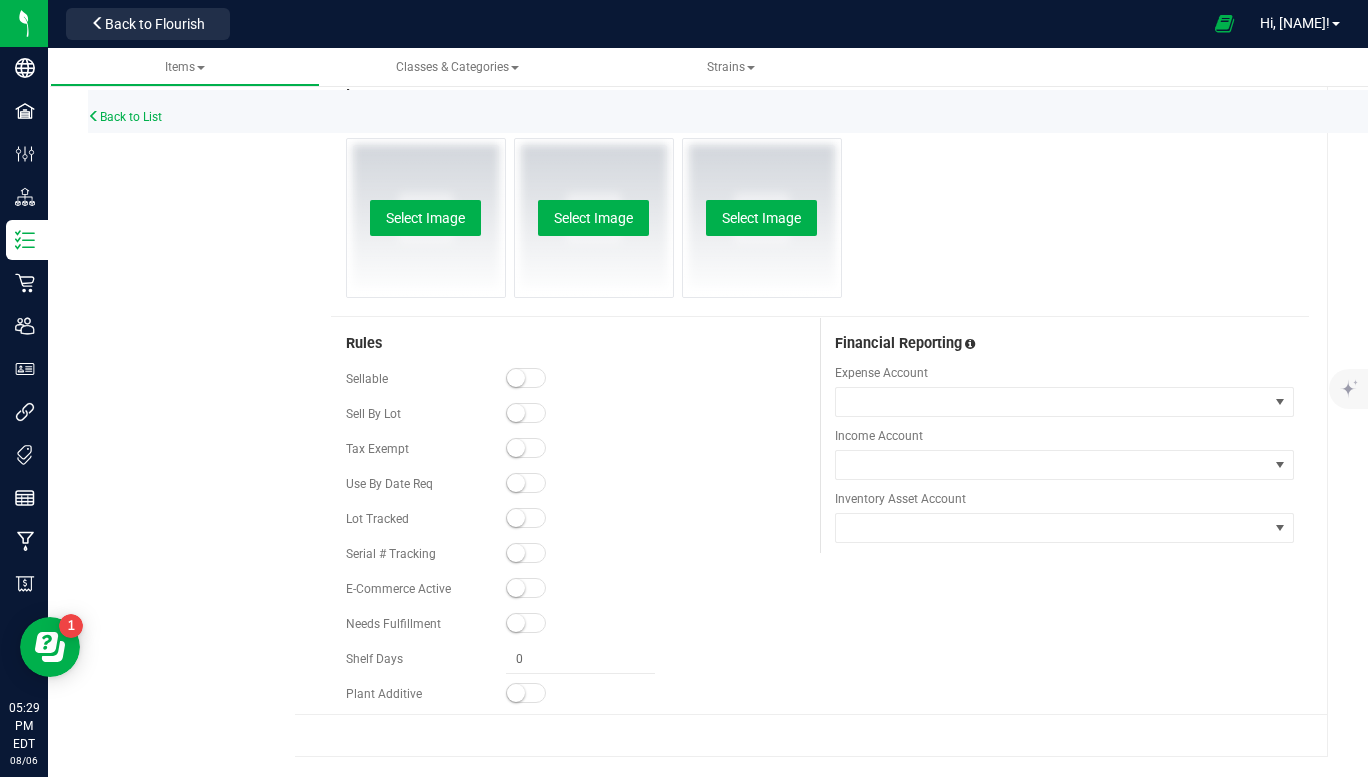 scroll, scrollTop: 646, scrollLeft: 0, axis: vertical 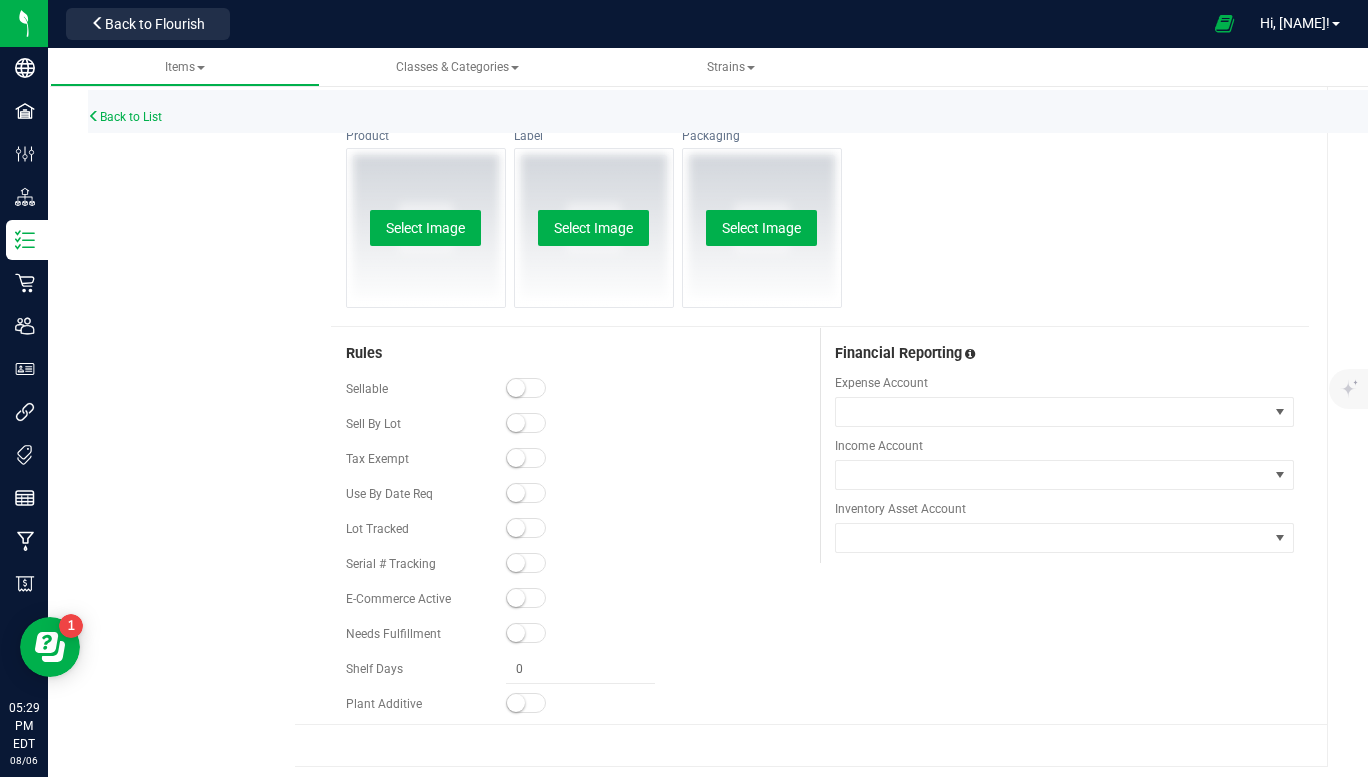 click at bounding box center (516, 423) 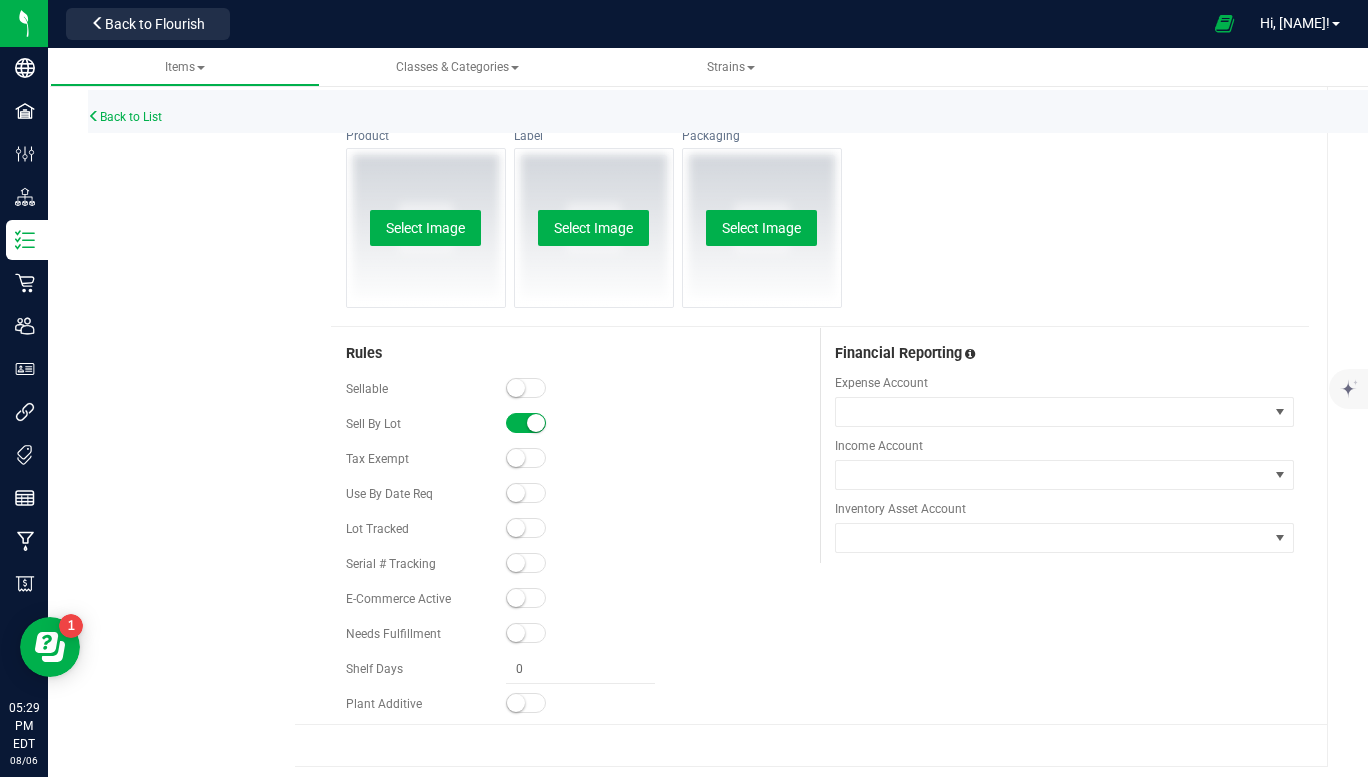click at bounding box center (516, 388) 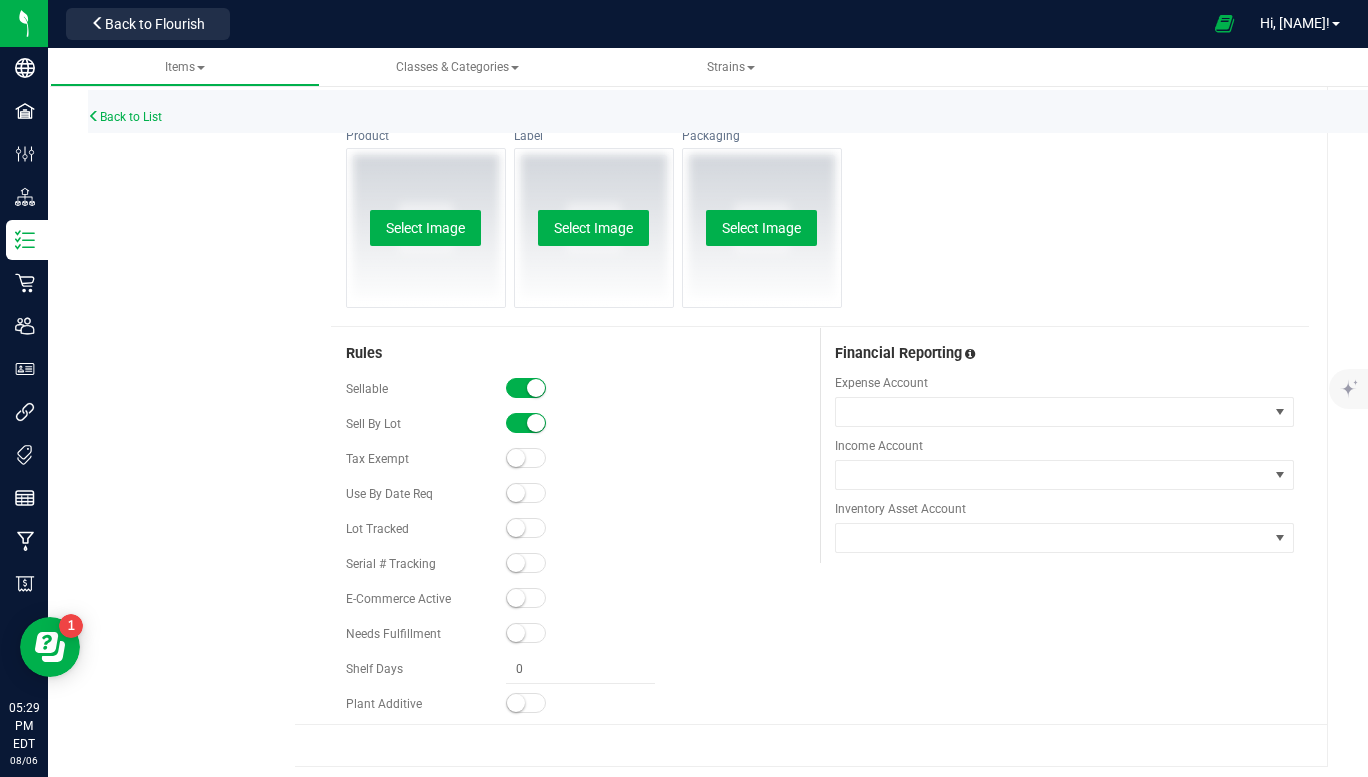 click at bounding box center (536, 423) 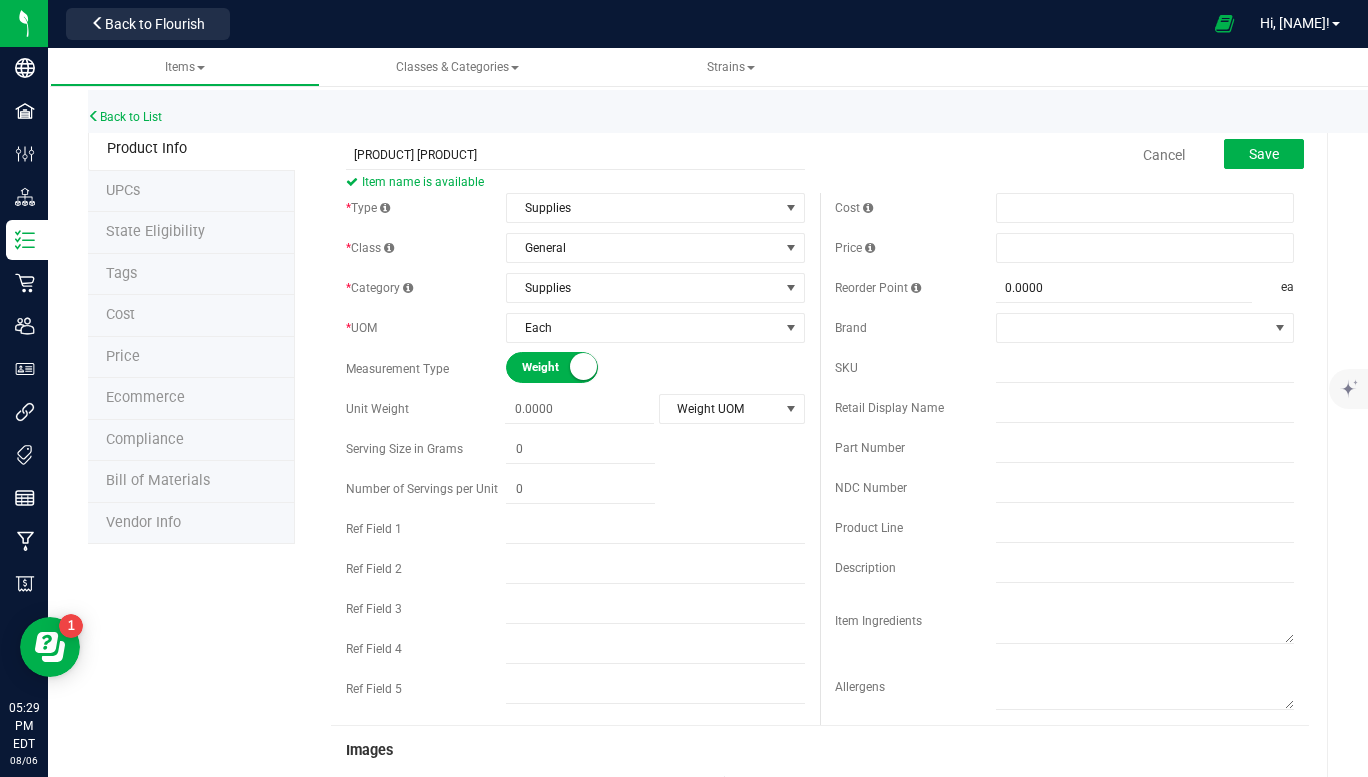 scroll, scrollTop: 10, scrollLeft: 0, axis: vertical 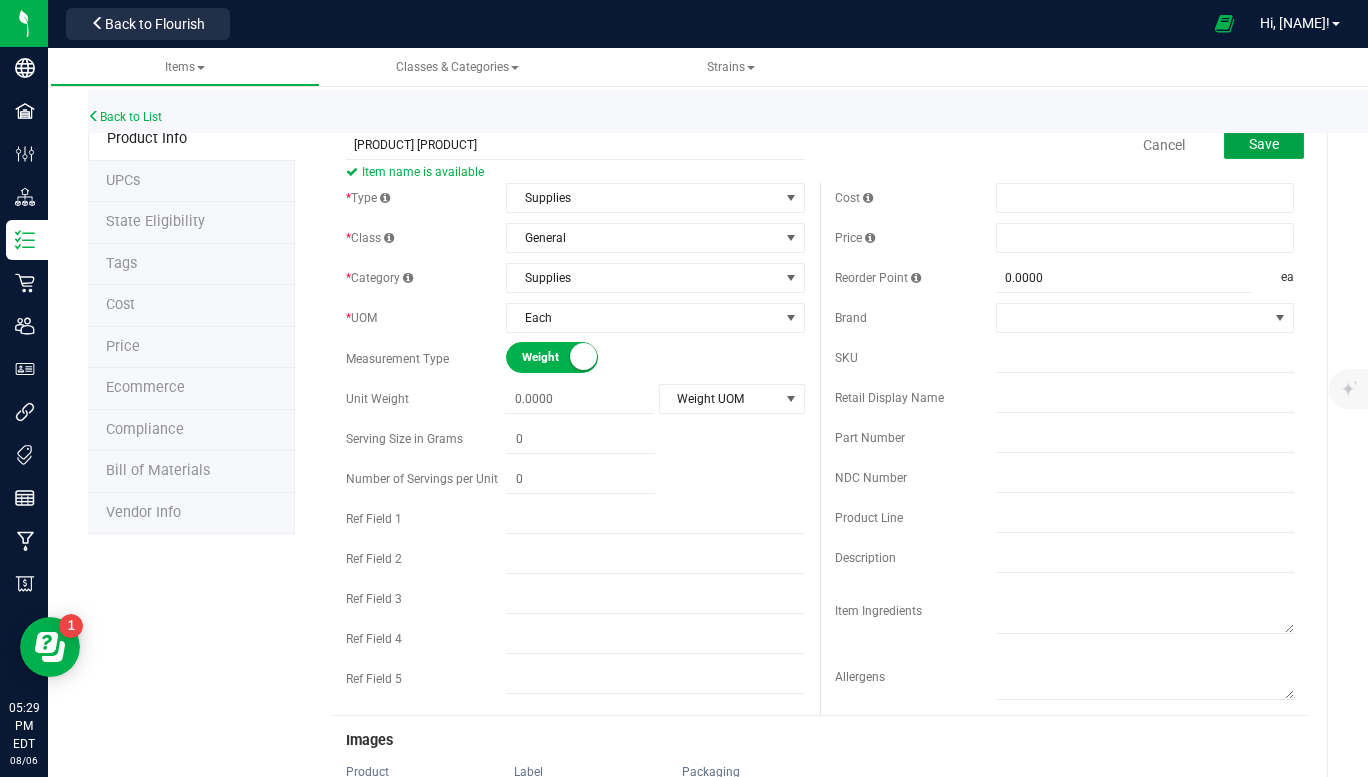 click on "Save" at bounding box center (1264, 144) 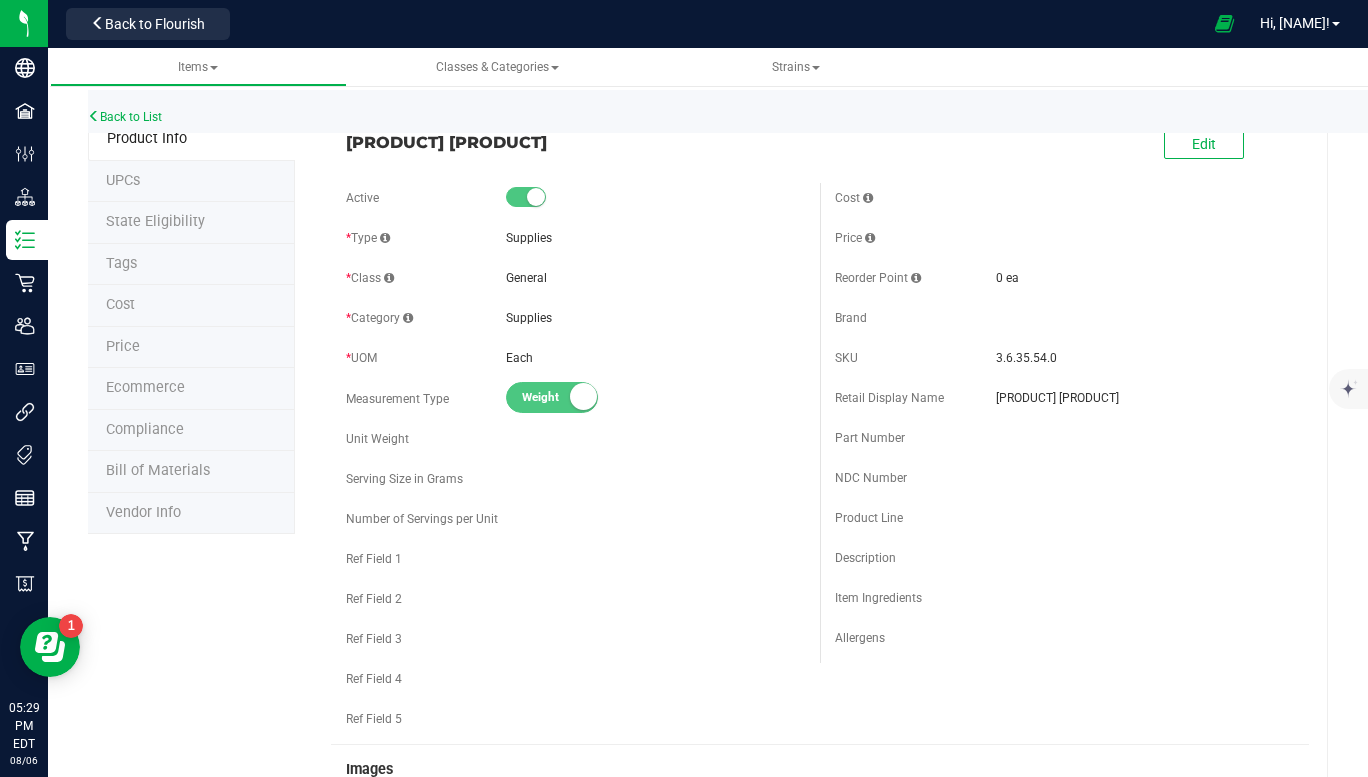 click on "Back to Flourish" at bounding box center (155, 24) 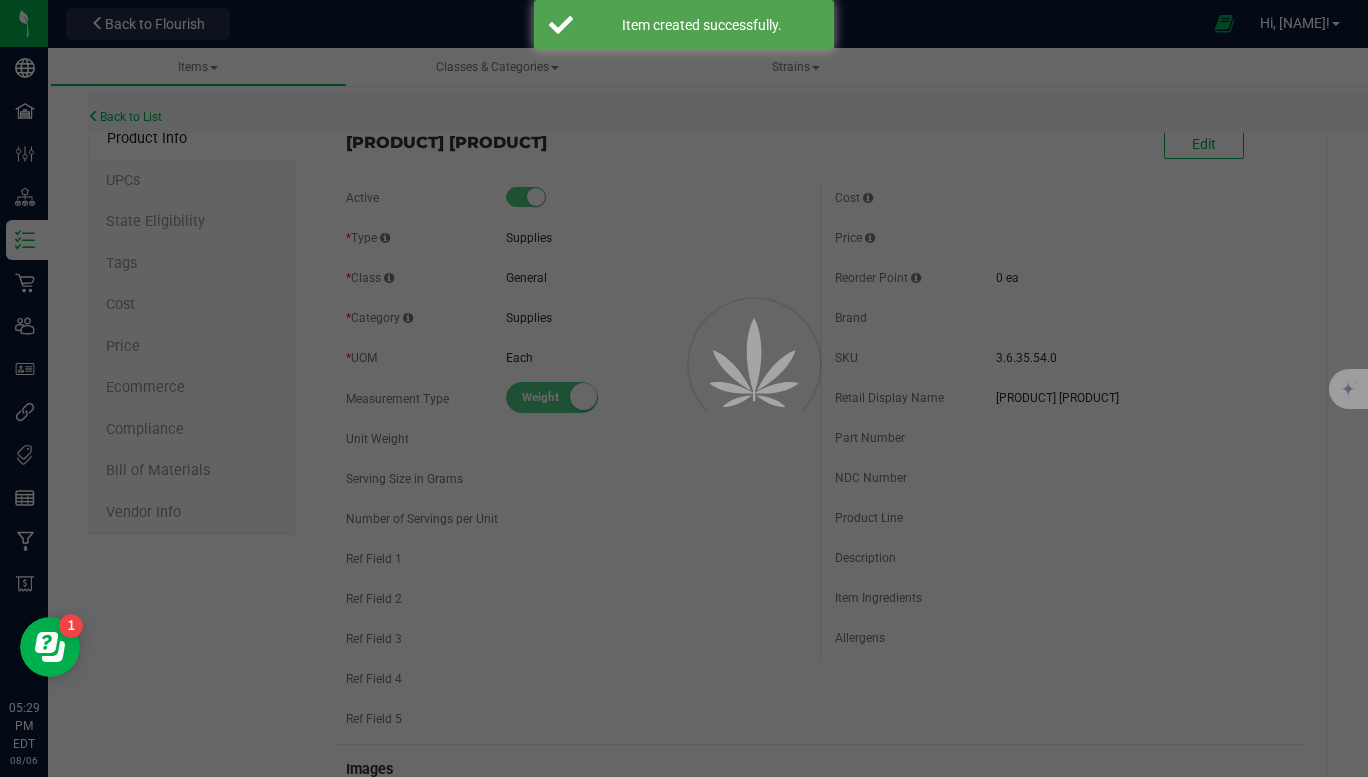 scroll, scrollTop: 0, scrollLeft: 0, axis: both 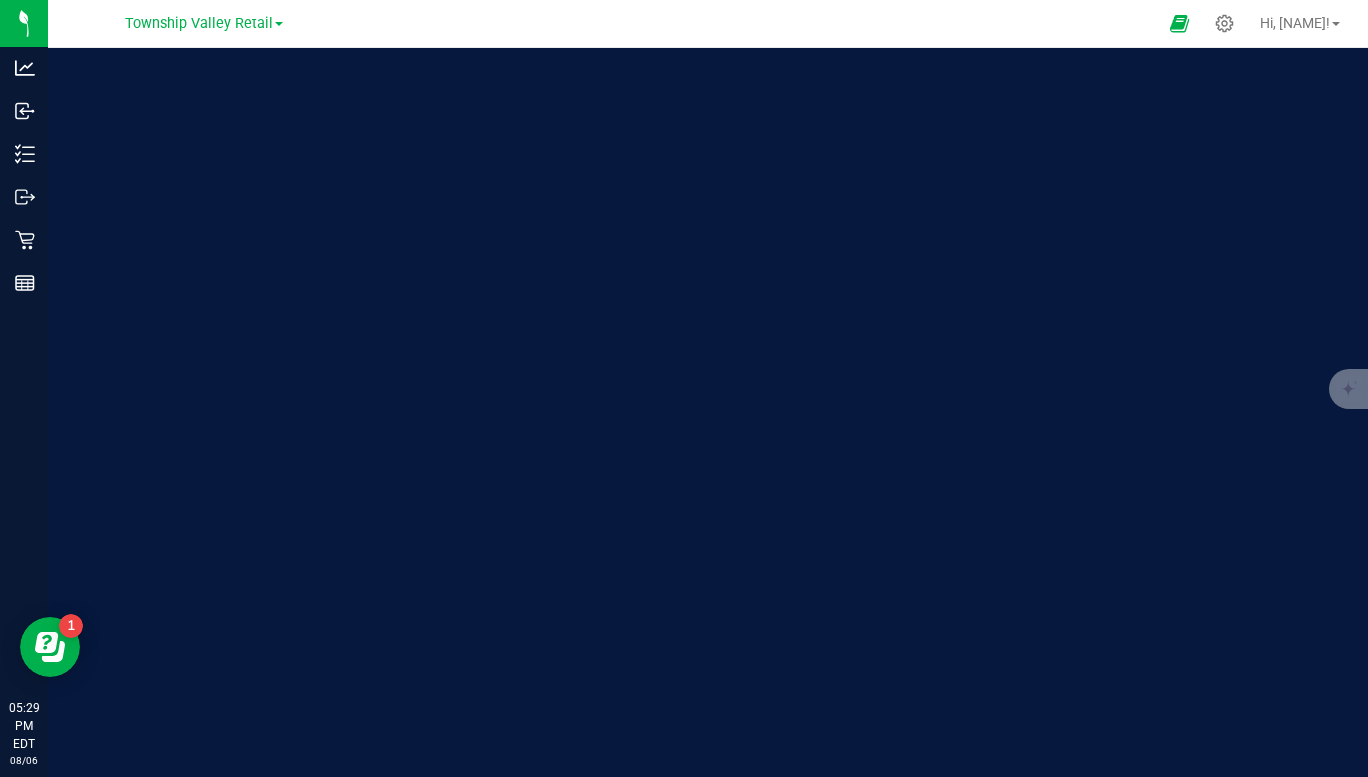 click on "Flourish Software" at bounding box center [298, 158] 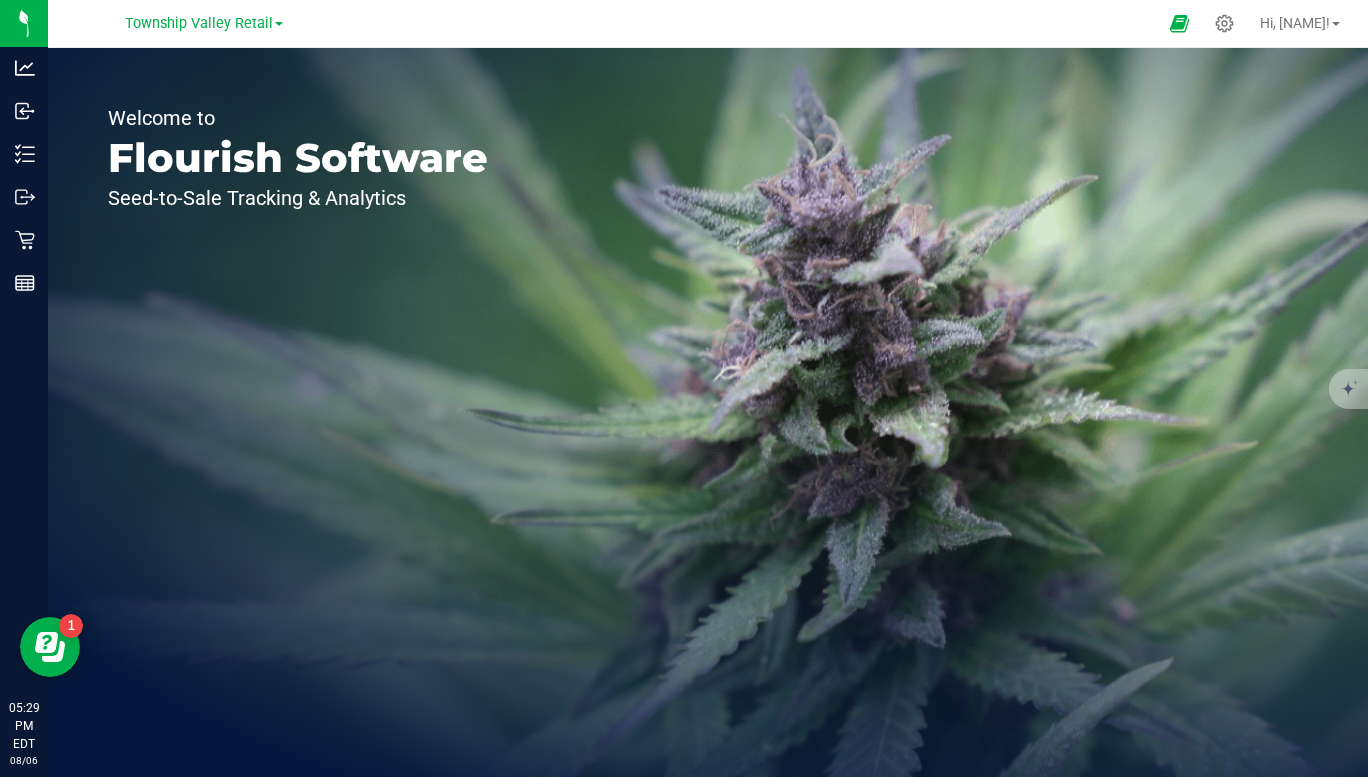 click on "Welcome to   Flourish Software   Seed-to-Sale Tracking & Analytics" at bounding box center (298, 412) 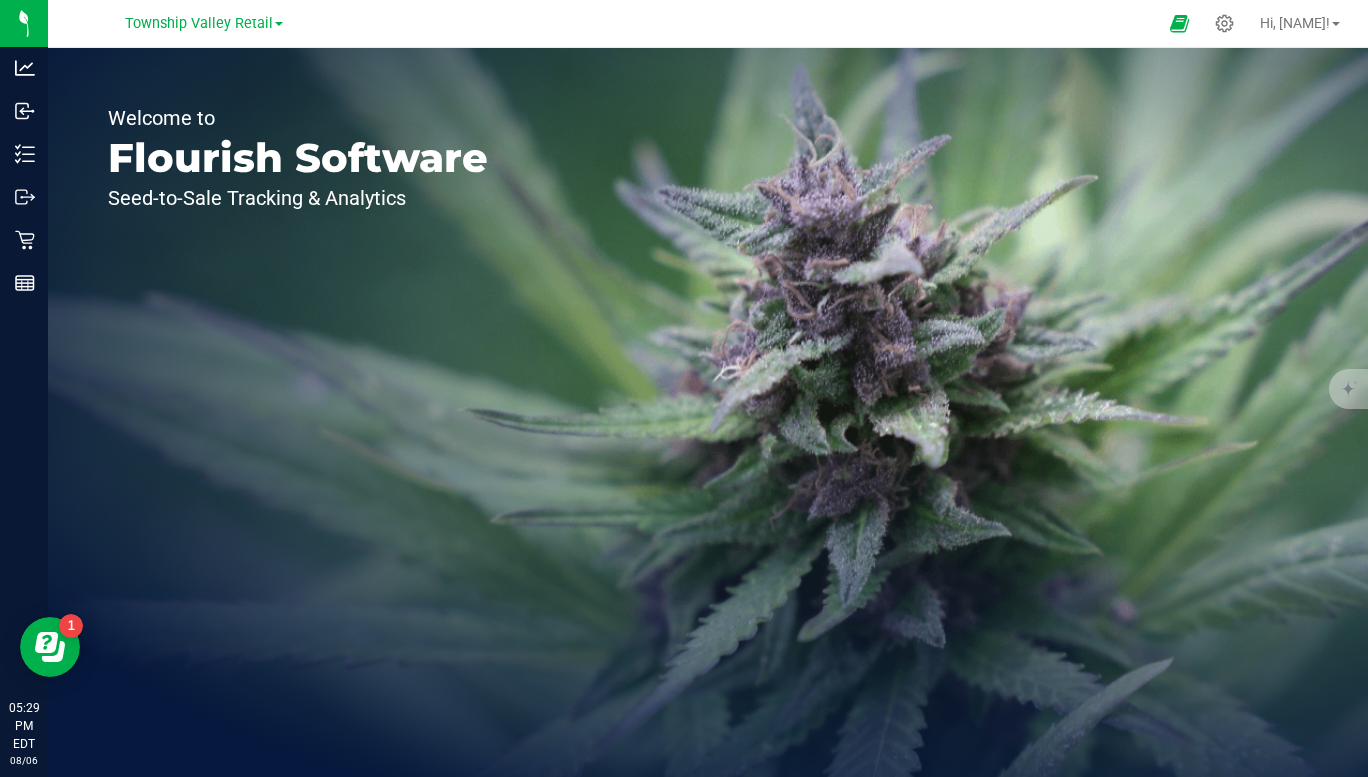 click on "Welcome to   Flourish Software   Seed-to-Sale Tracking & Analytics" at bounding box center [298, 412] 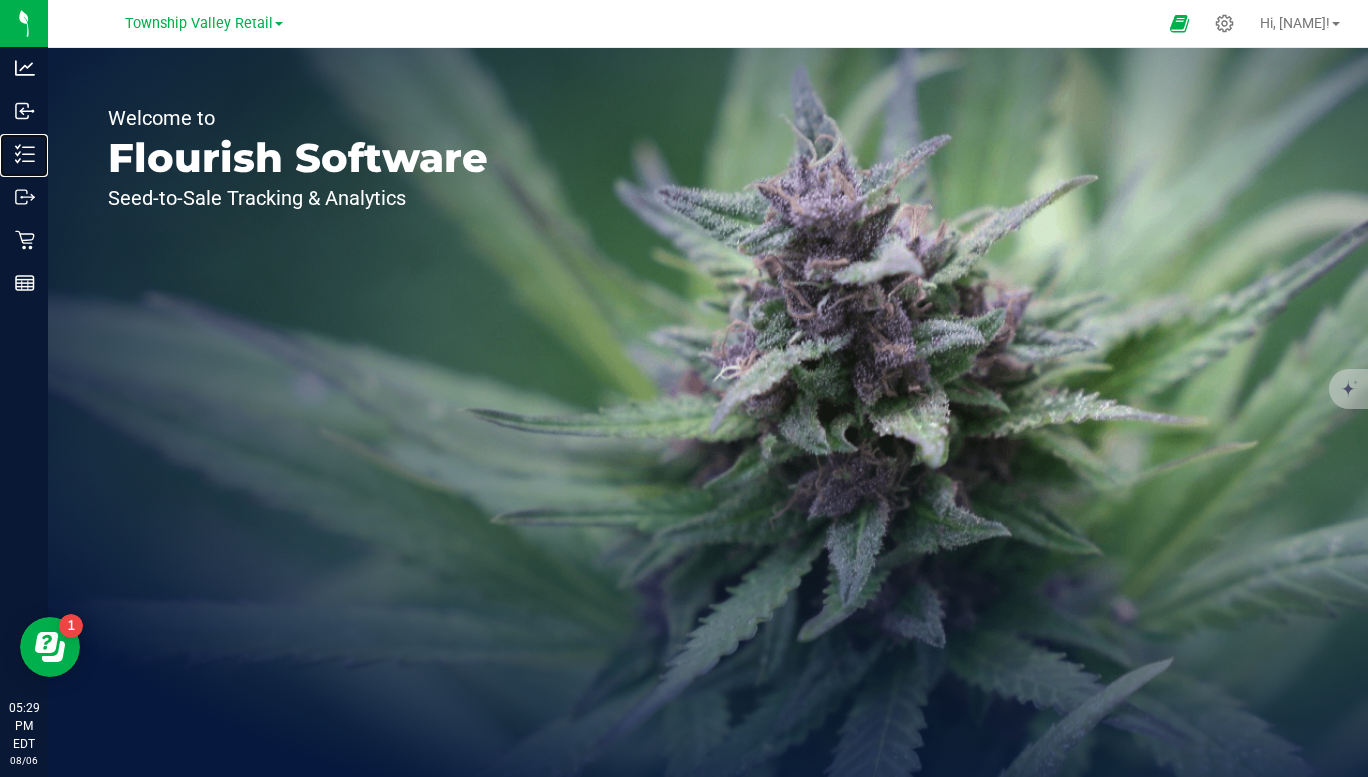 click 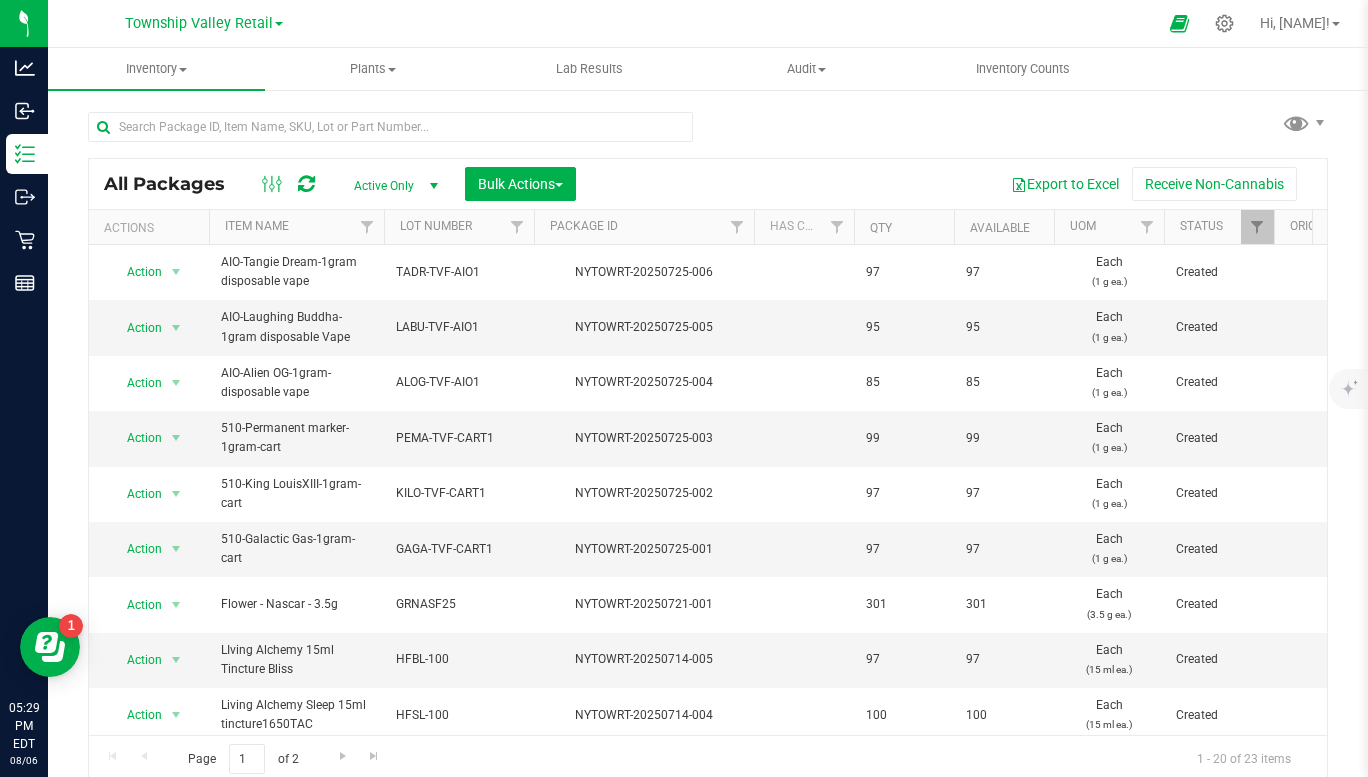 click on "Receive Non-Cannabis" at bounding box center (1214, 184) 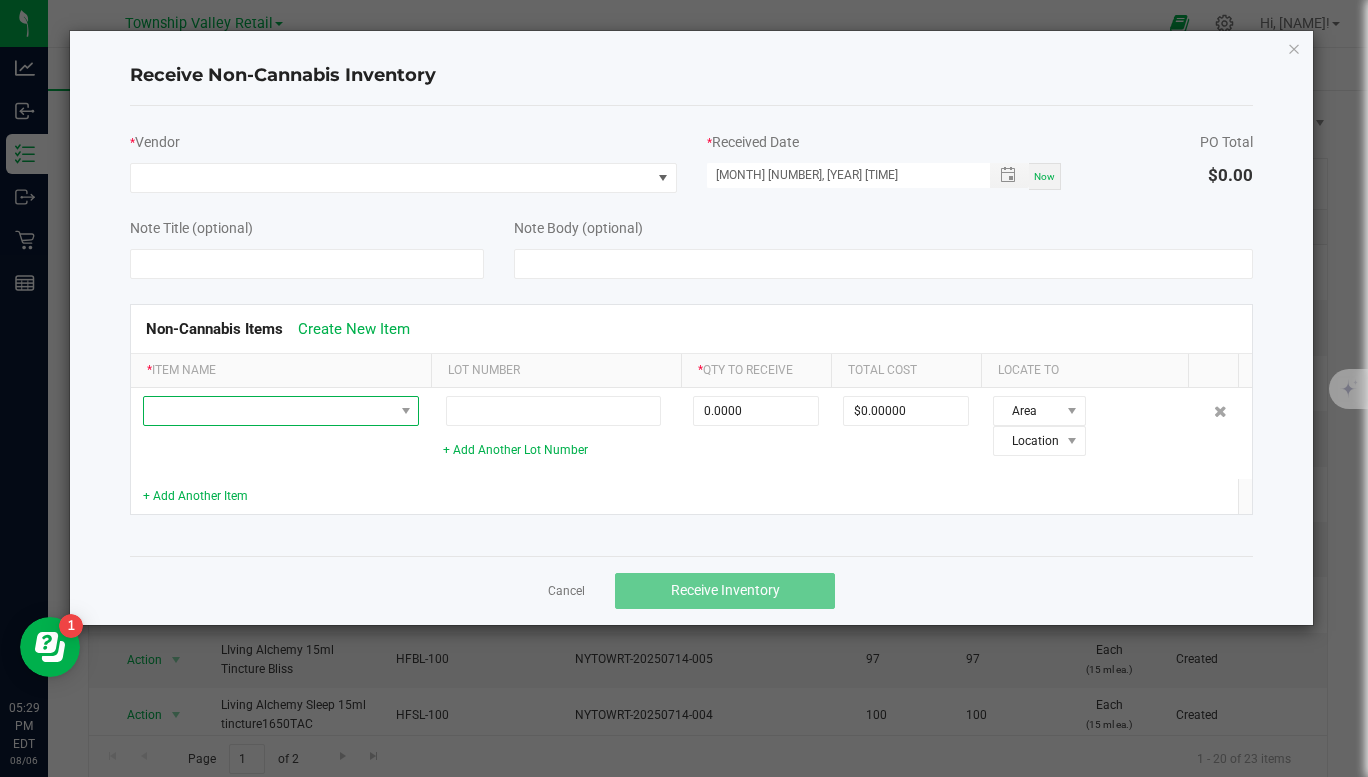 click at bounding box center [406, 411] 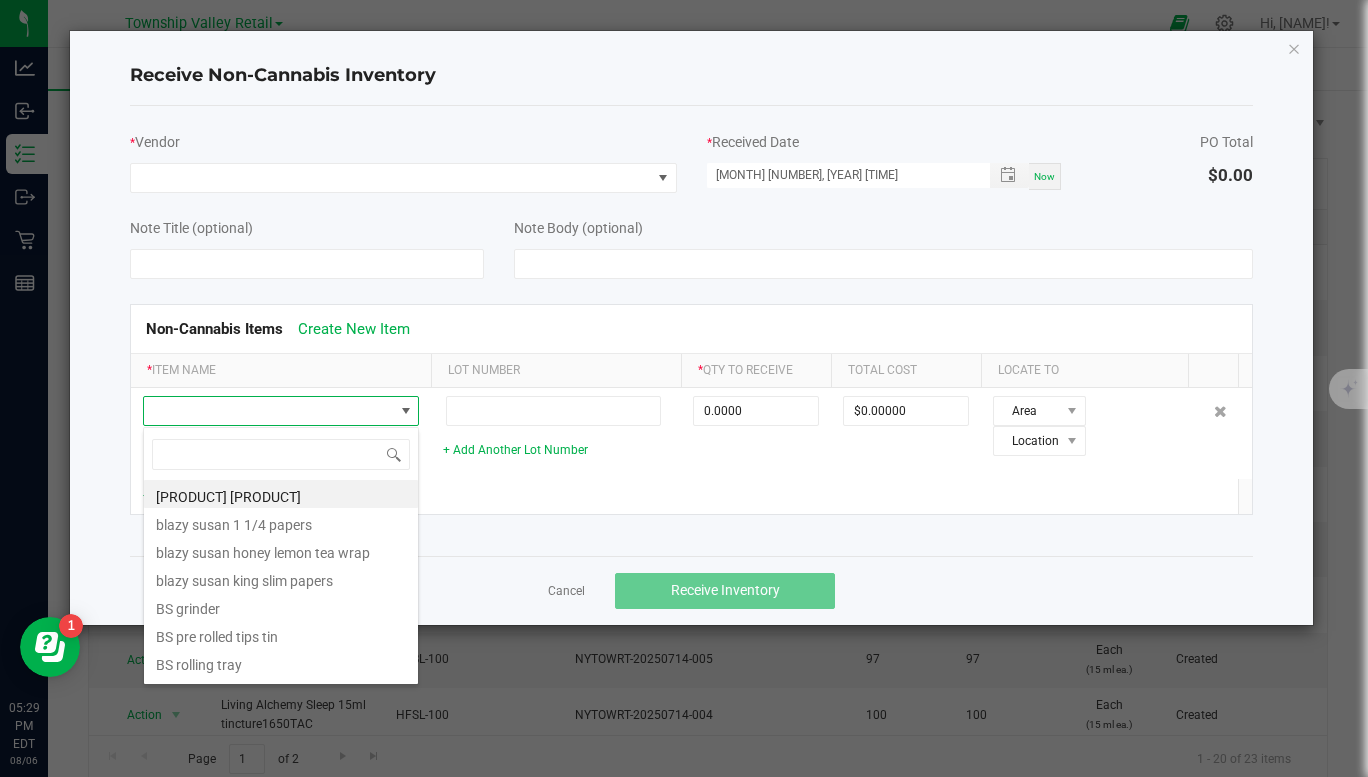 scroll, scrollTop: 99970, scrollLeft: 99724, axis: both 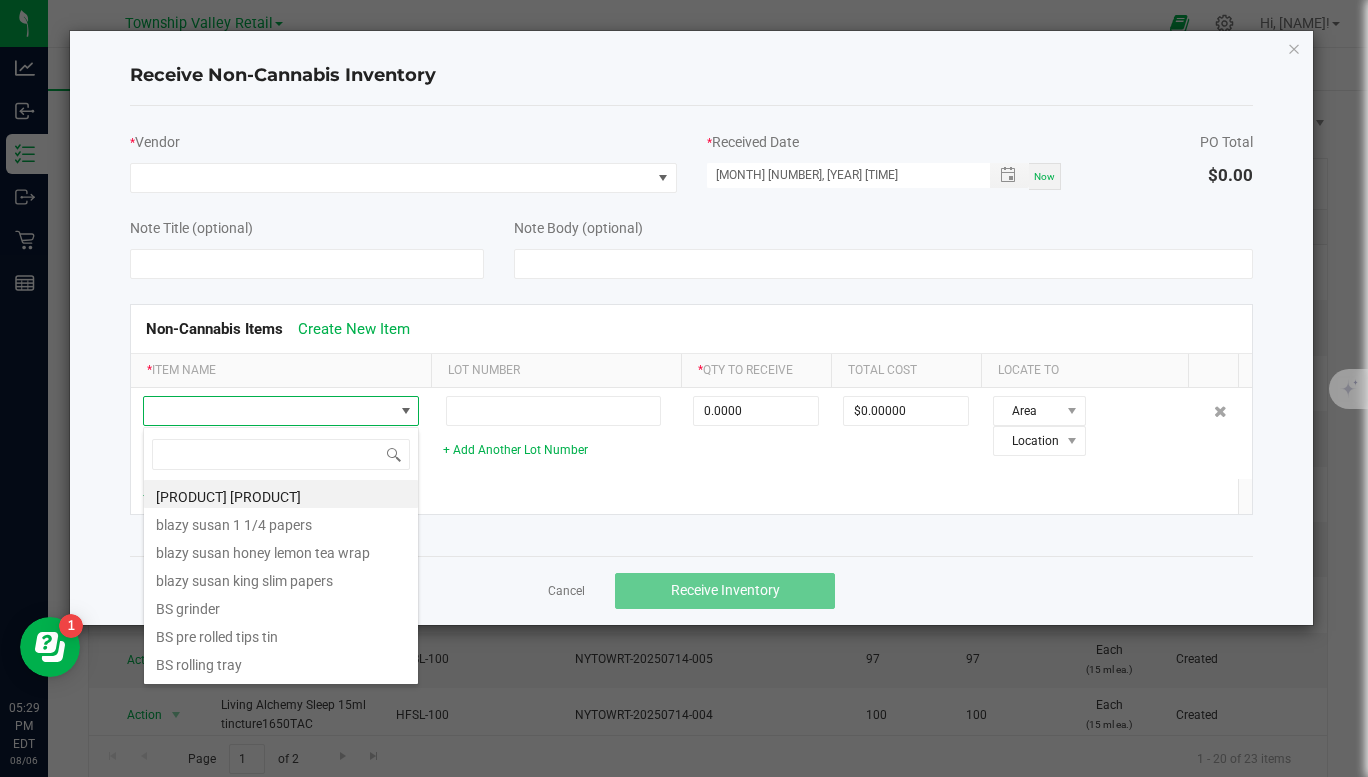 click on "[PRODUCT] [PRODUCT]" at bounding box center (281, 494) 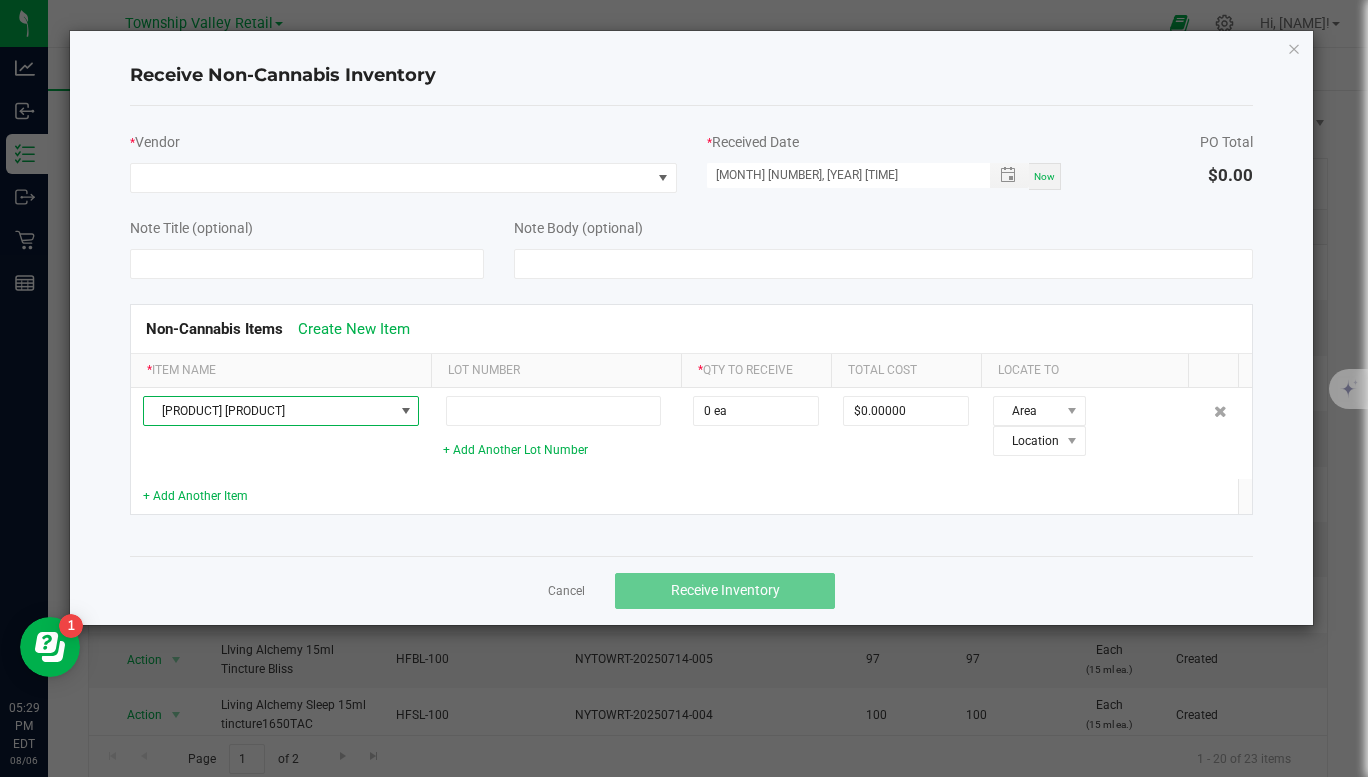 click on "0 ea" at bounding box center [756, 411] 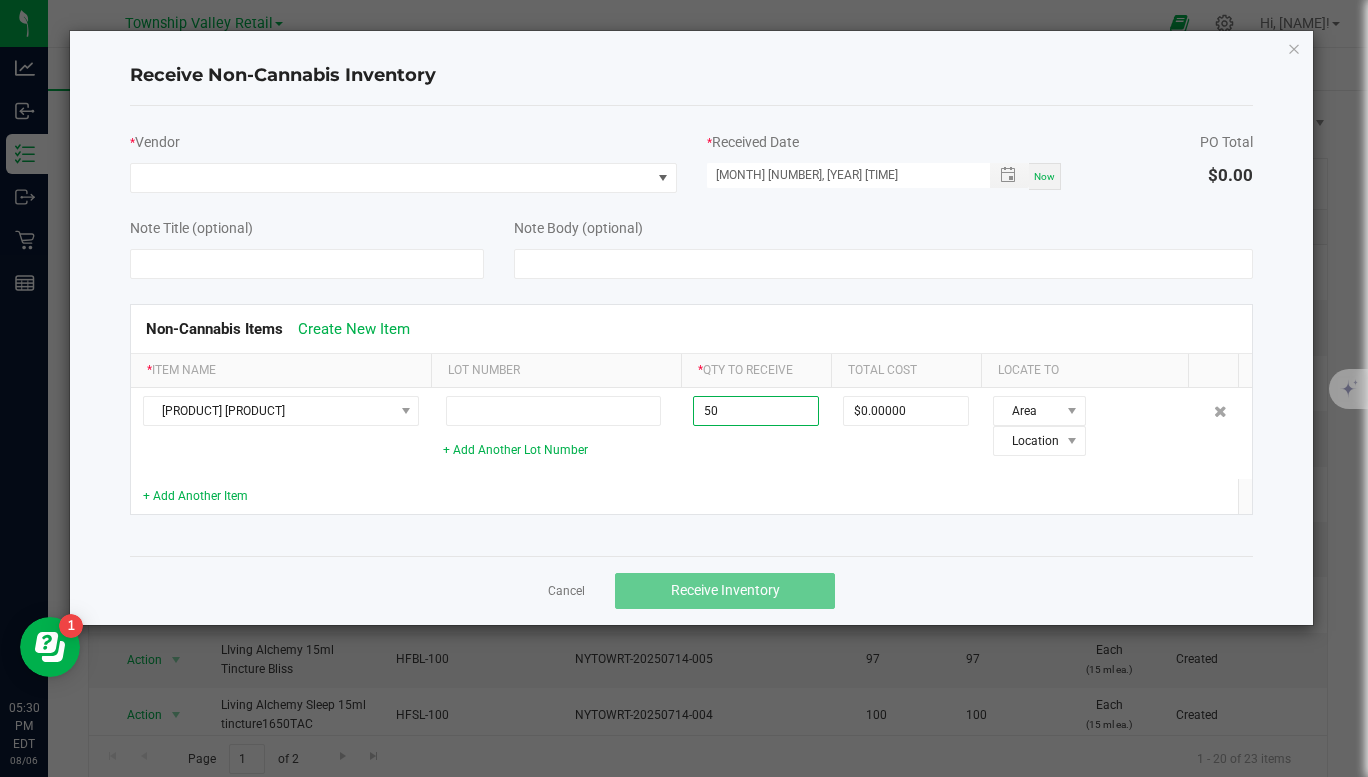 click on "Area Location" 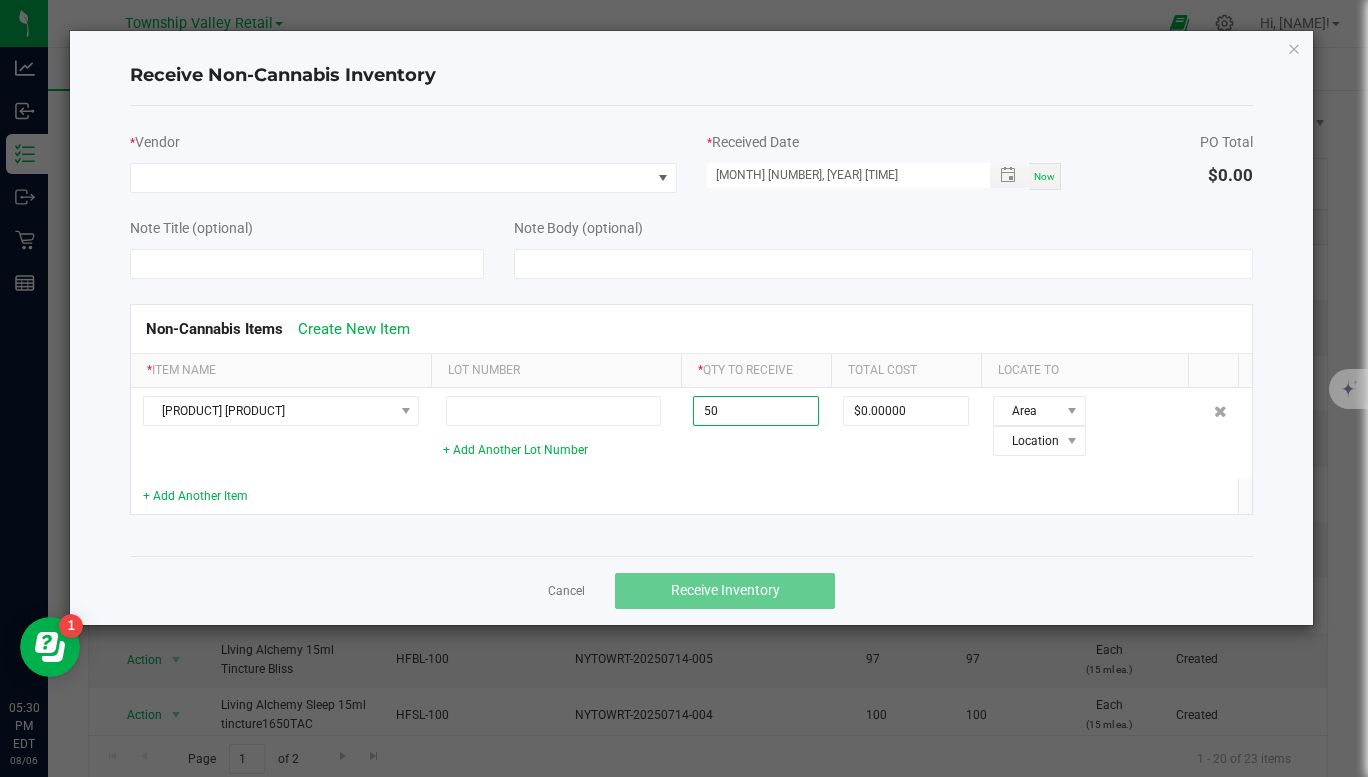 type on "50 ea" 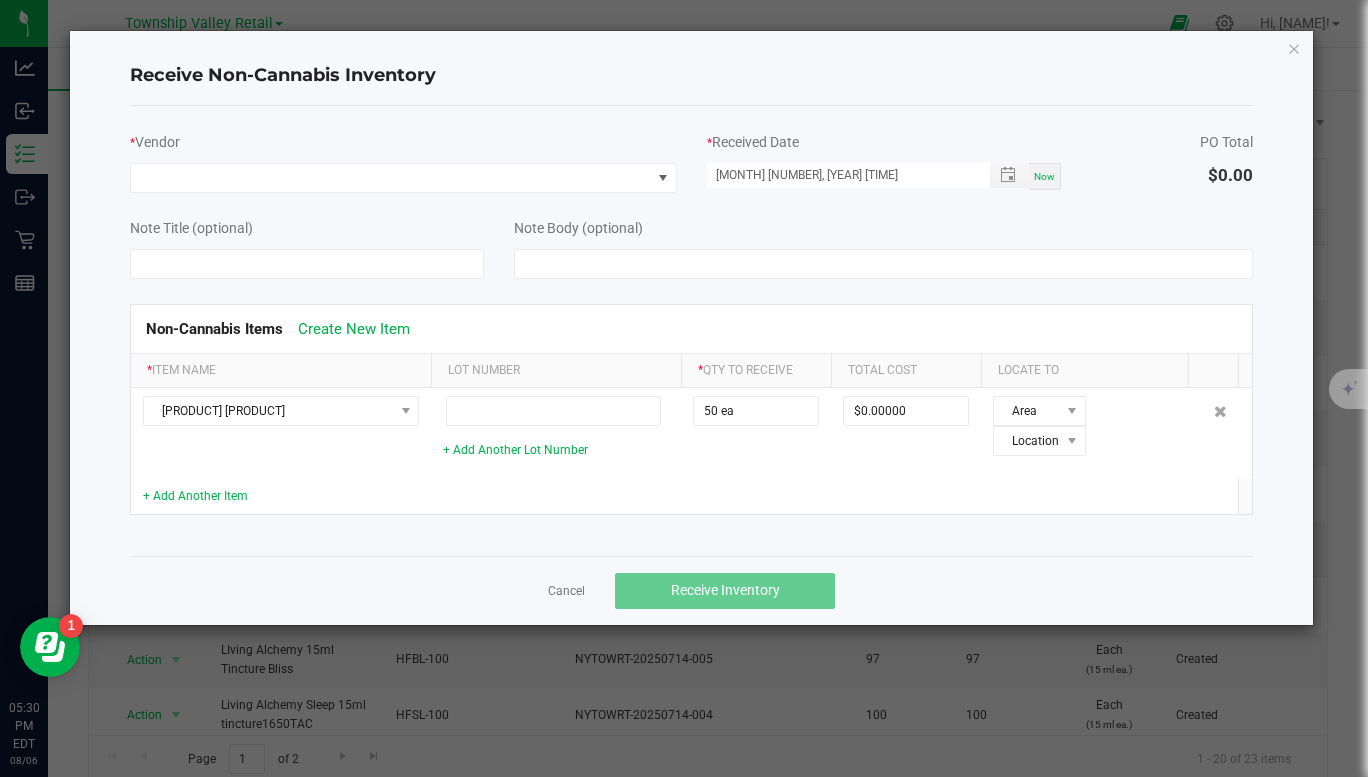 click on "Area Location" 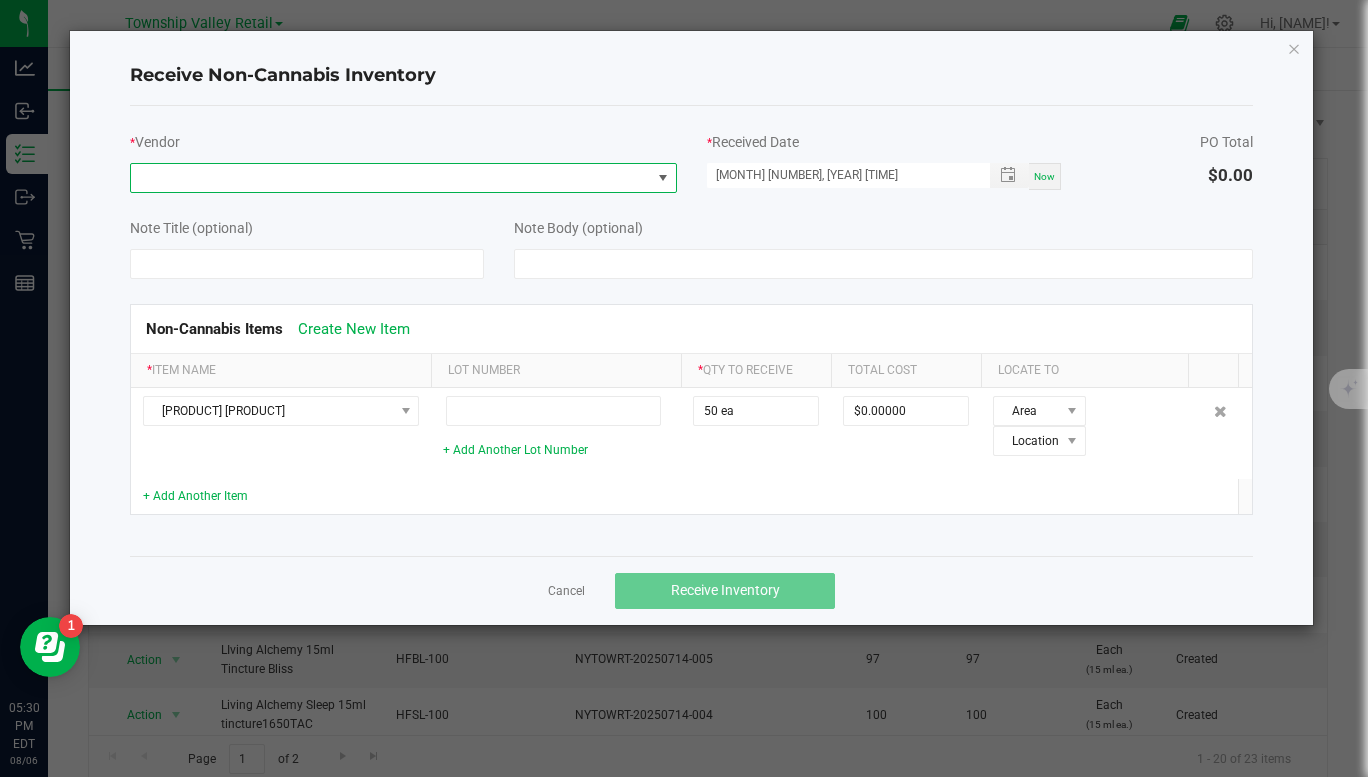 click at bounding box center [663, 178] 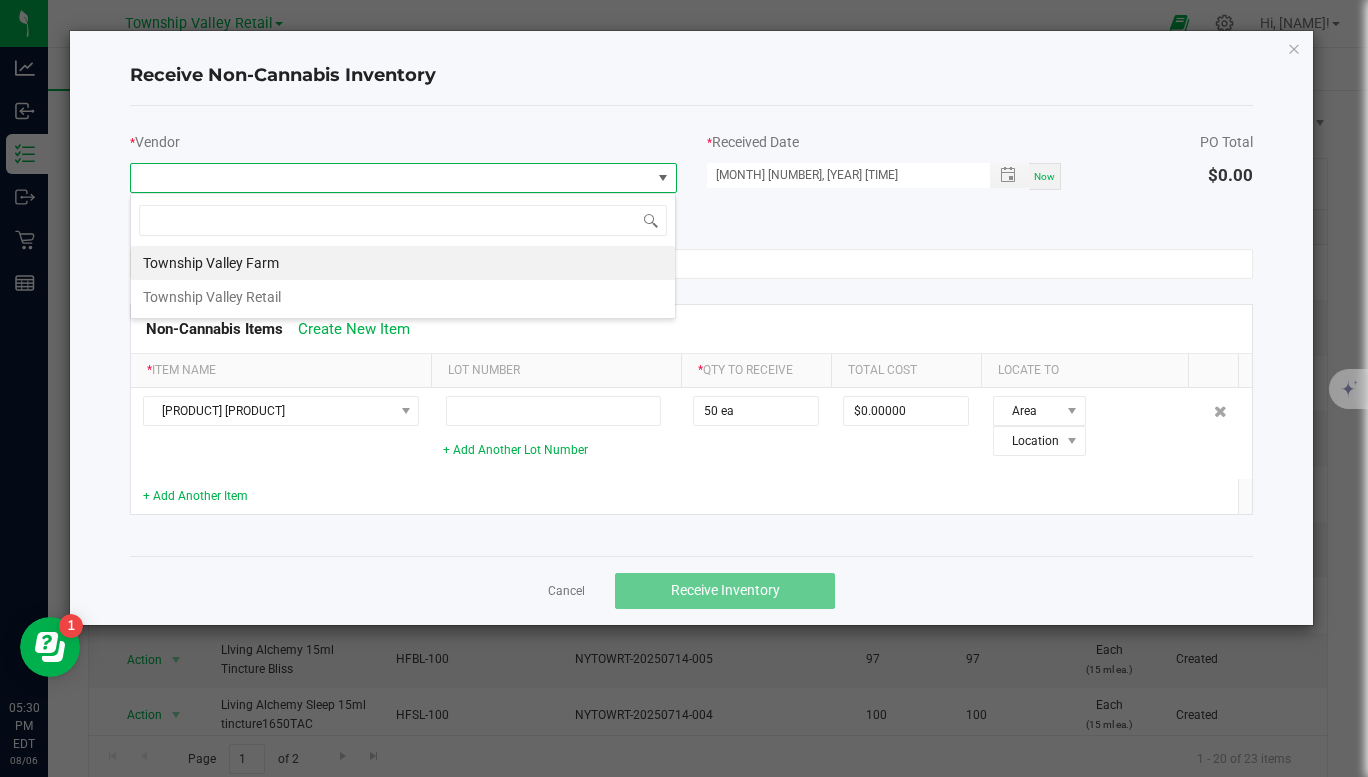 scroll, scrollTop: 99970, scrollLeft: 99453, axis: both 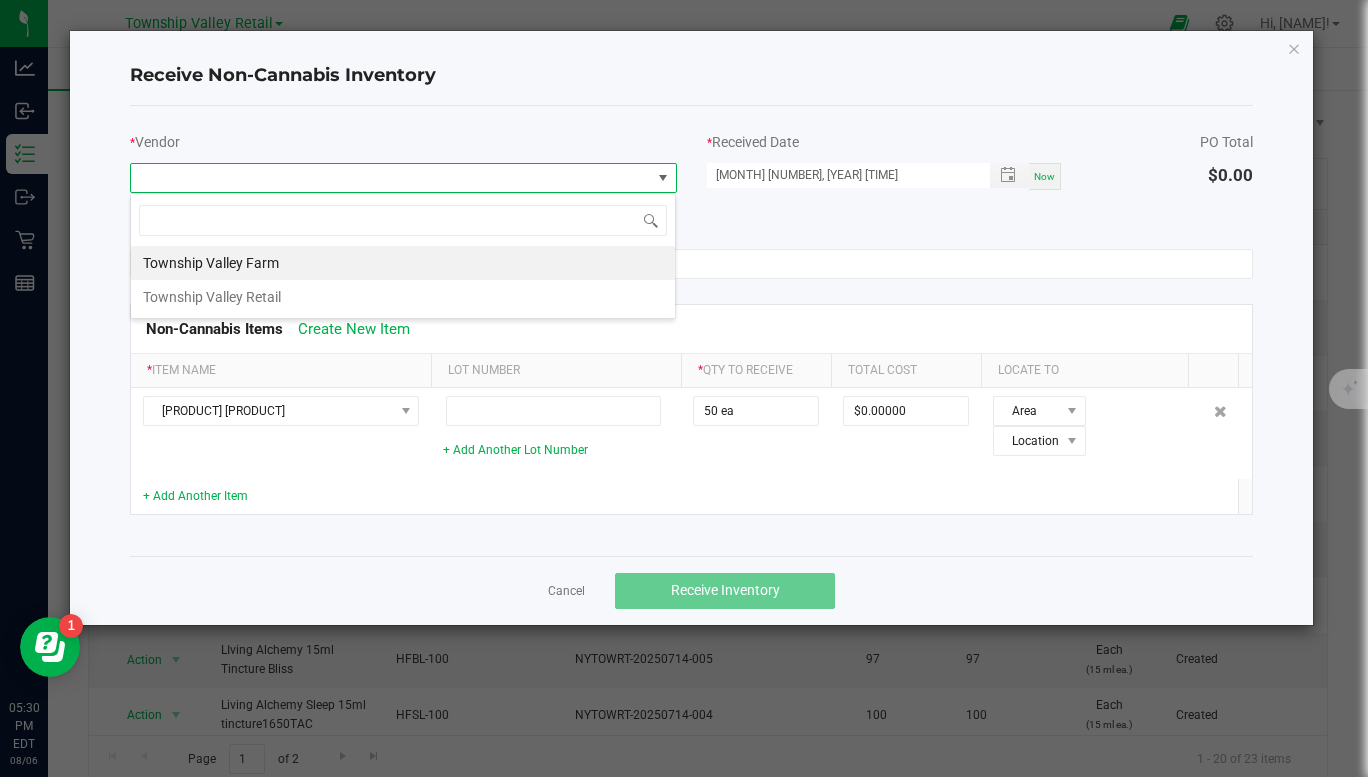 click on "Township Valley Retail" at bounding box center (403, 297) 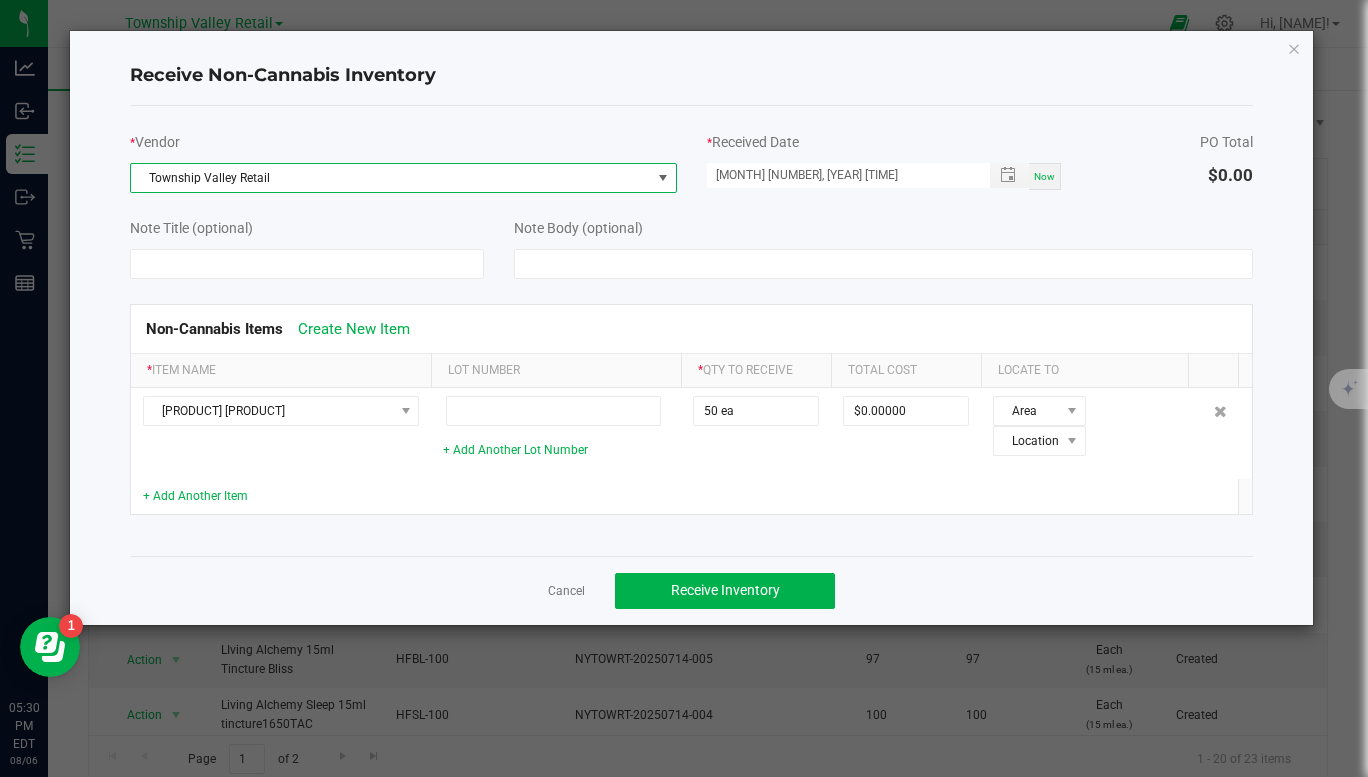 click 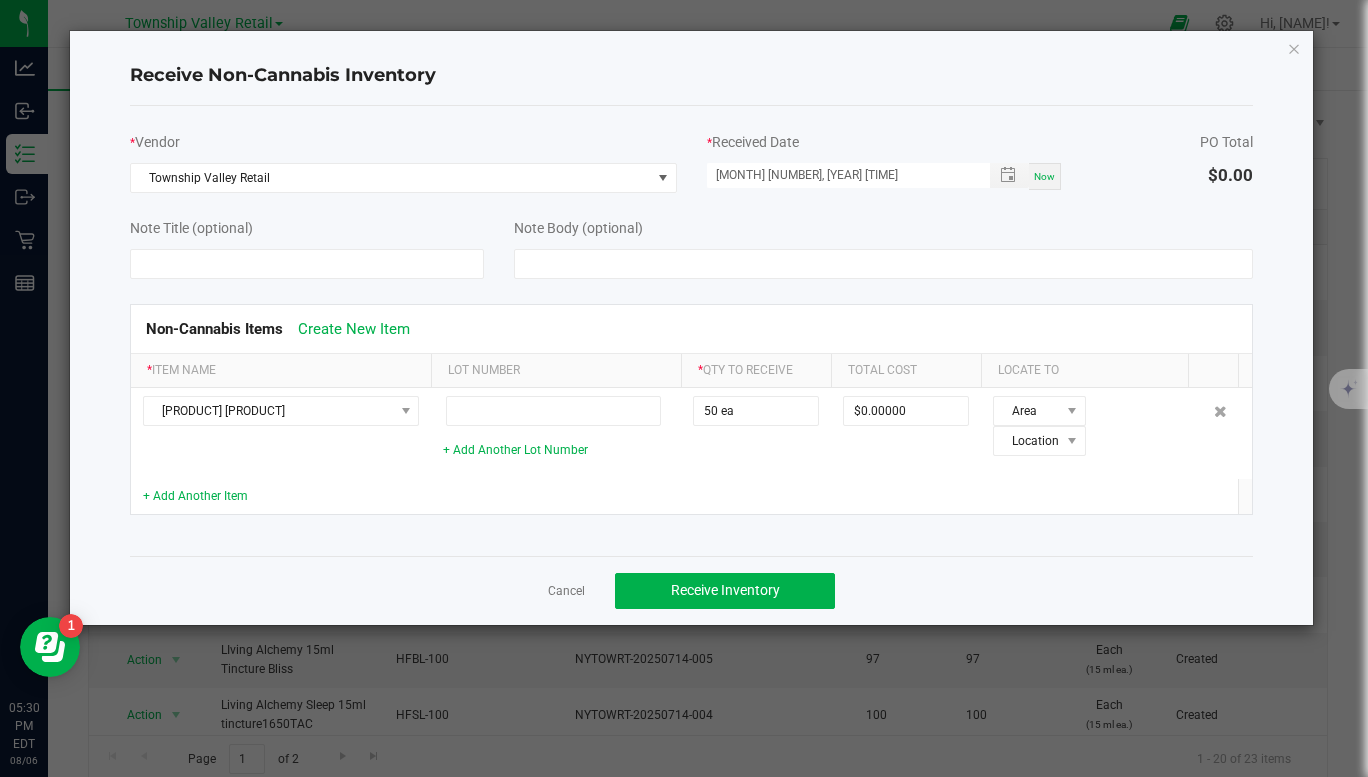click 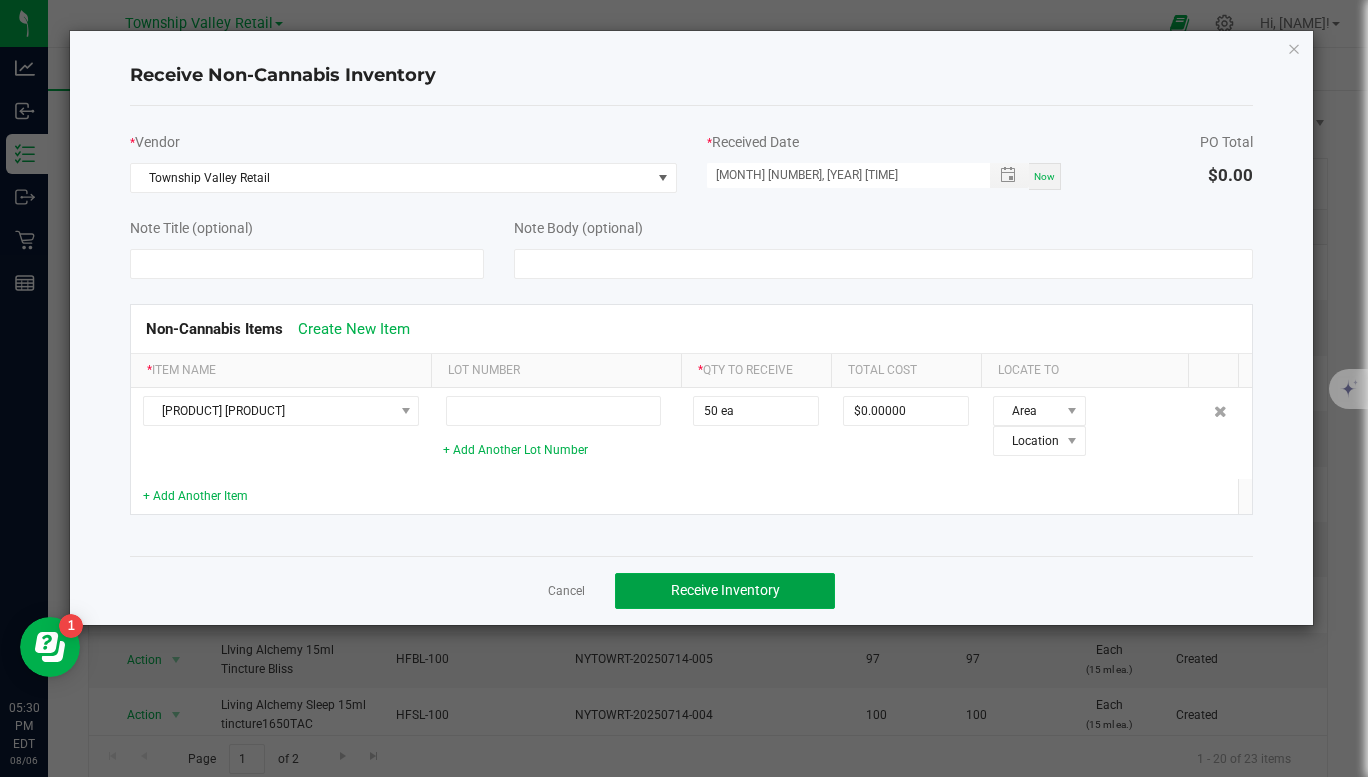 click on "Receive Inventory" 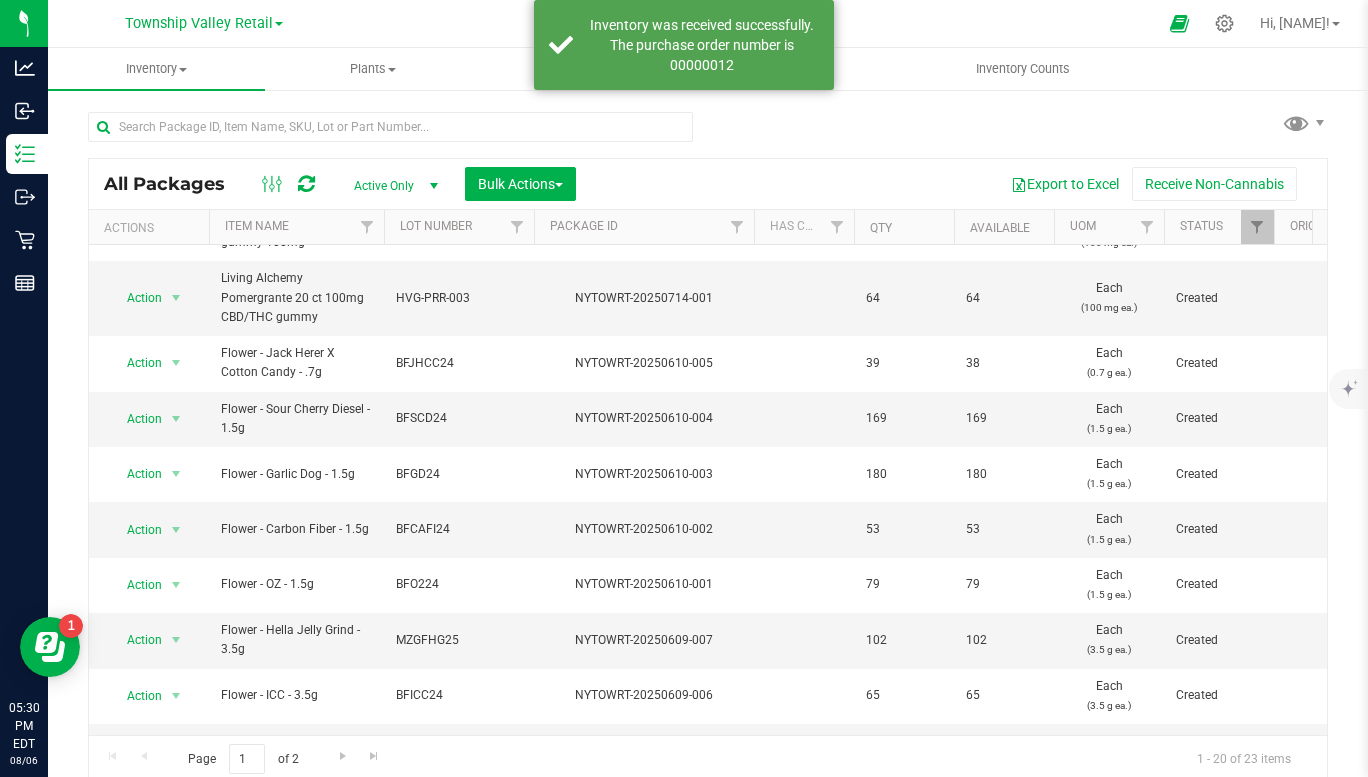 scroll, scrollTop: 652, scrollLeft: 0, axis: vertical 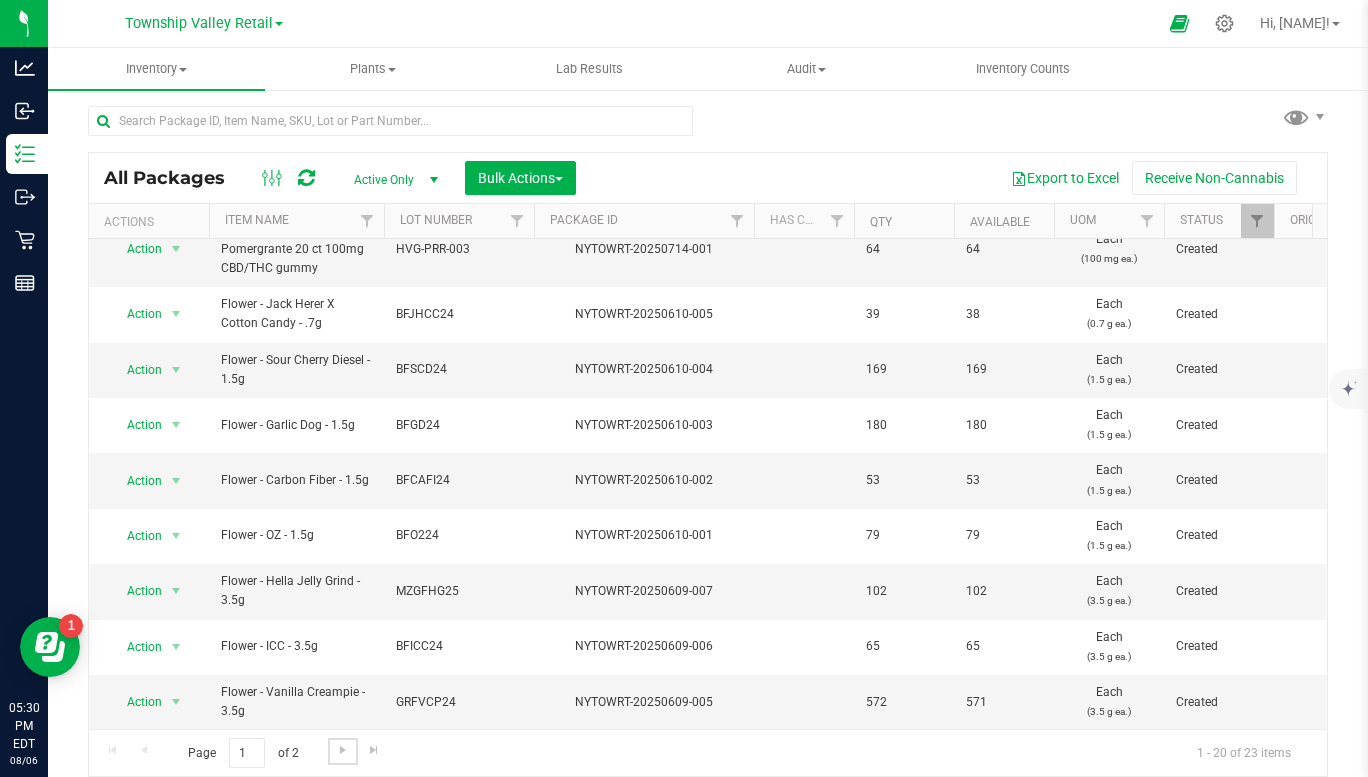 click at bounding box center [343, 750] 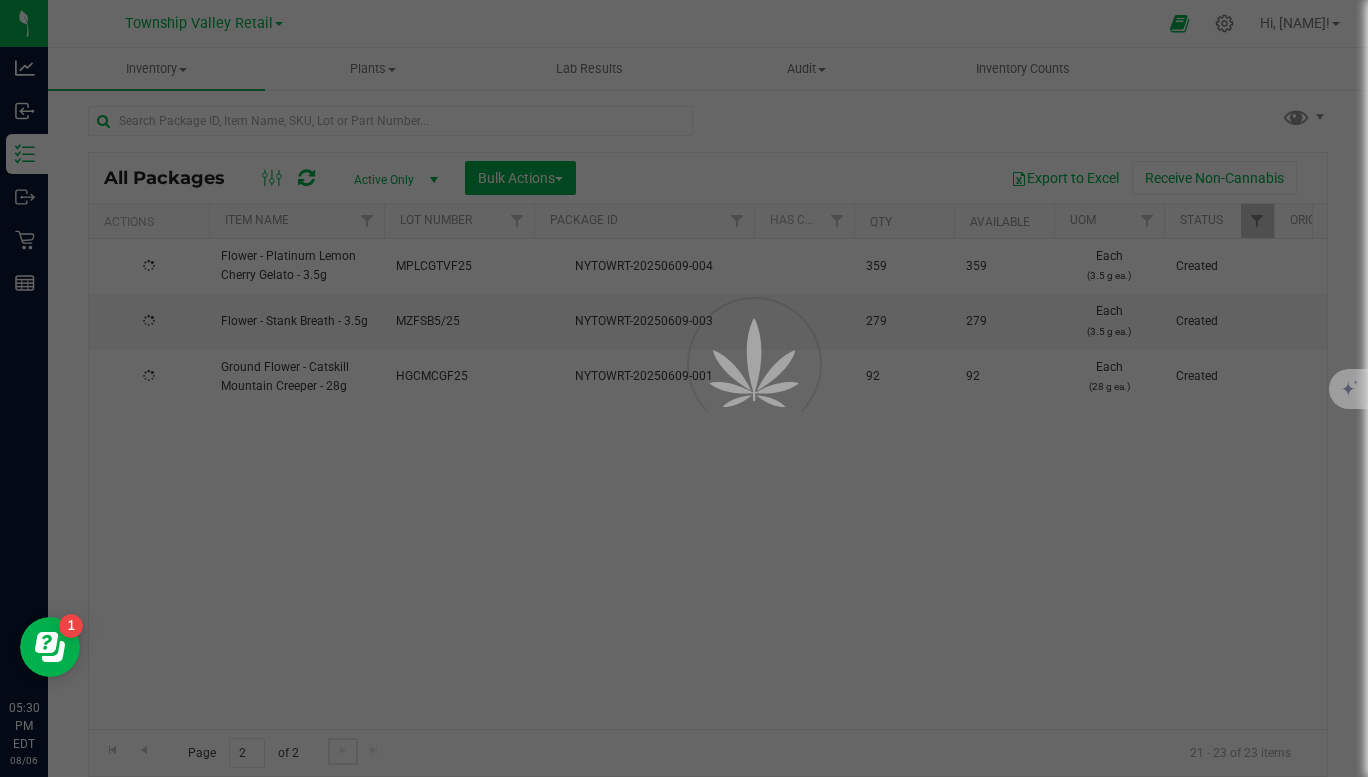 scroll, scrollTop: 0, scrollLeft: 0, axis: both 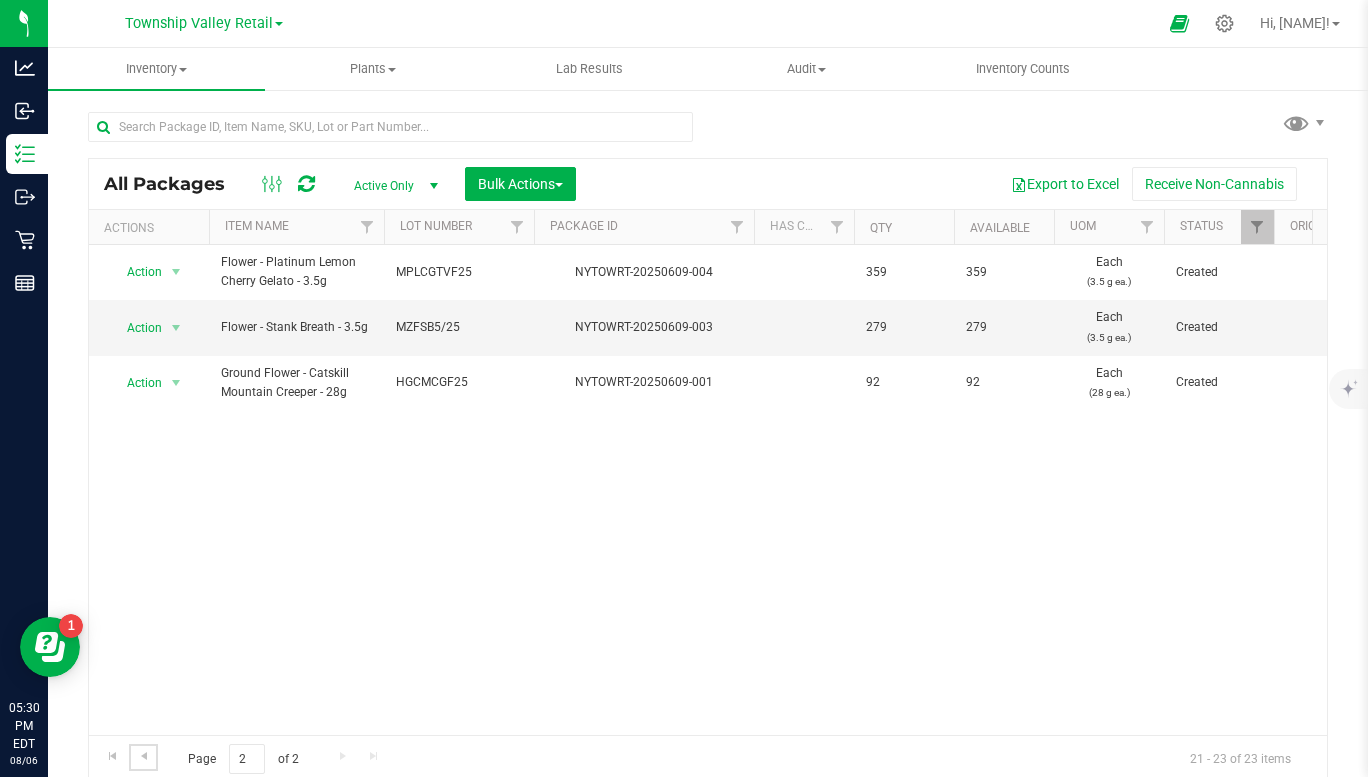 click at bounding box center [143, 757] 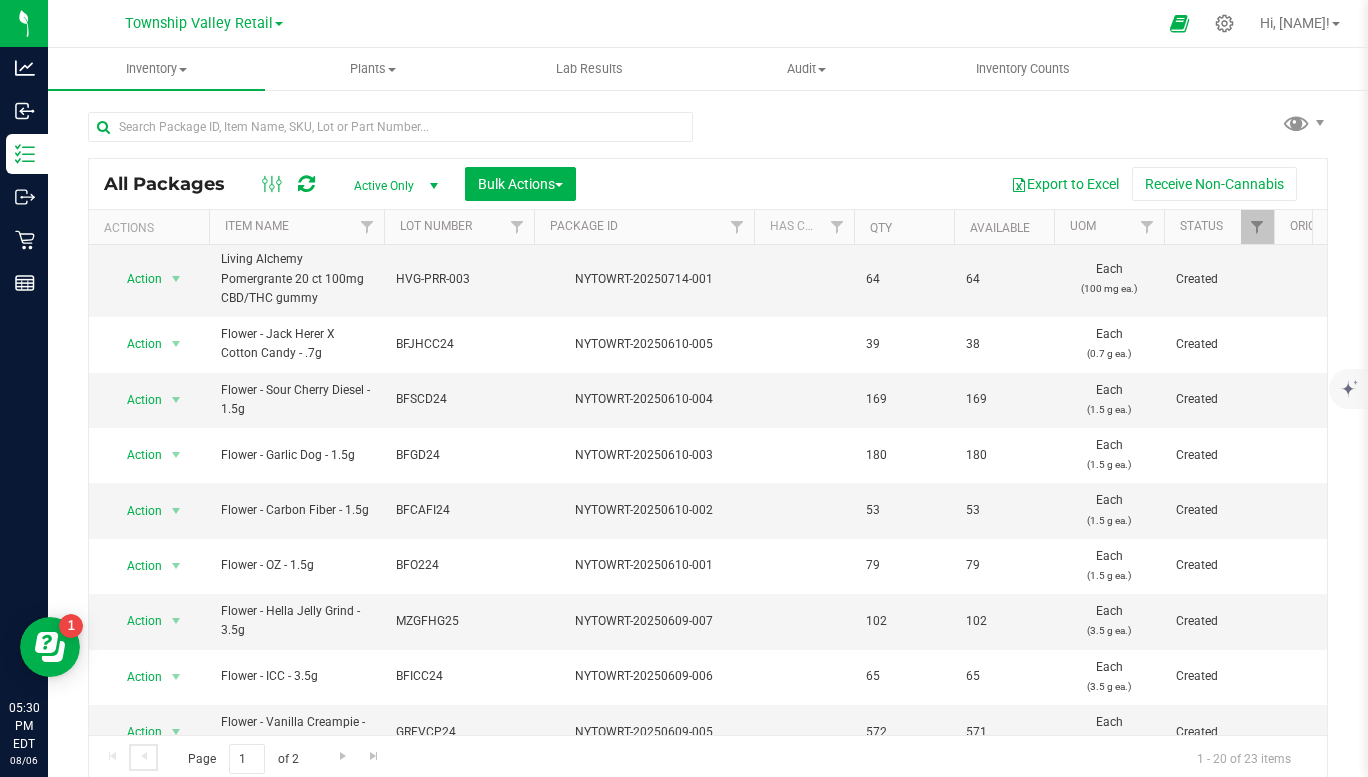 scroll, scrollTop: 652, scrollLeft: 0, axis: vertical 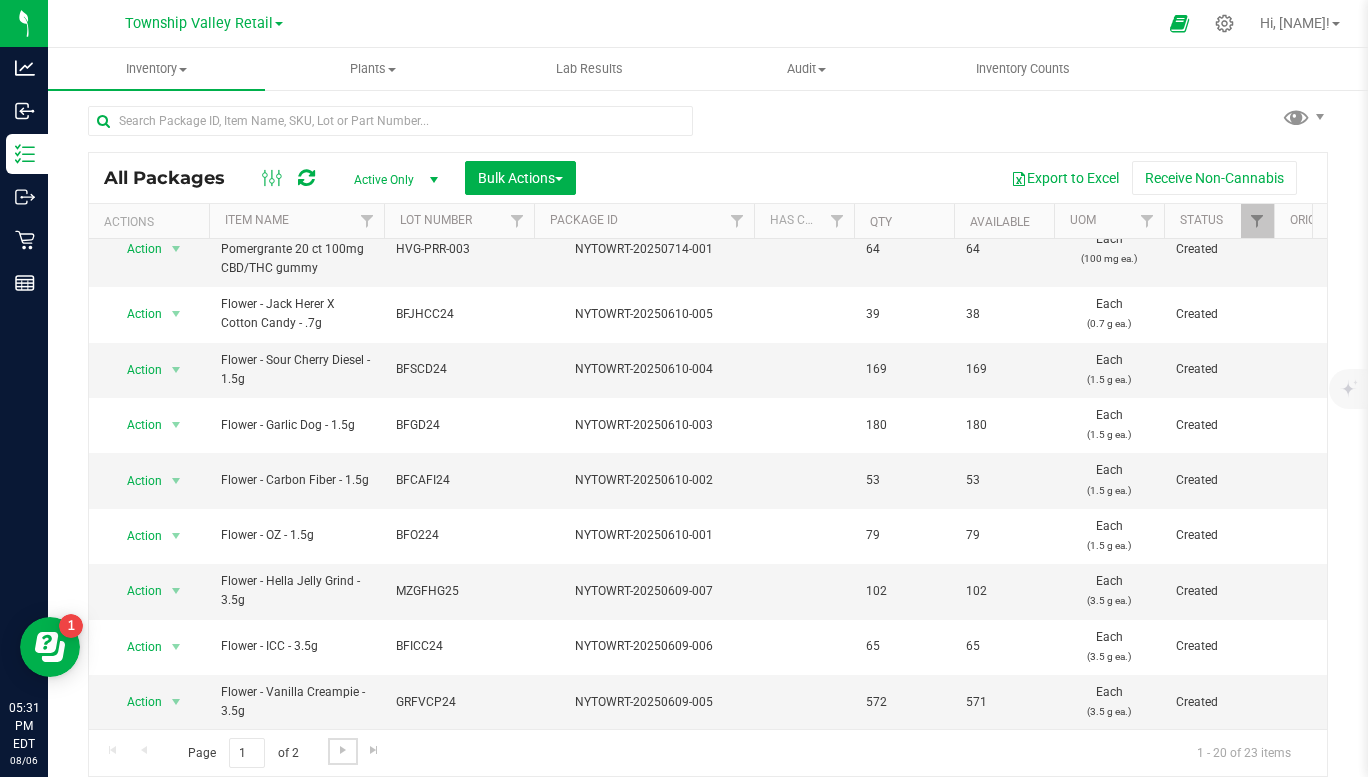 click at bounding box center [343, 750] 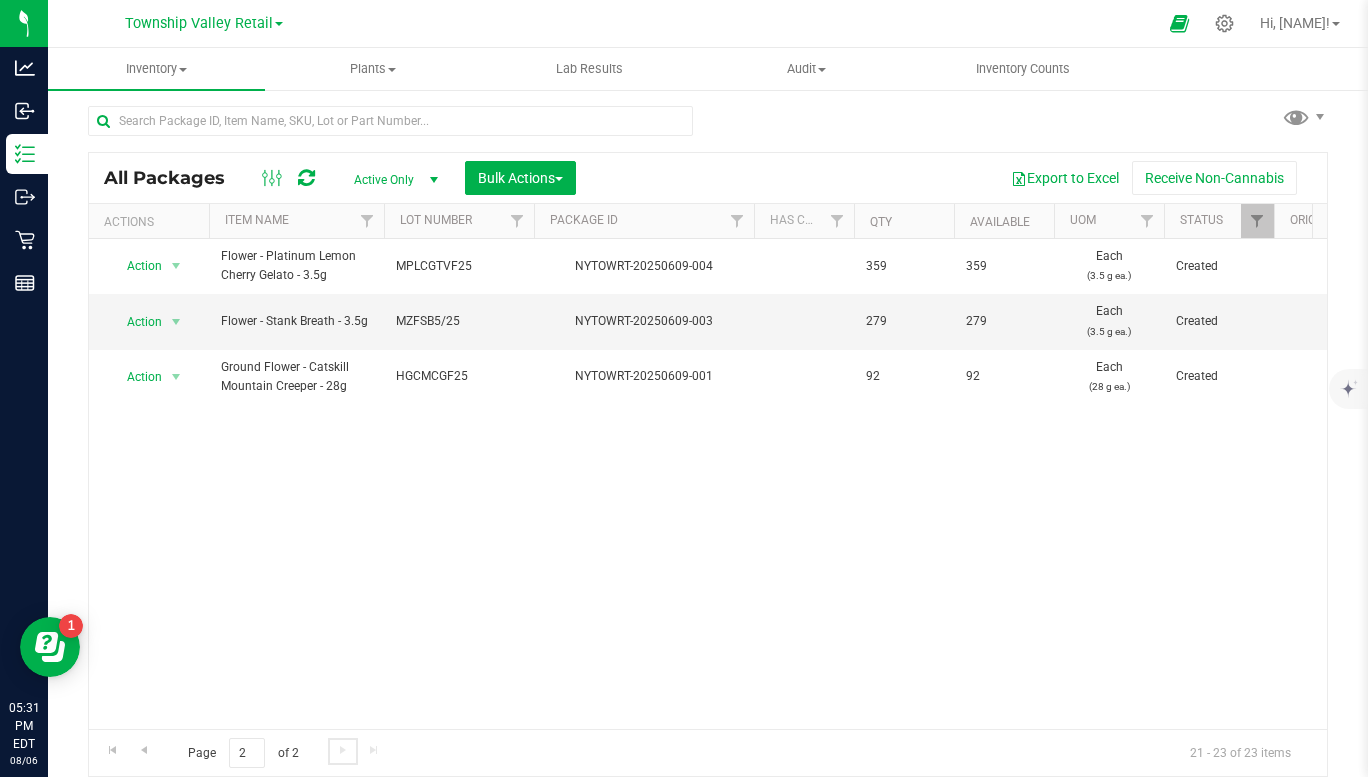 scroll, scrollTop: 0, scrollLeft: 0, axis: both 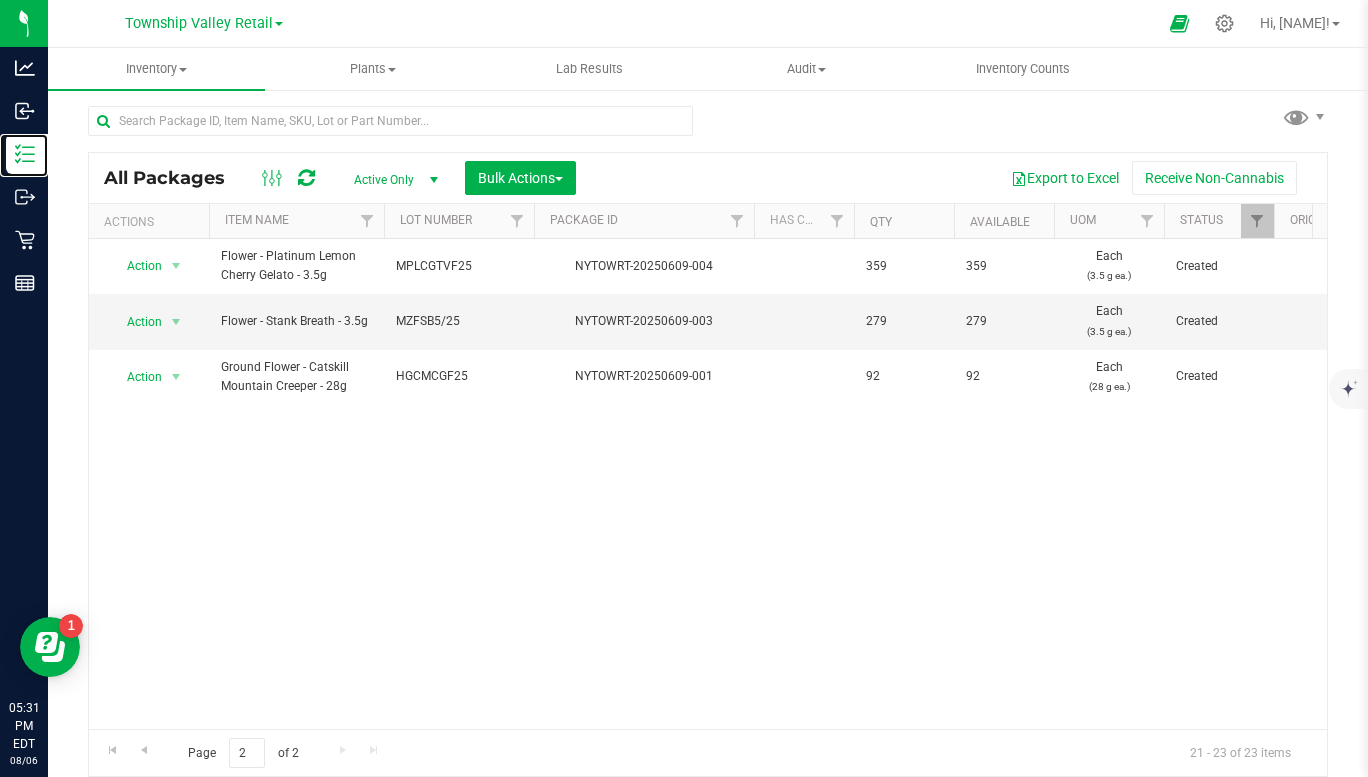 click 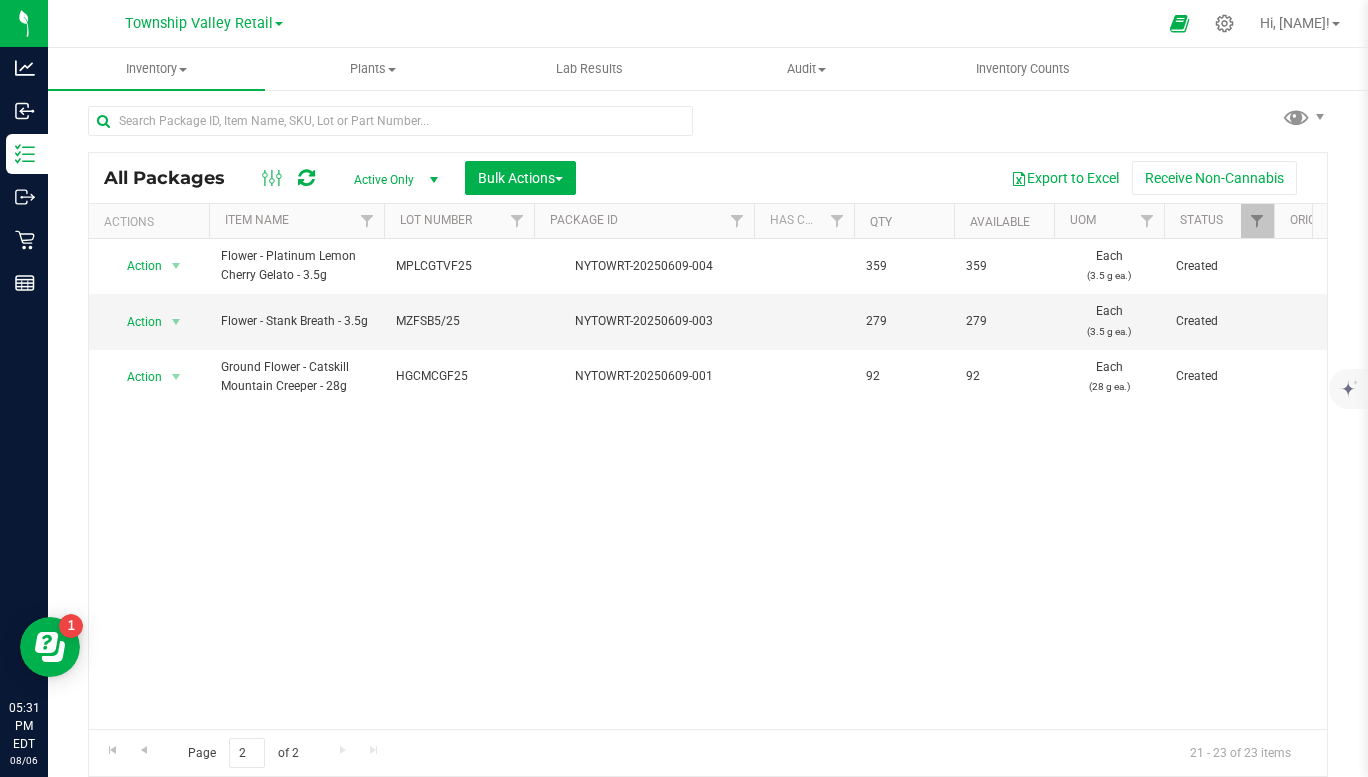 click on "[PRODUCT] - [PRODUCT] - 3.5g
MPLCGTVF25
NYTOWRT-[YEAR][MONTH][NUMBER]-004
359
359
Each
(3.5 g ea.)
Created
$0.00000 $30.97000
1.1.21.19.0
$0.00 $11,118.23 $0.00 $0.00 [MONTH] [NUMBER], [YEAR] [TIME]
Now
00000001" at bounding box center [708, 484] 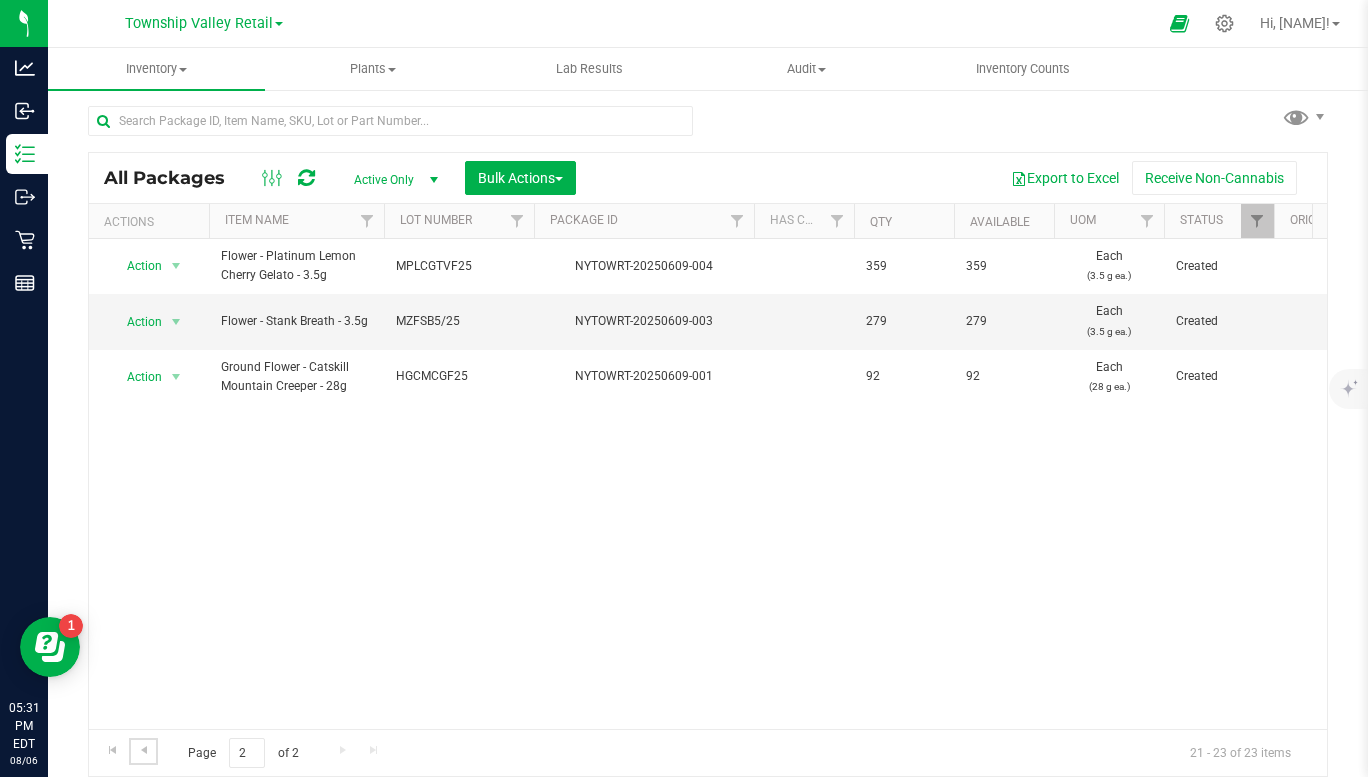 click at bounding box center [144, 750] 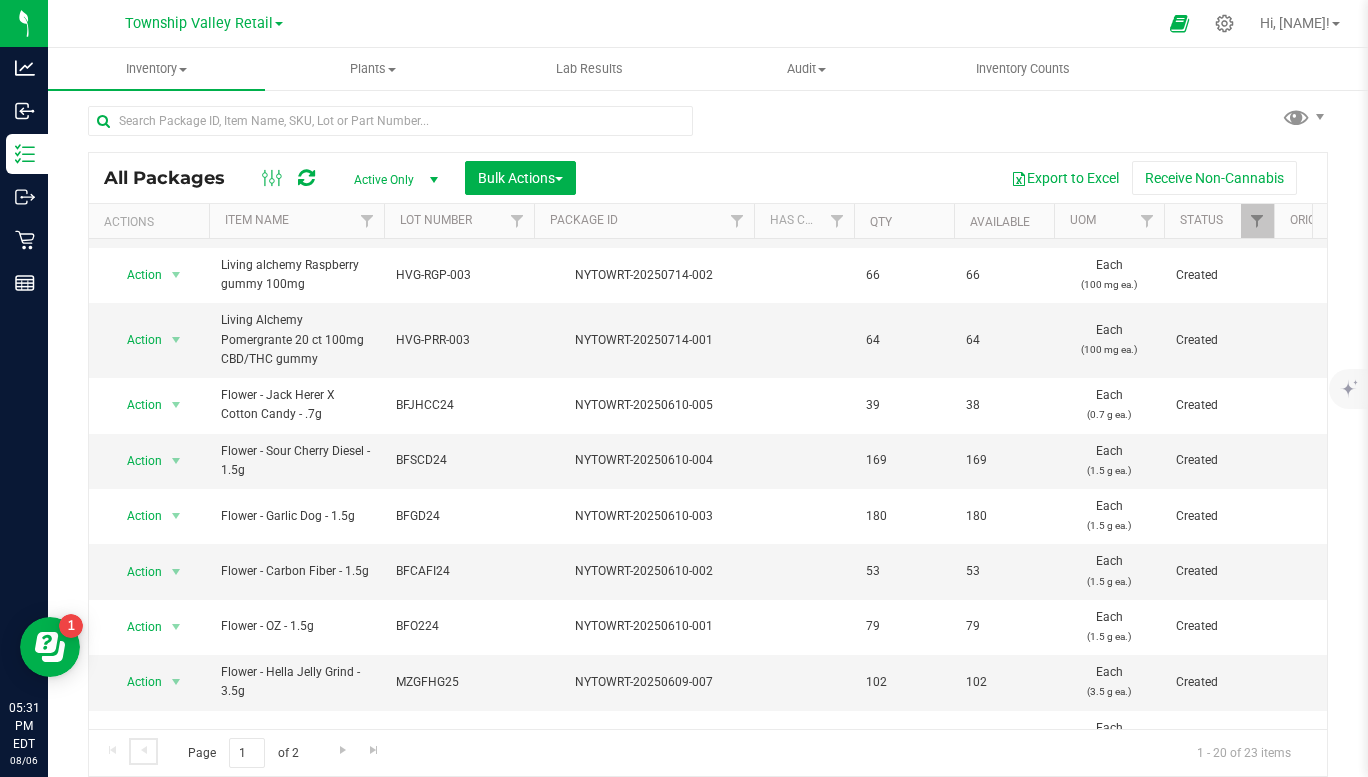 scroll, scrollTop: 652, scrollLeft: 0, axis: vertical 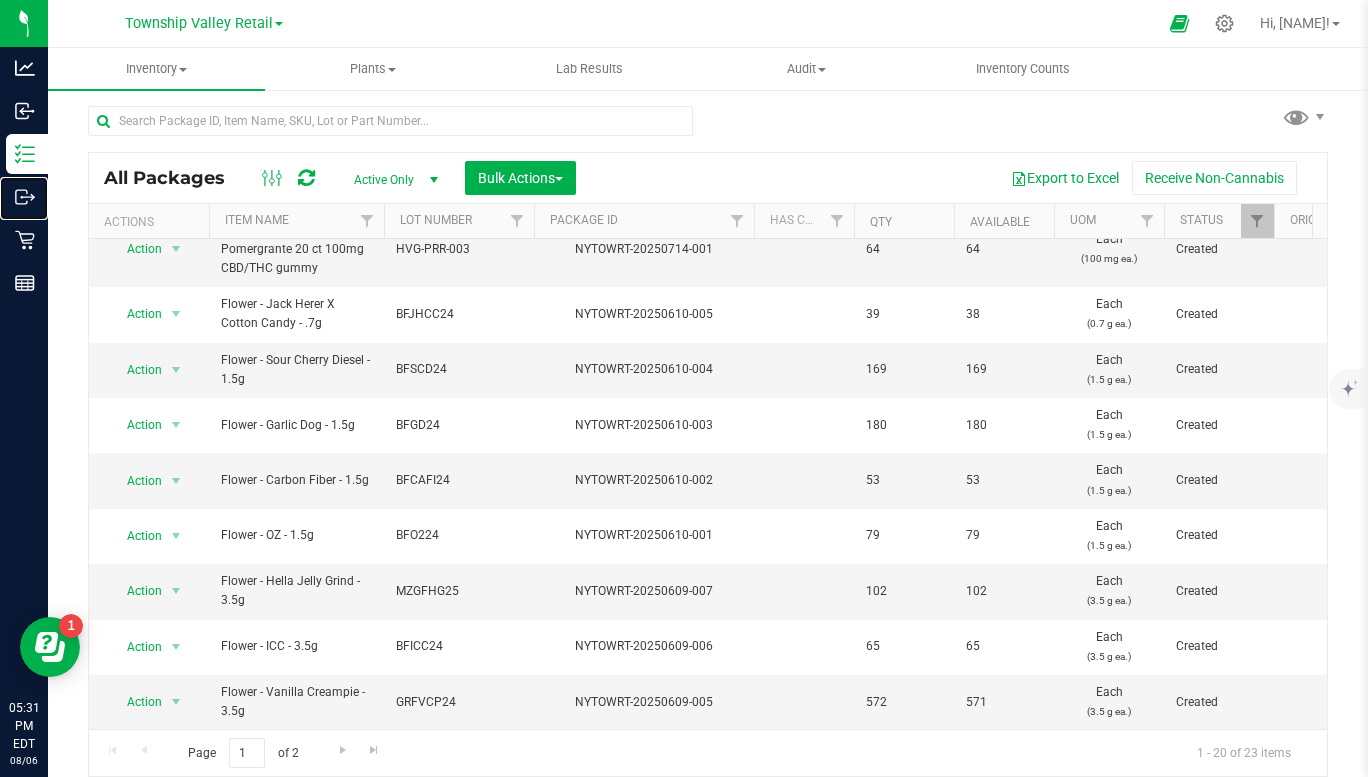 click on "Outbound" at bounding box center [27, 197] 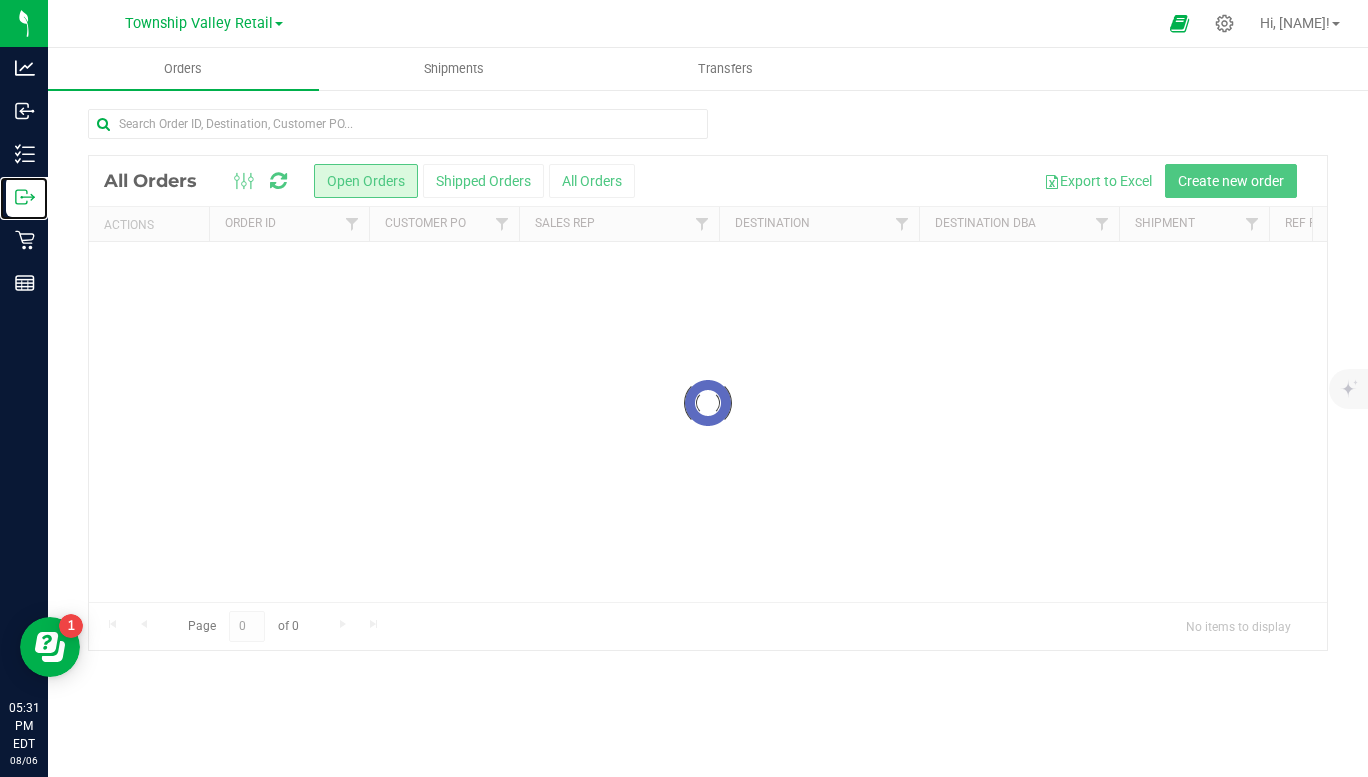 scroll, scrollTop: 0, scrollLeft: 0, axis: both 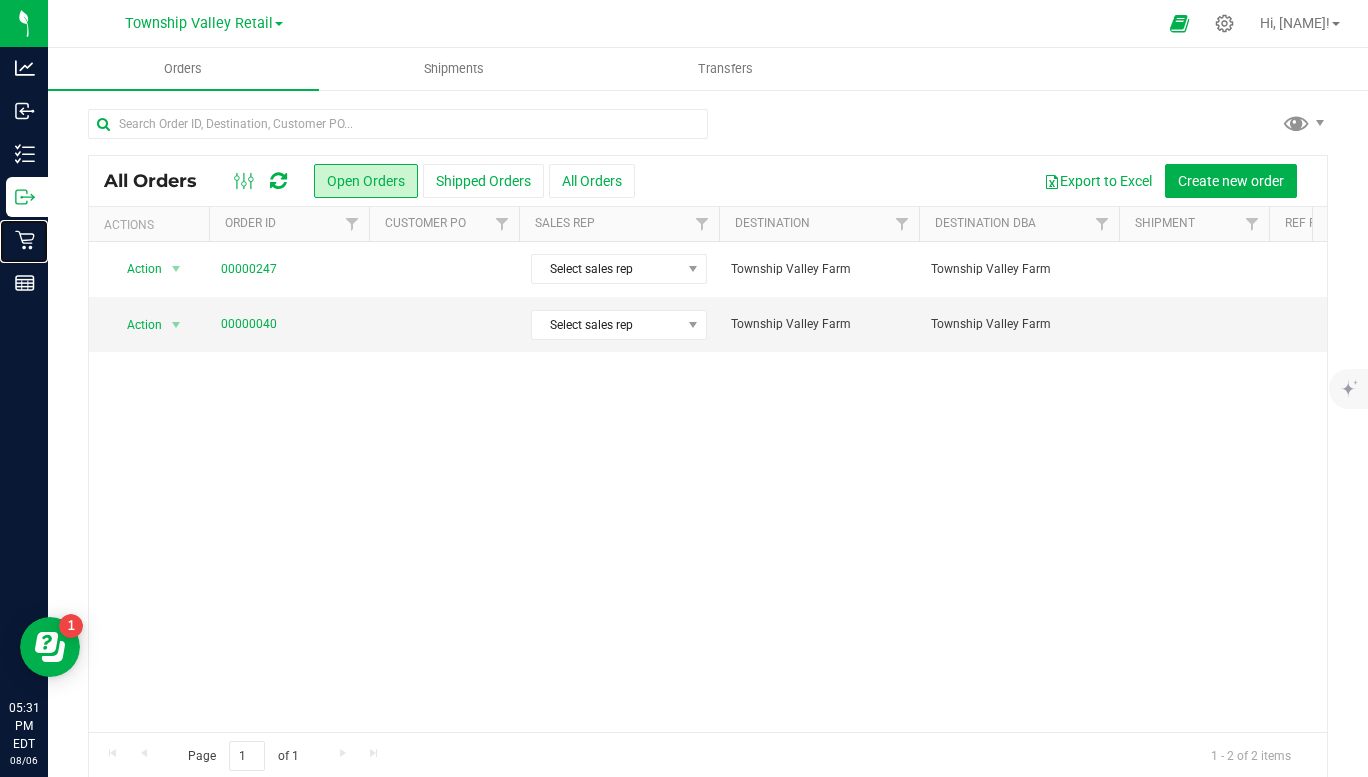 click on "Retail" at bounding box center [0, 0] 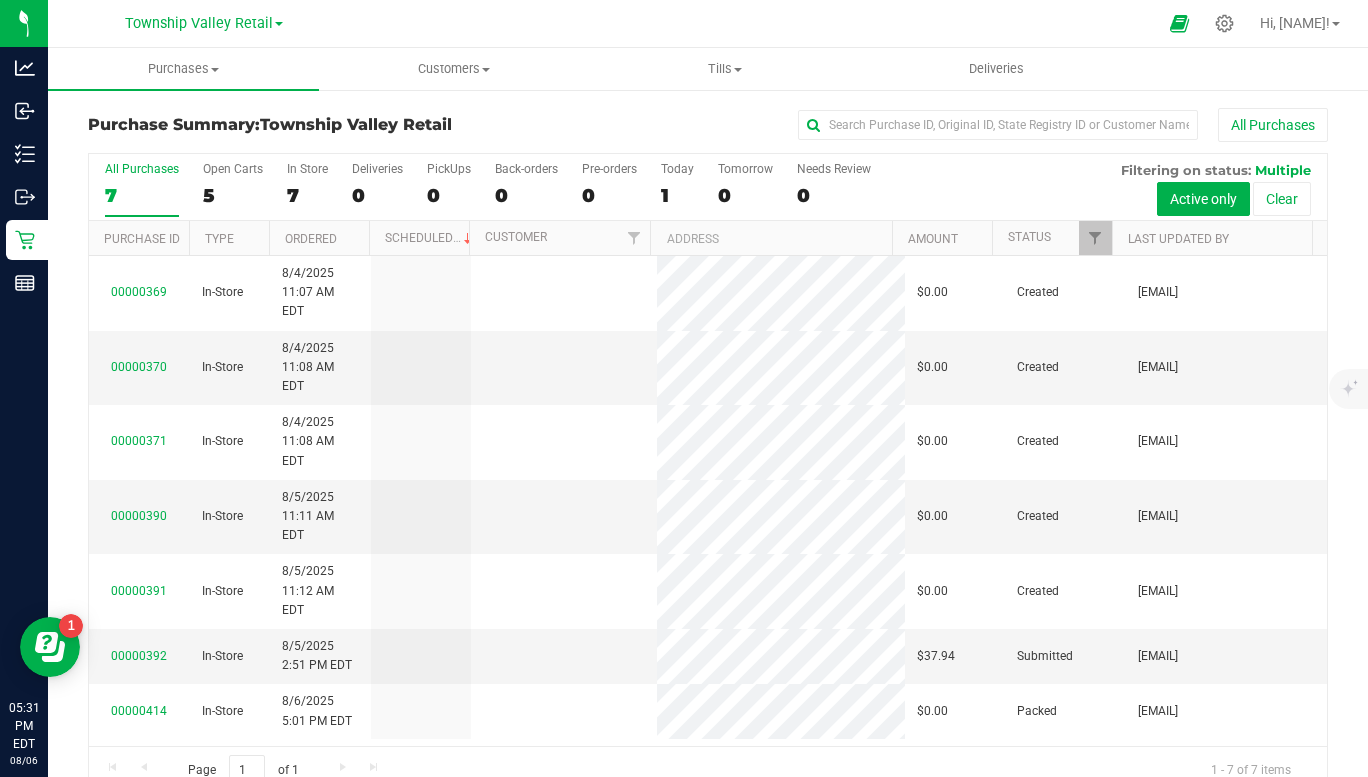 click at bounding box center [564, 517] 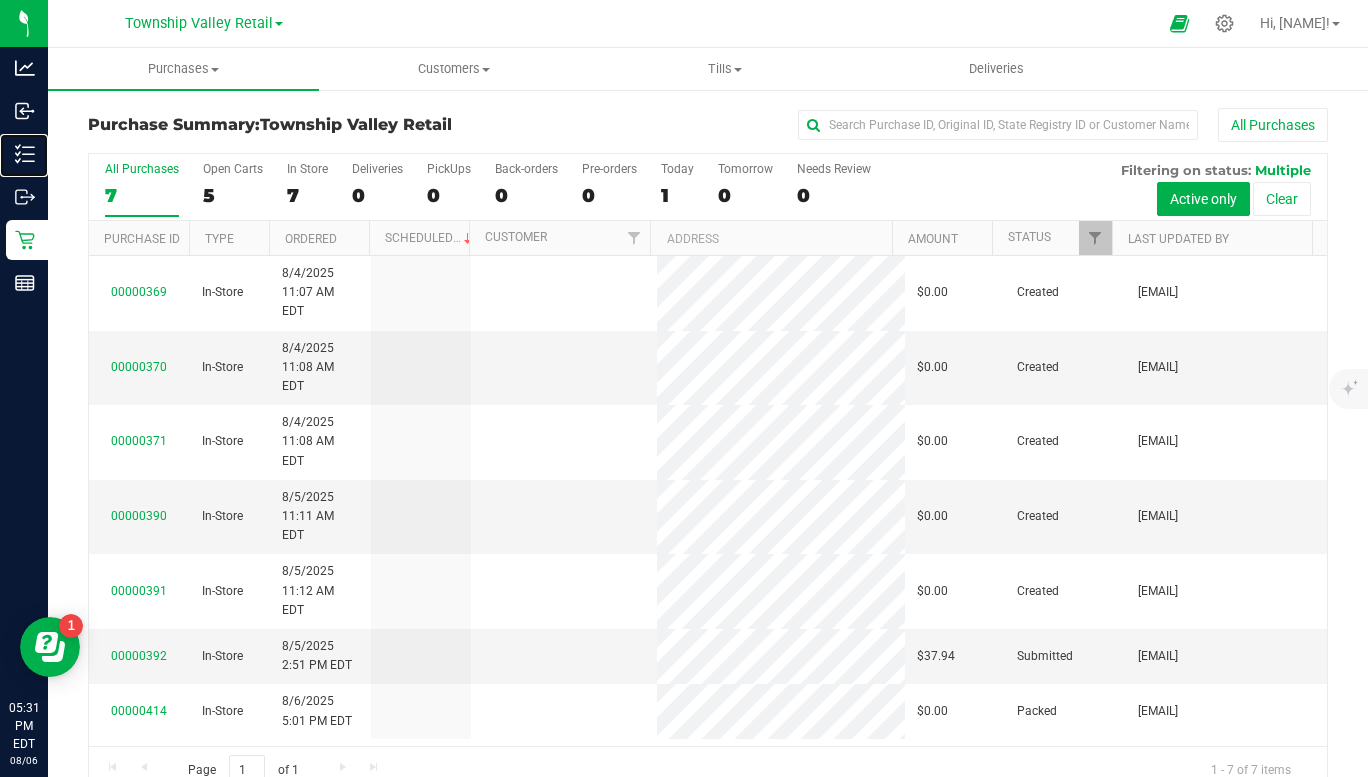 click on "Inventory" at bounding box center (0, 0) 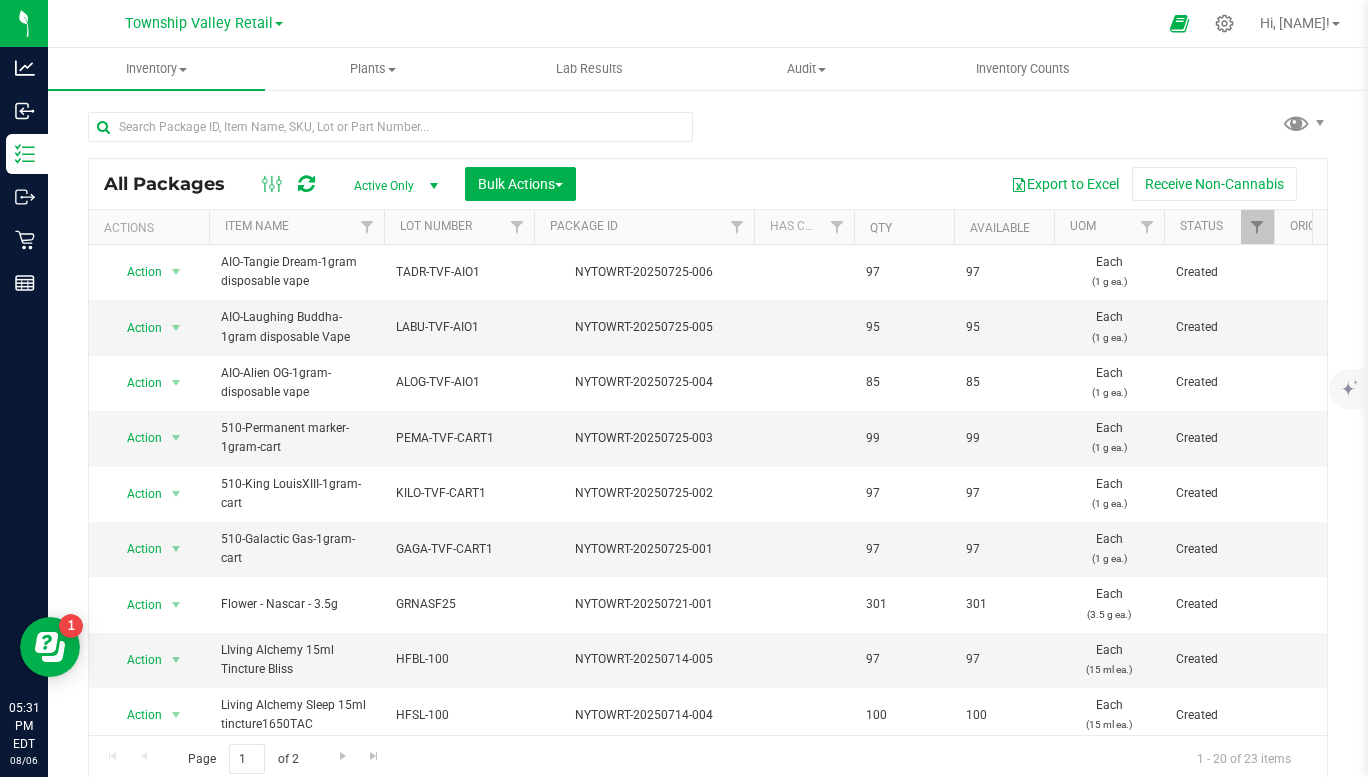 click 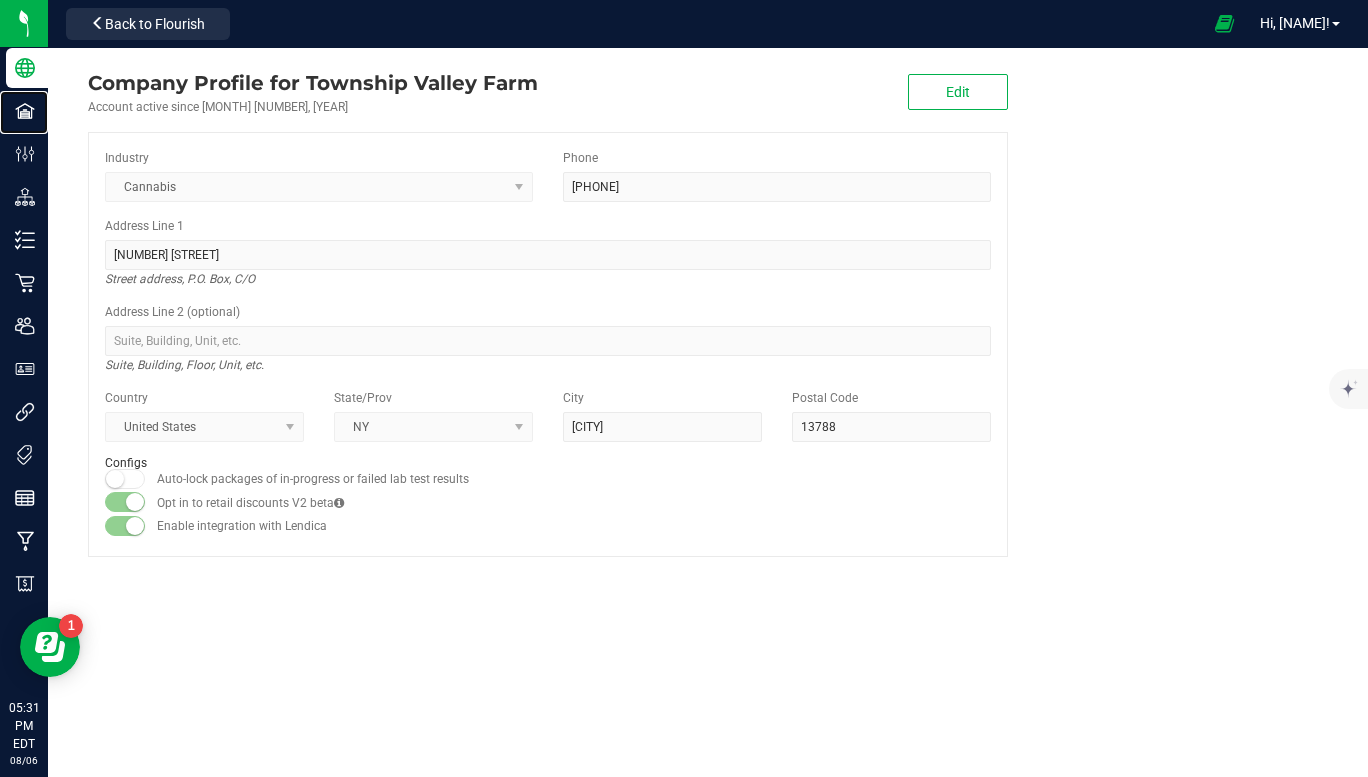 click 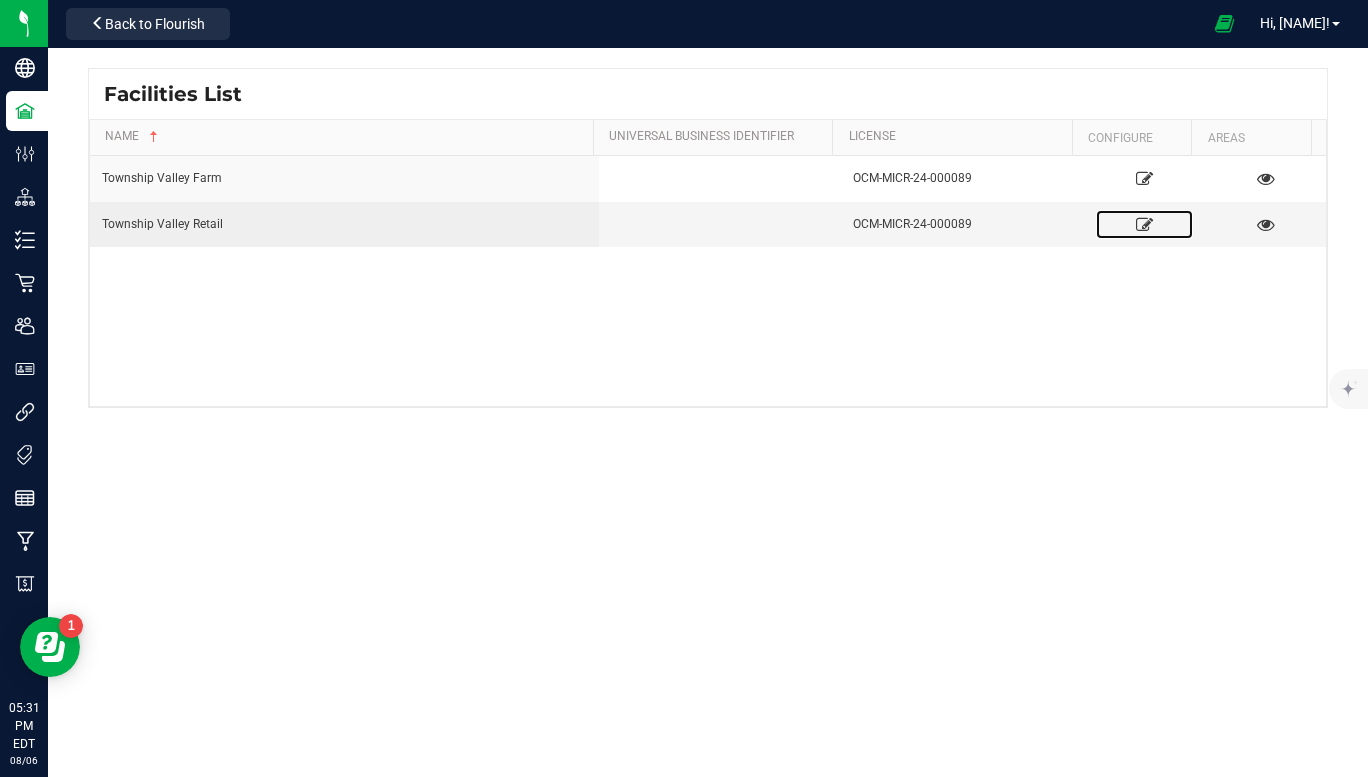 click at bounding box center (1144, 224) 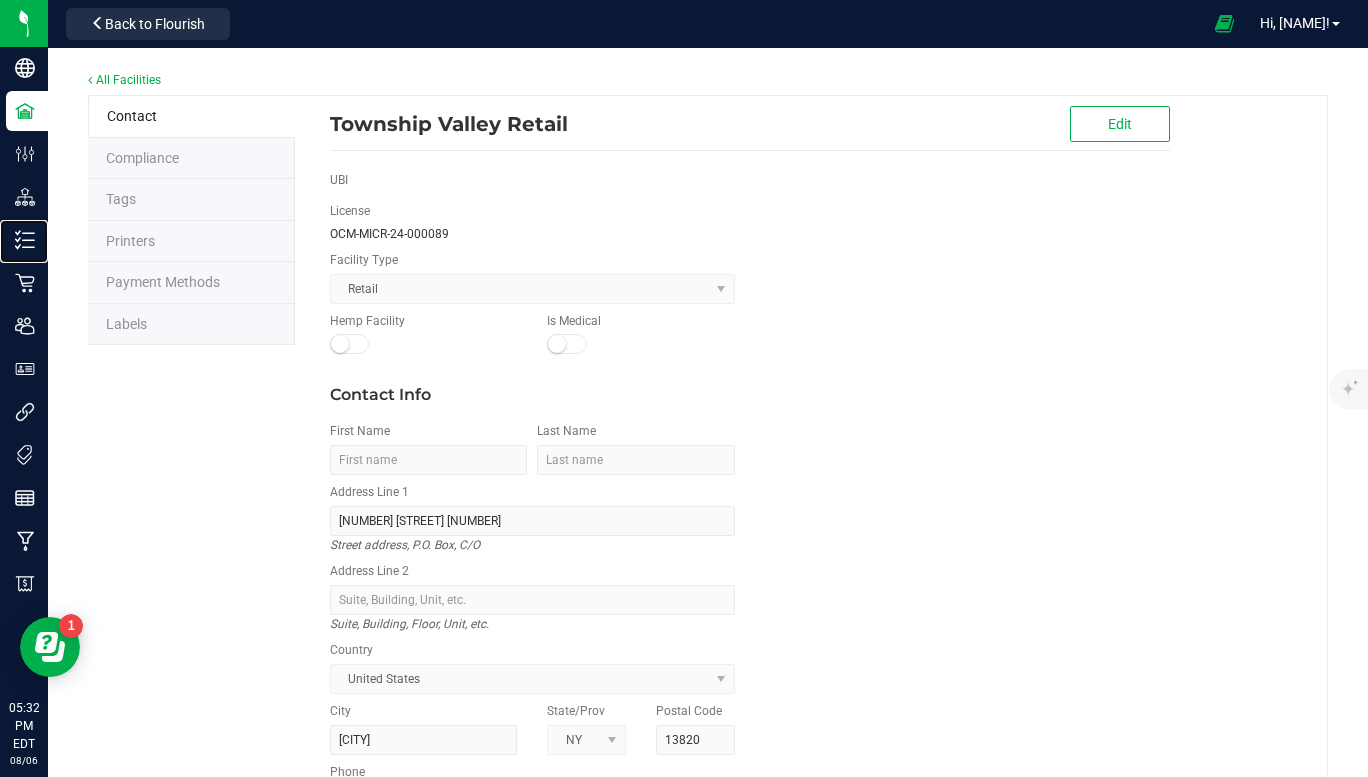 click 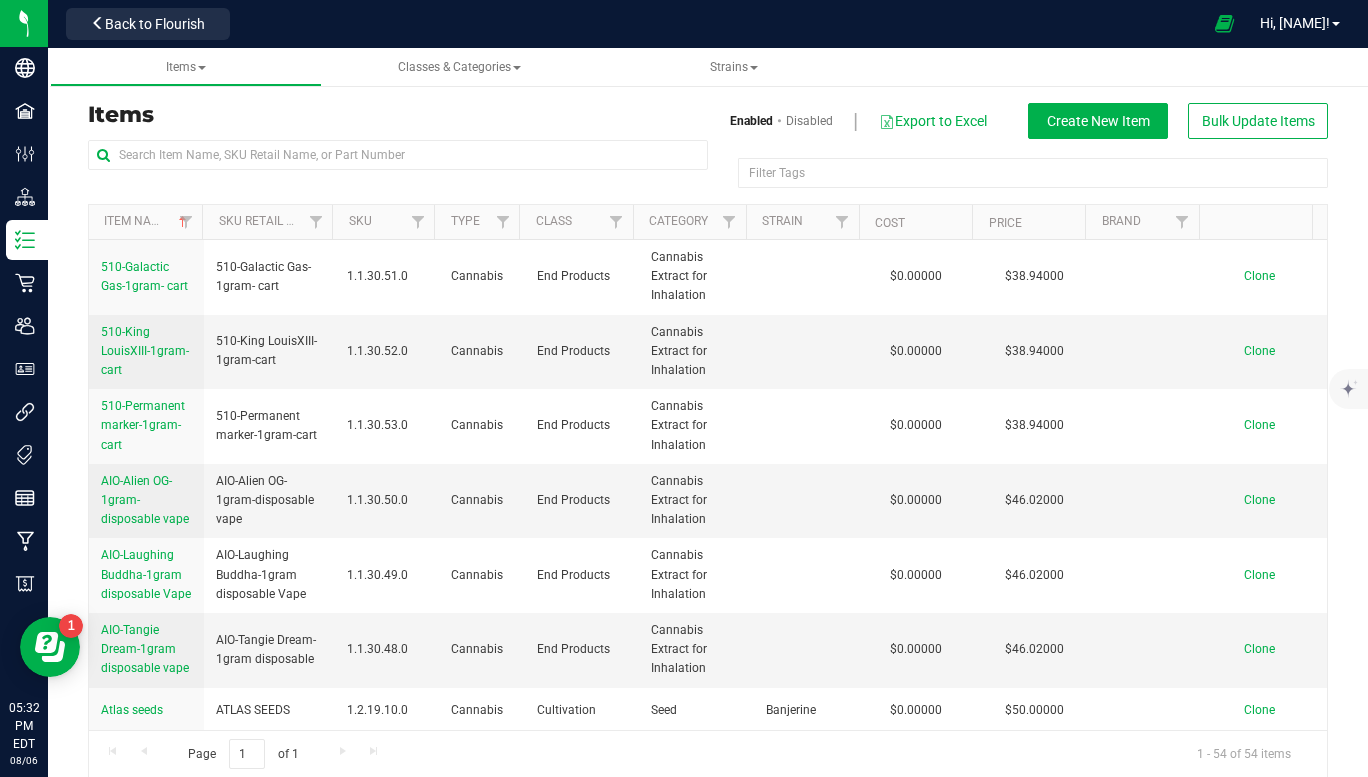 click on "Items" at bounding box center (390, 115) 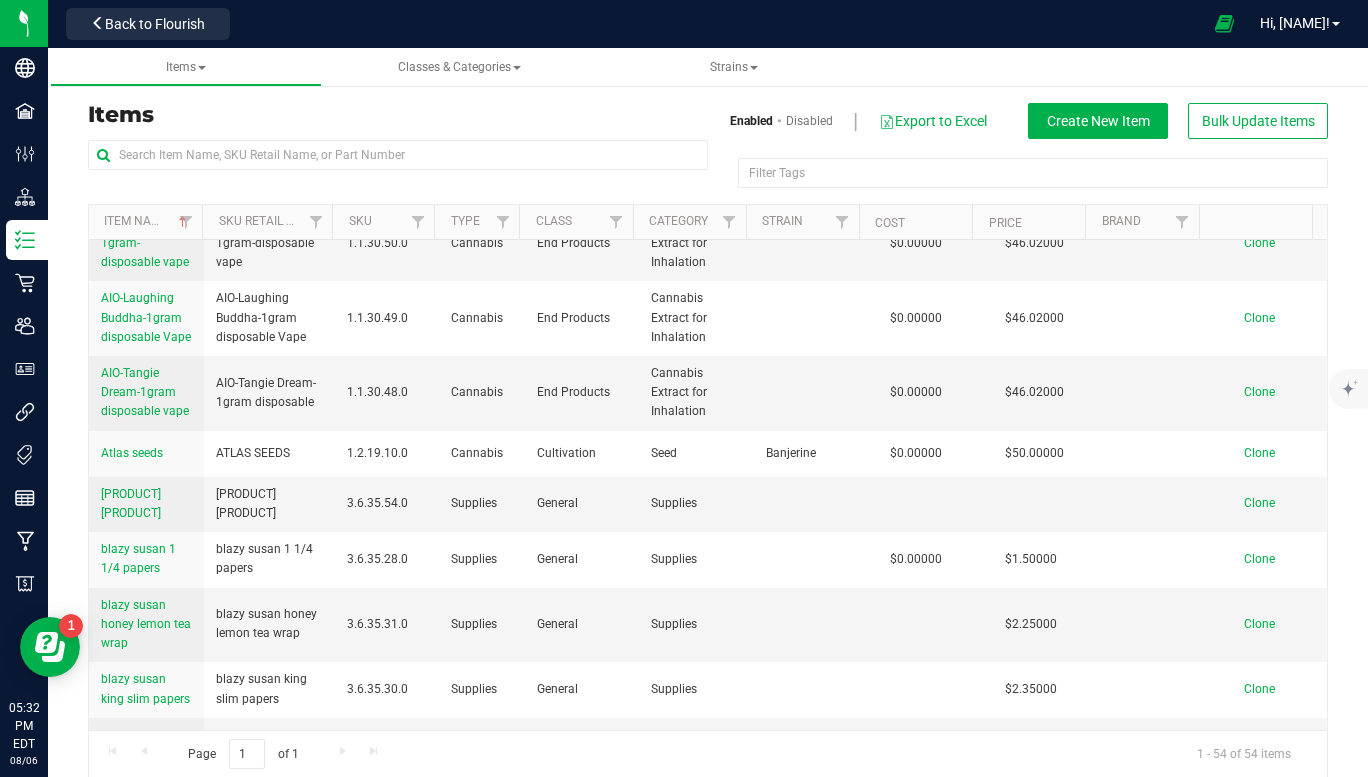scroll, scrollTop: 257, scrollLeft: 0, axis: vertical 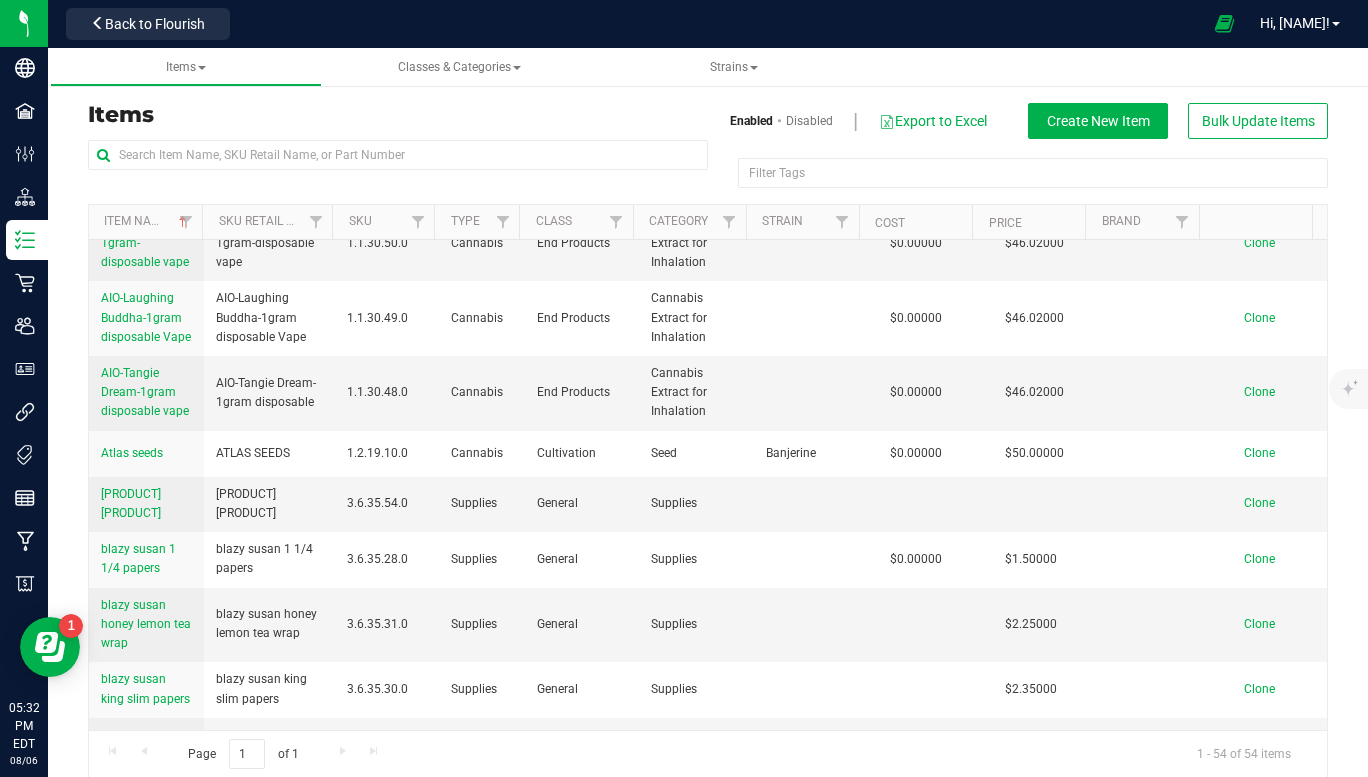 click on "[PRODUCT] [PRODUCT]" at bounding box center [146, 504] 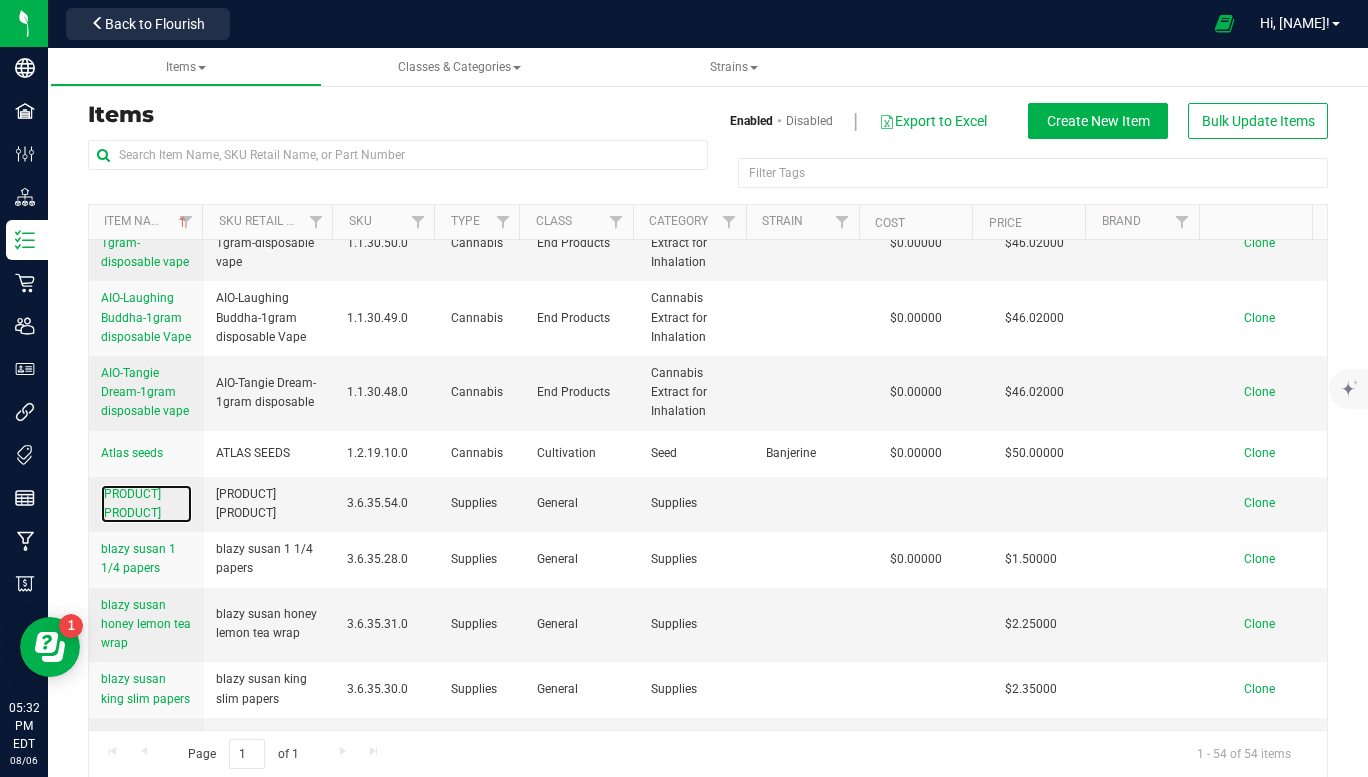 click on "[PRODUCT] [PRODUCT]" at bounding box center (131, 503) 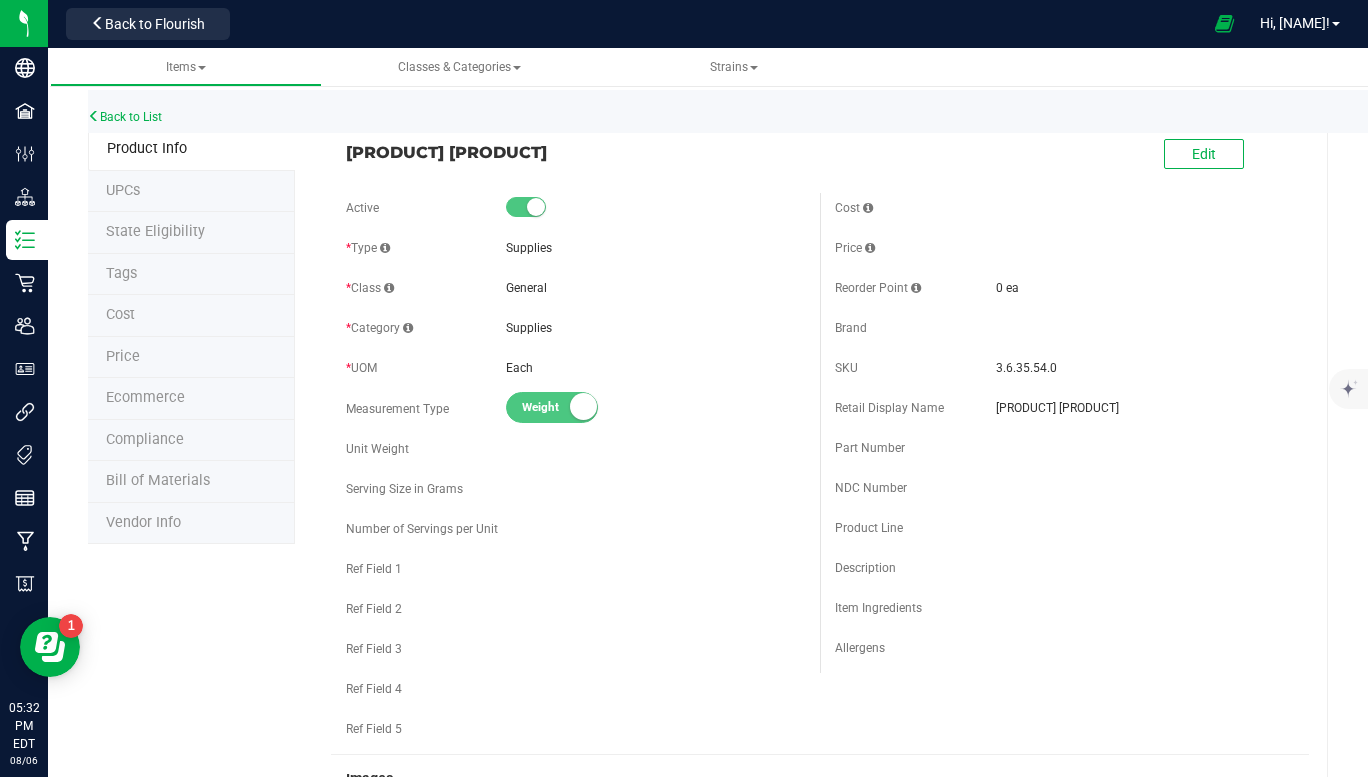 click on "Price" at bounding box center (191, 358) 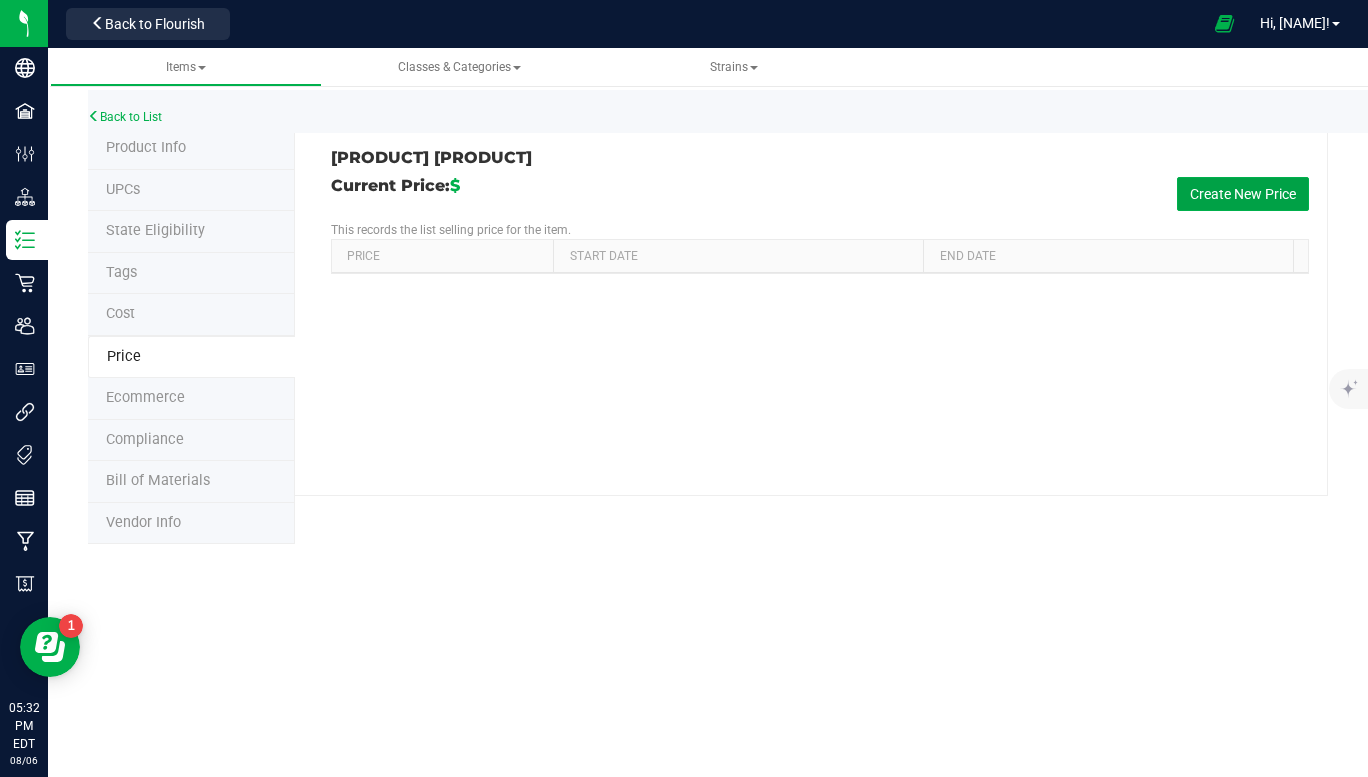click on "Create New Price" at bounding box center (1243, 194) 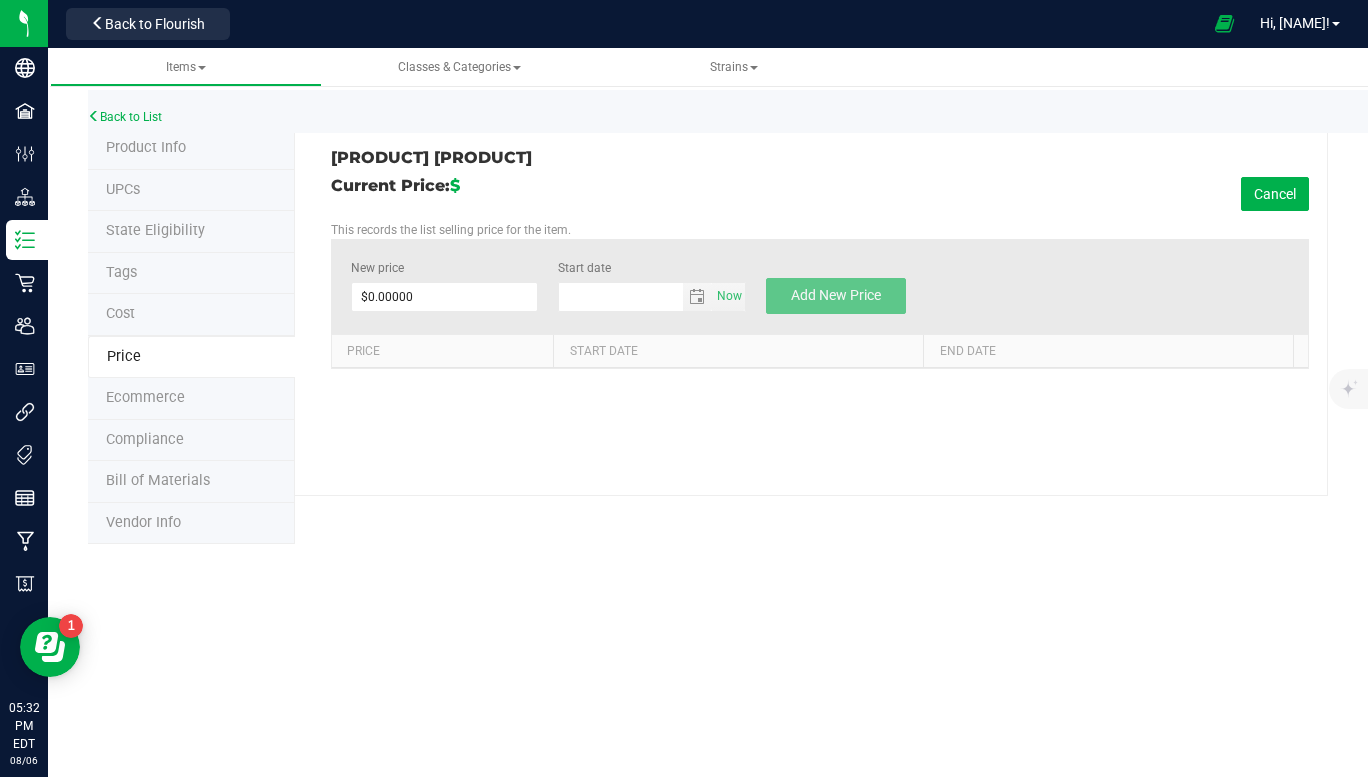 type on "8/6/2025" 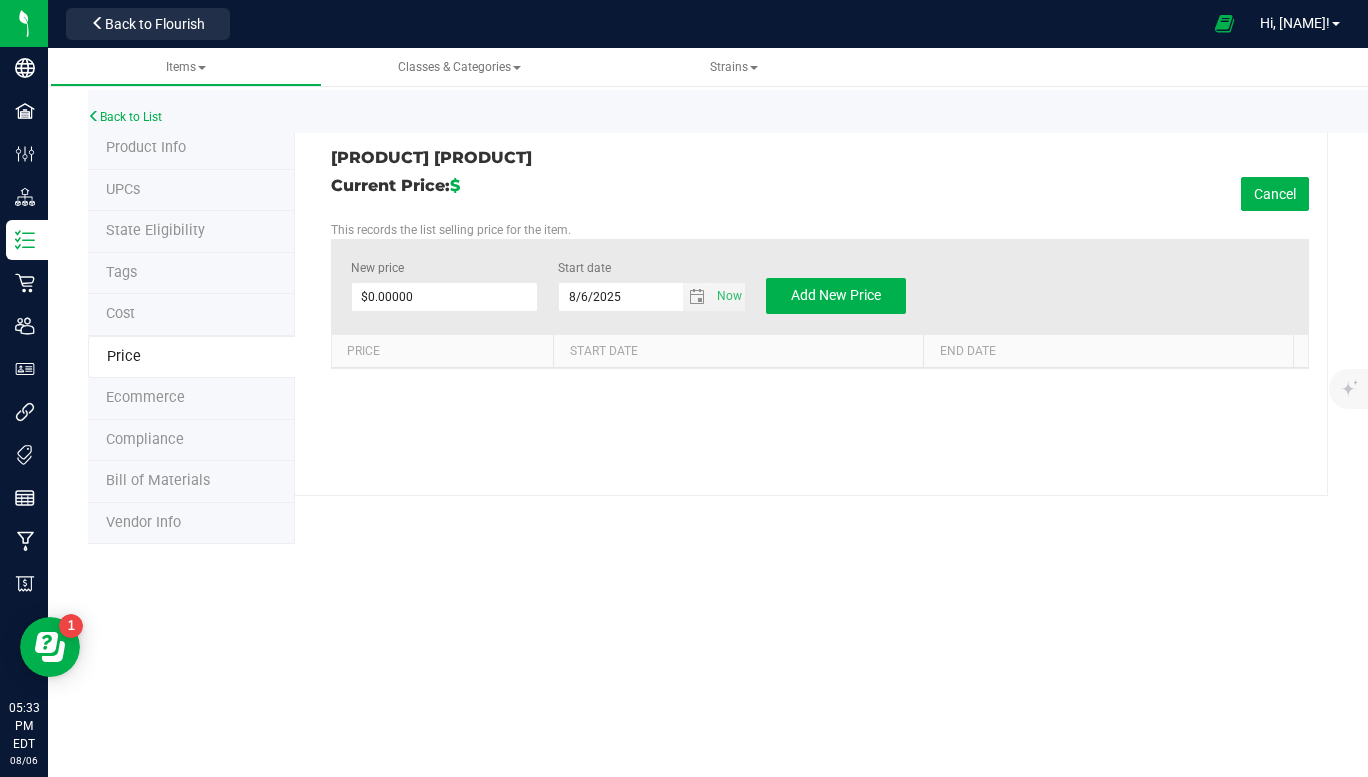 click on "$0.00000" at bounding box center [445, 297] 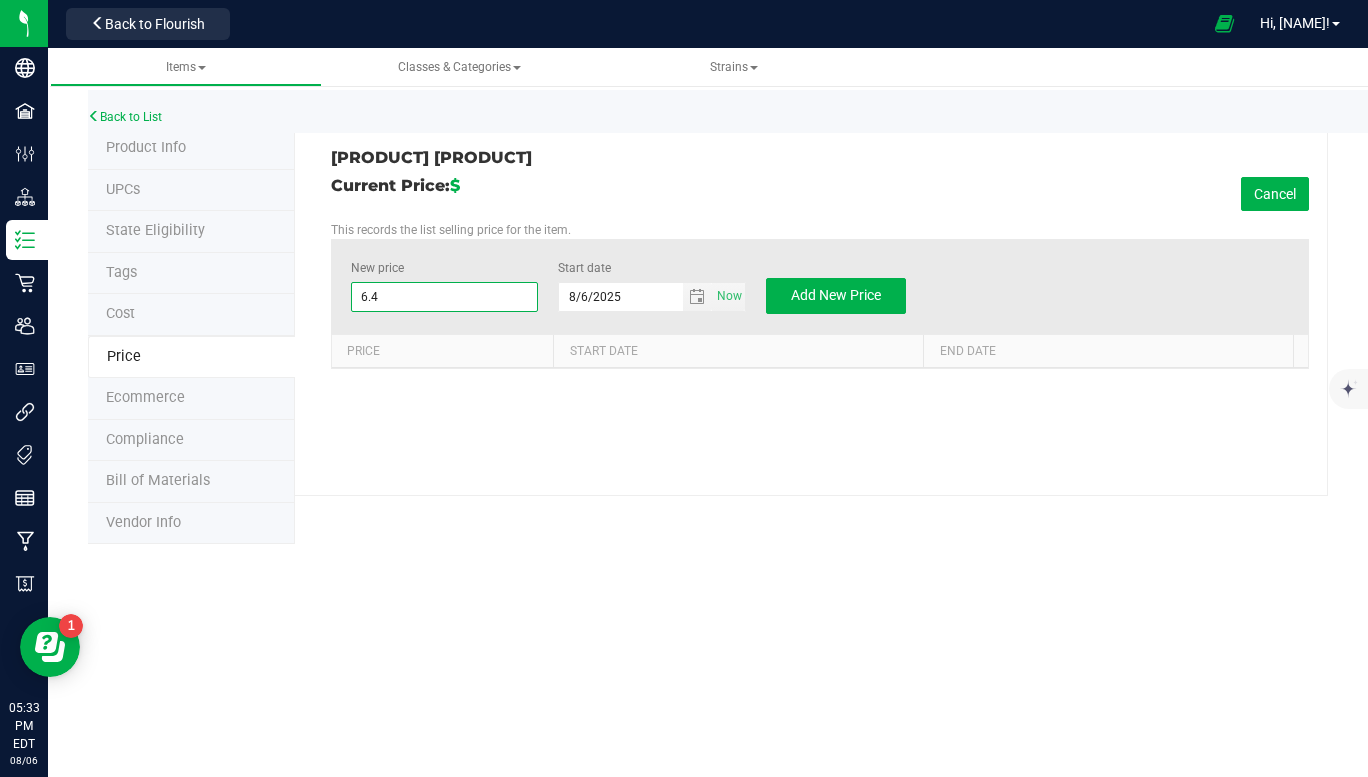type on "6.44" 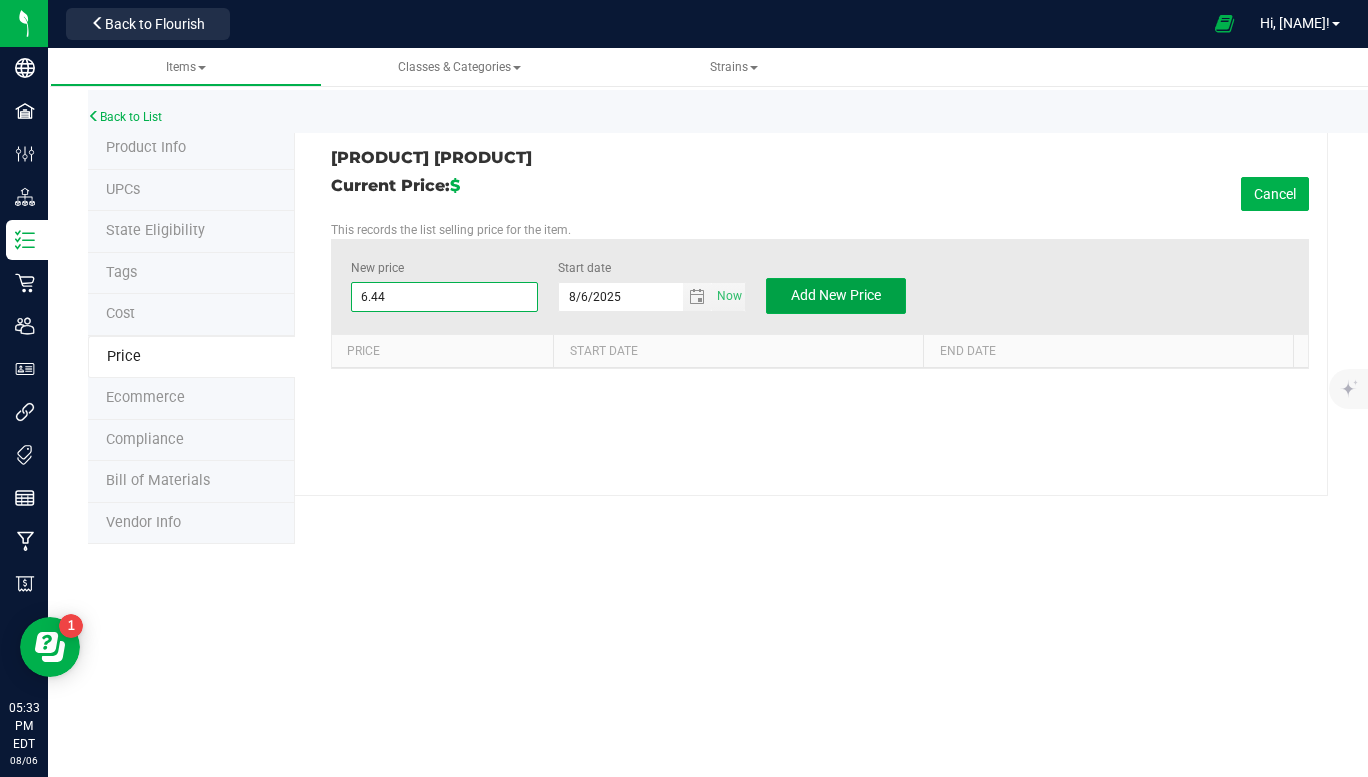 click on "Add New Price" at bounding box center (836, 295) 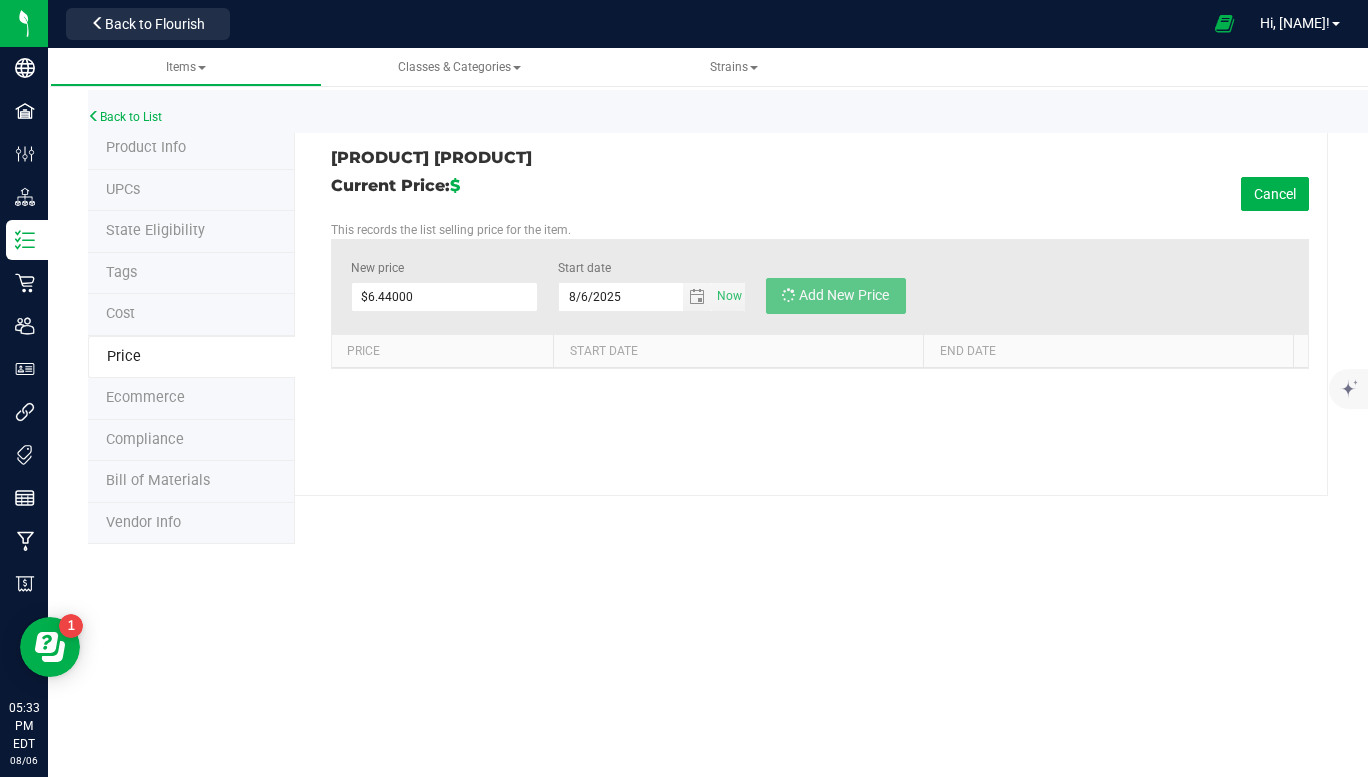 type on "$0.00000" 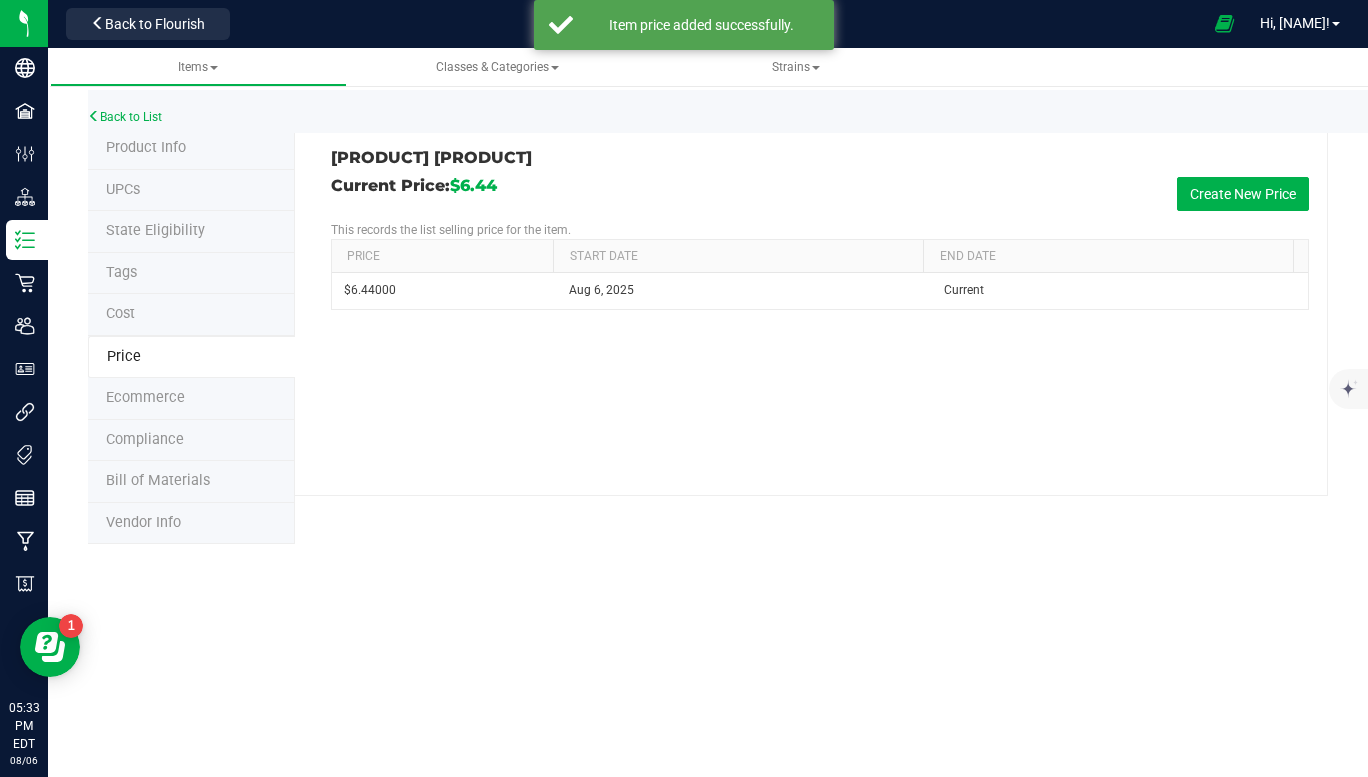 click on "UPCs" at bounding box center [191, 191] 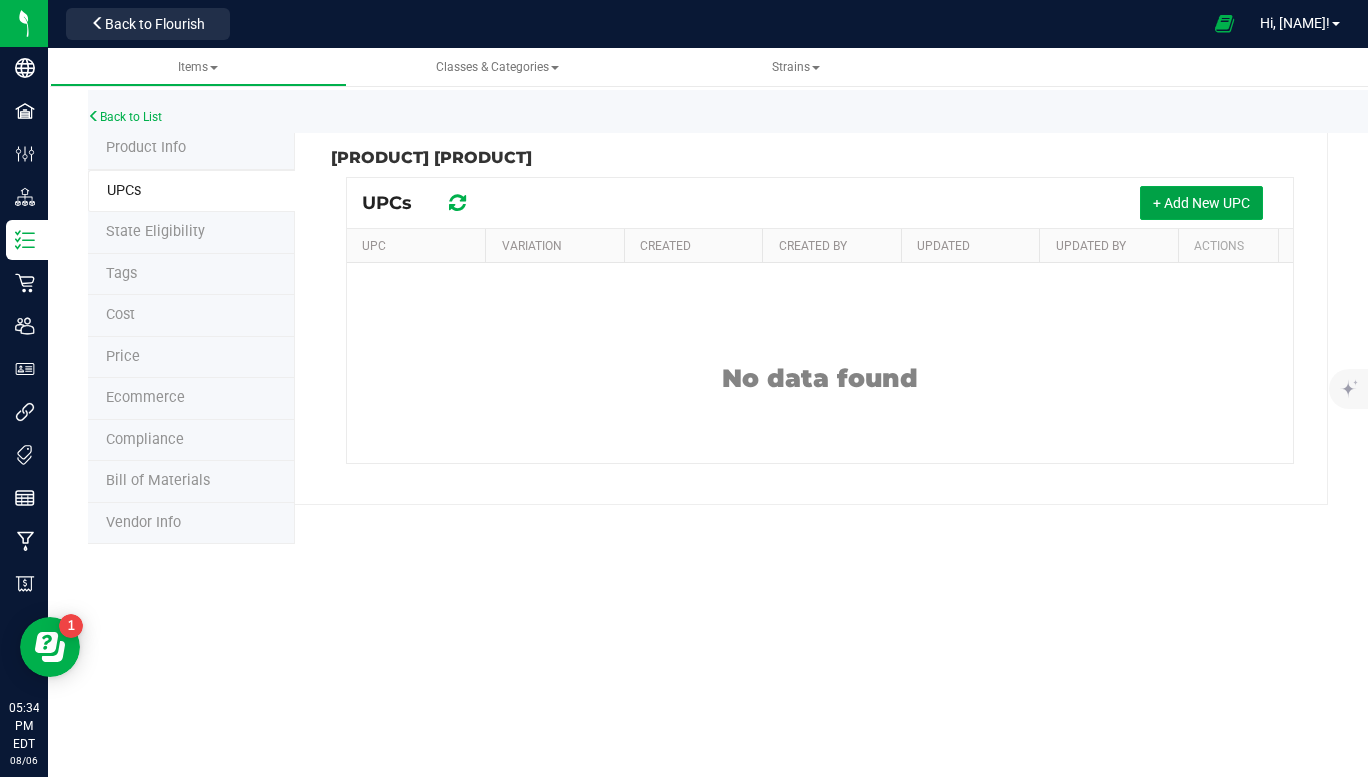 click on "+ Add New UPC" at bounding box center [1201, 203] 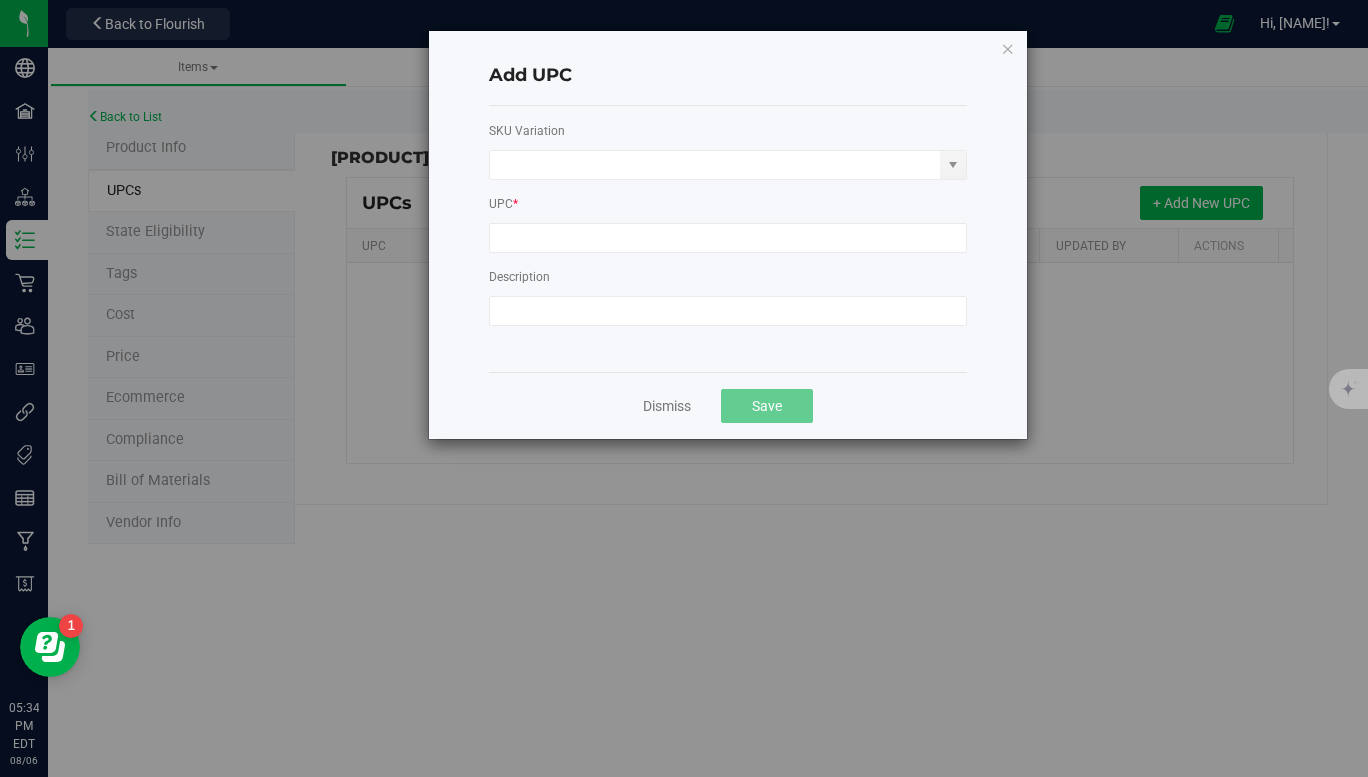 click at bounding box center [953, 165] 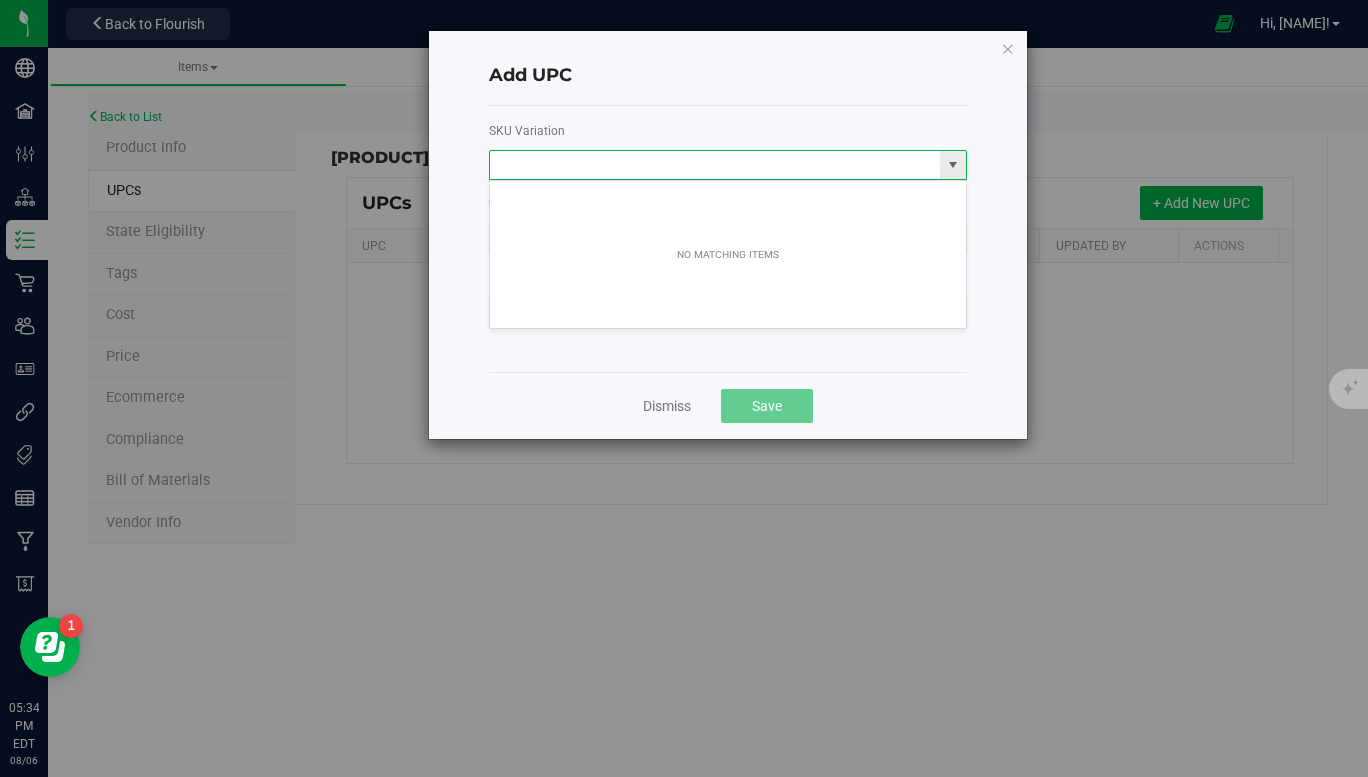 click on "Add UPC
SKU Variation
UPC  *
Description
Dismiss
Save" at bounding box center [728, 235] 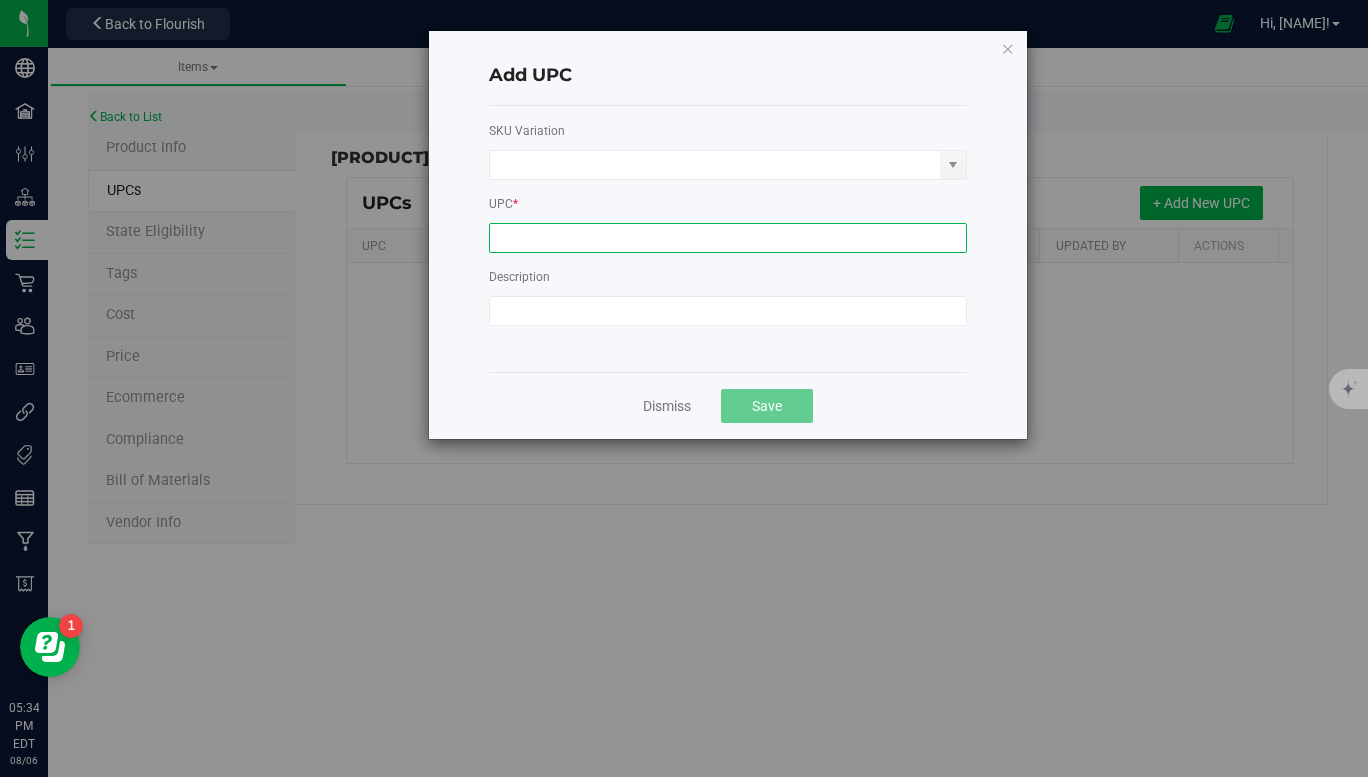 click at bounding box center (728, 238) 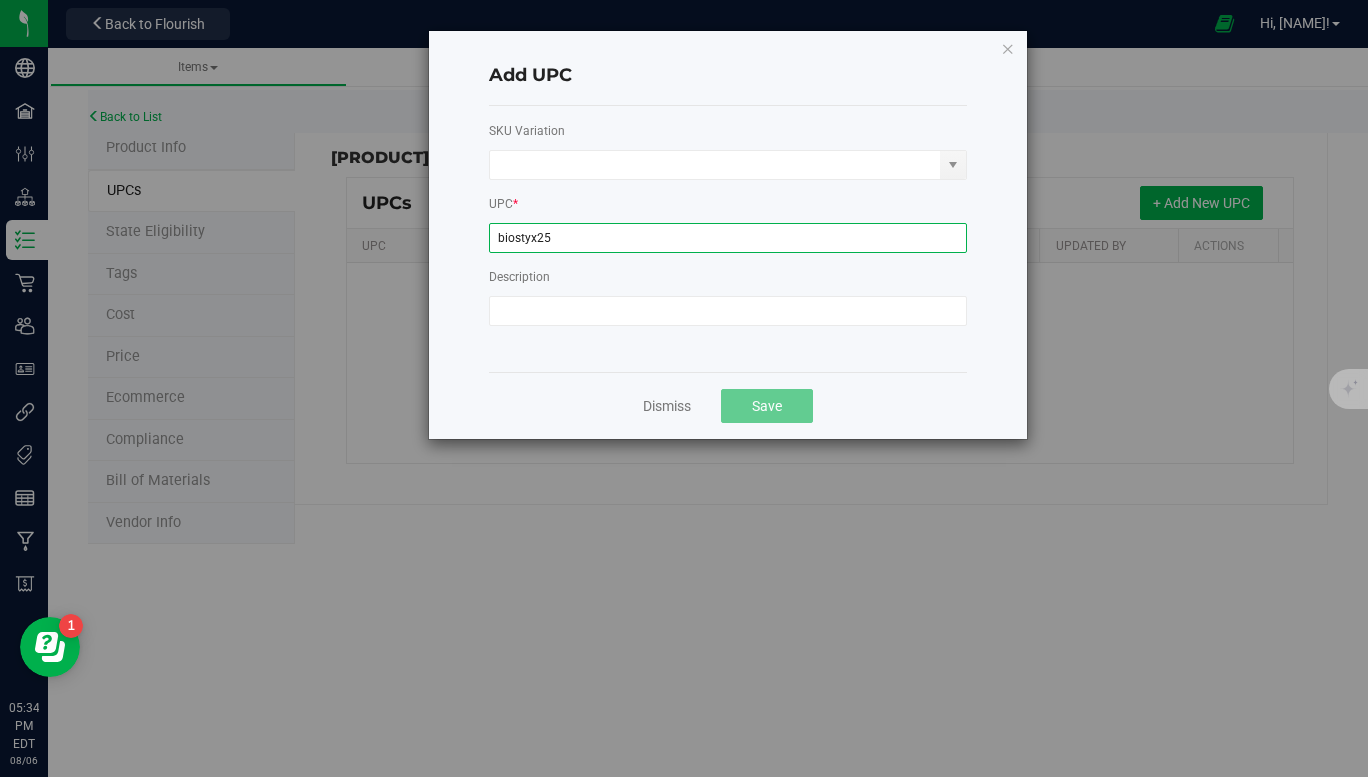 type on "biostyx25" 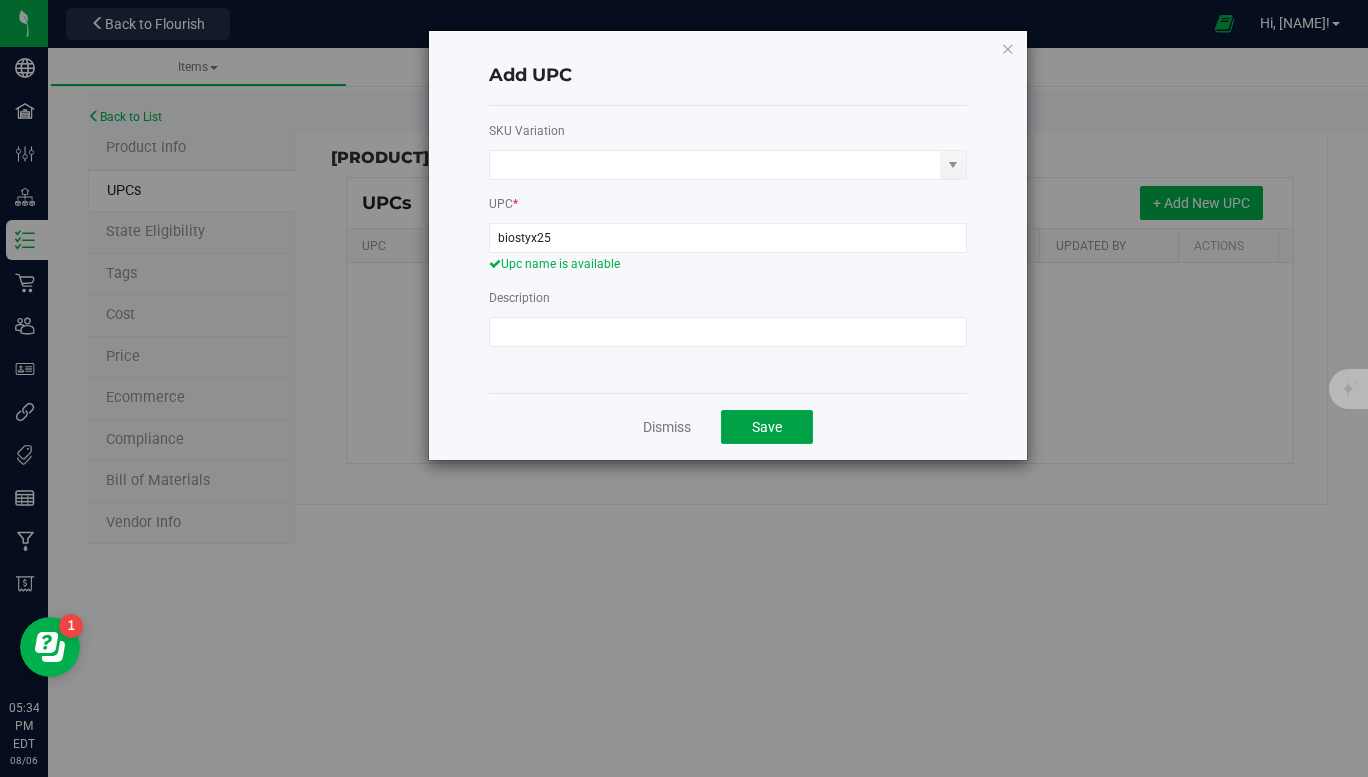 click on "Save" 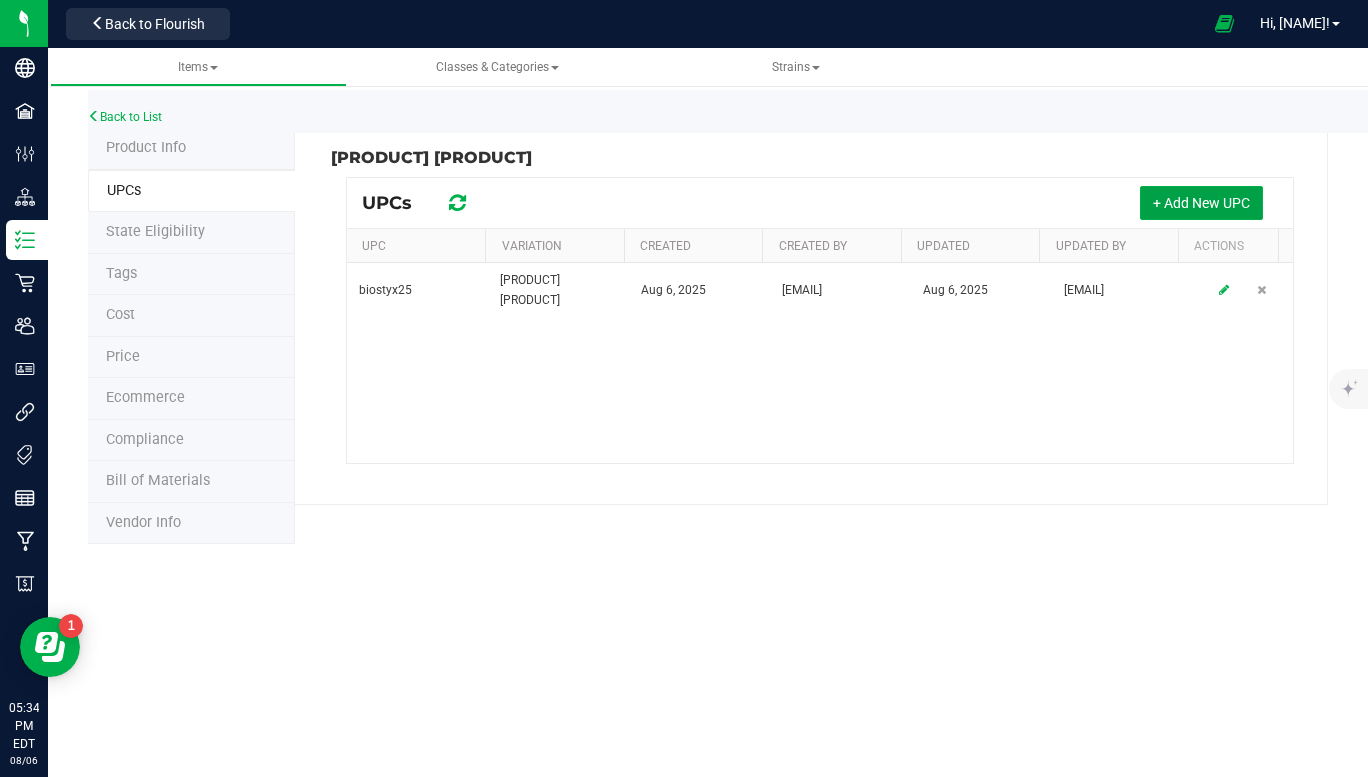 click on "+ Add New UPC" at bounding box center [1201, 203] 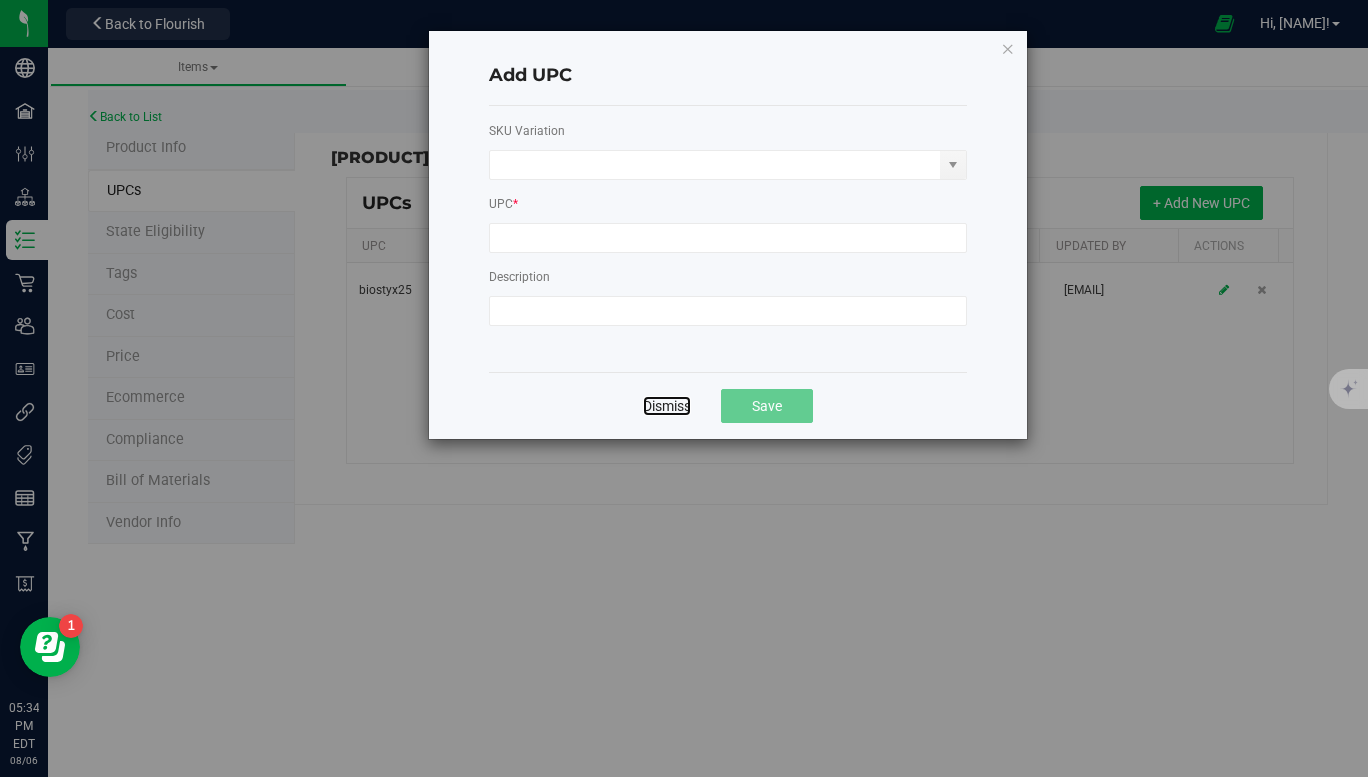 click on "Dismiss" at bounding box center [667, 406] 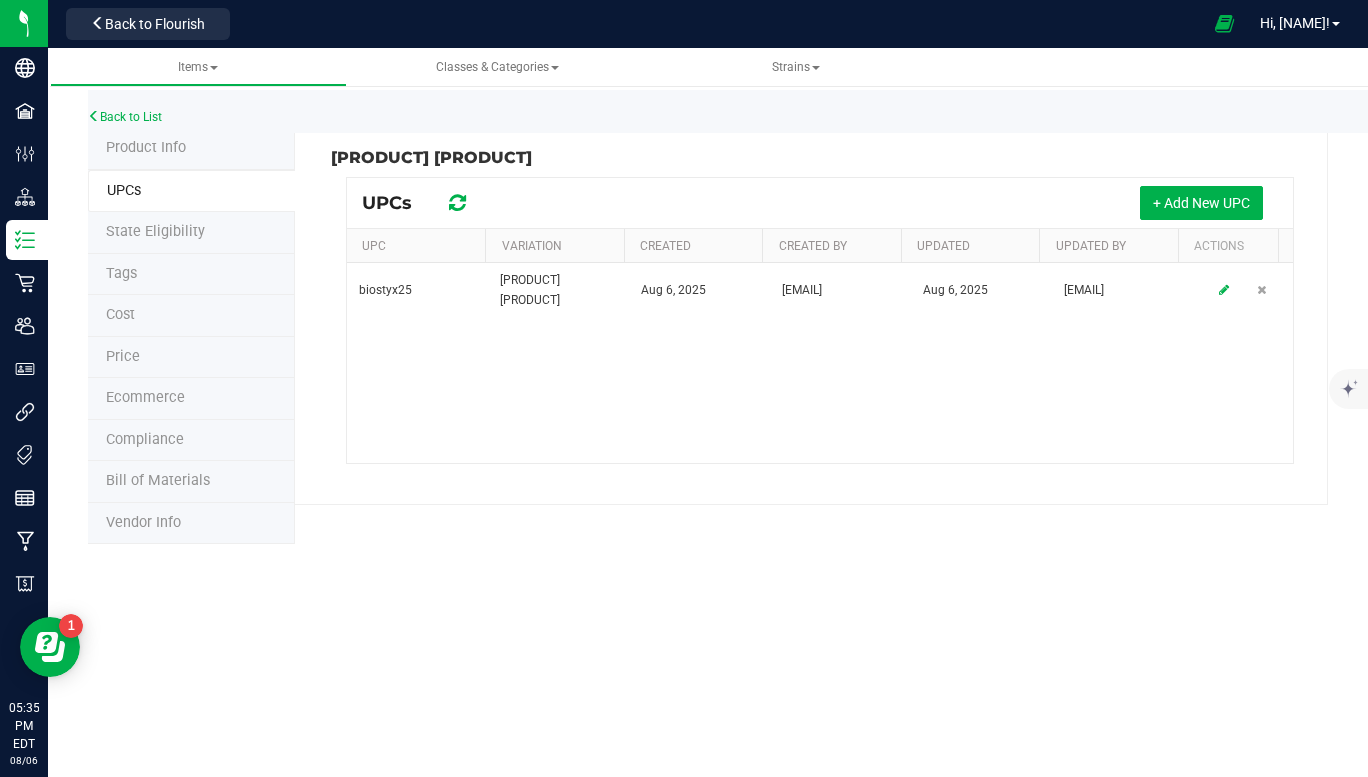 click on "Price" at bounding box center (191, 358) 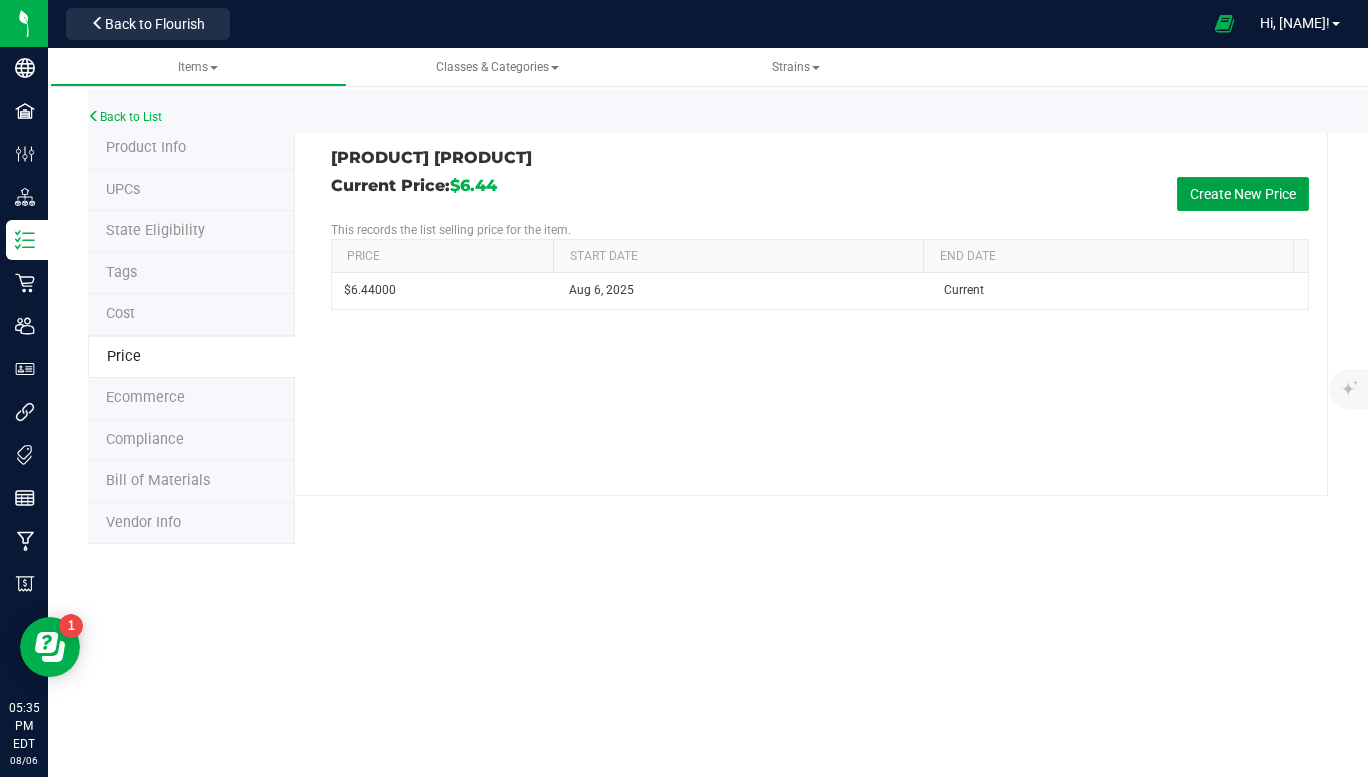 click on "Create New Price" at bounding box center [1243, 194] 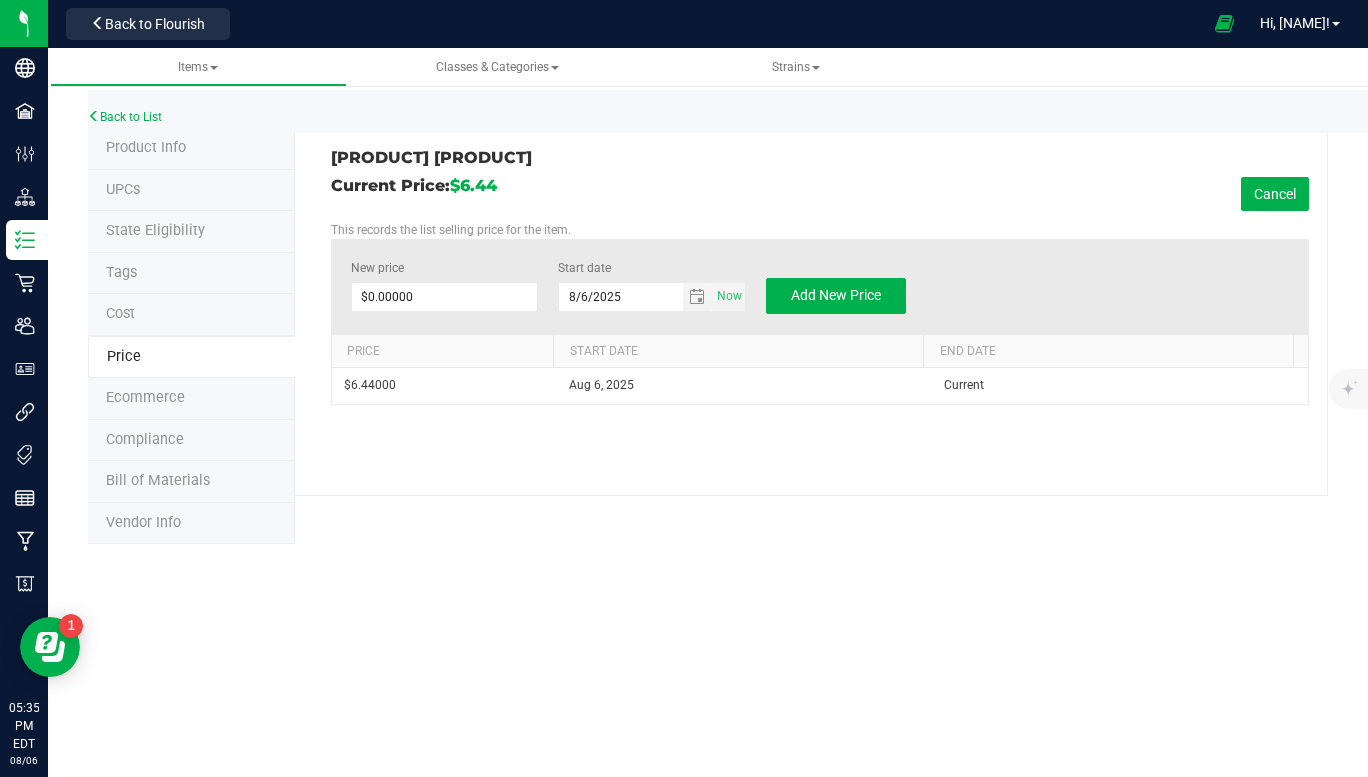 click on "$0.00000" at bounding box center (445, 297) 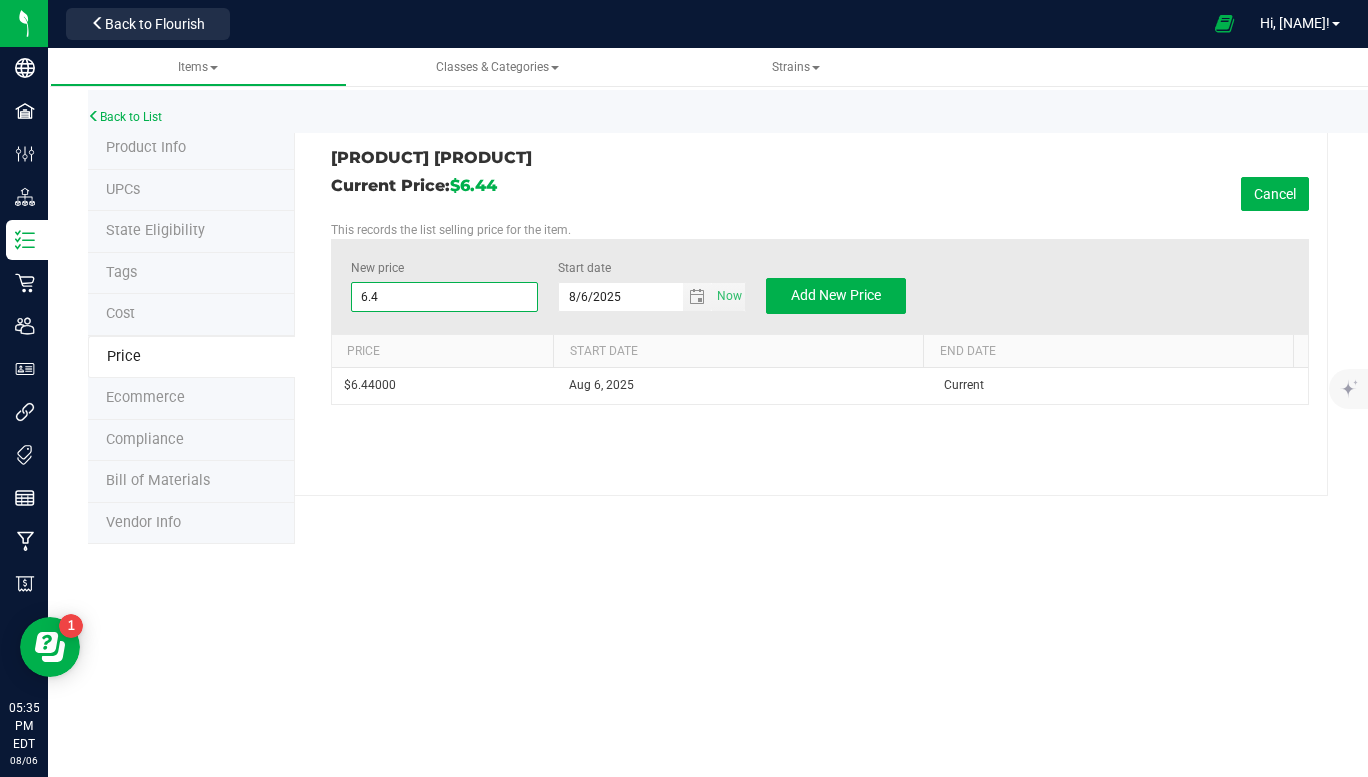 type on "6.43" 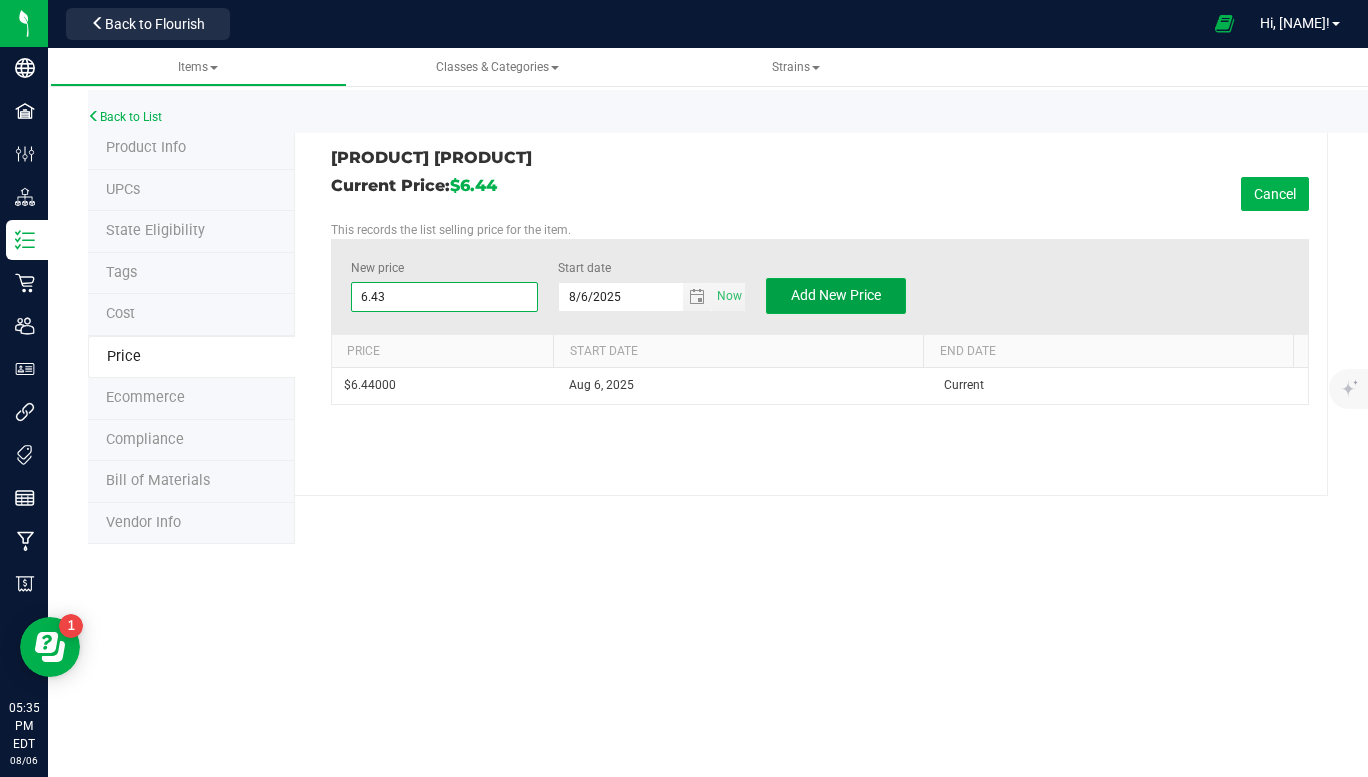 click on "Add New Price" at bounding box center [836, 295] 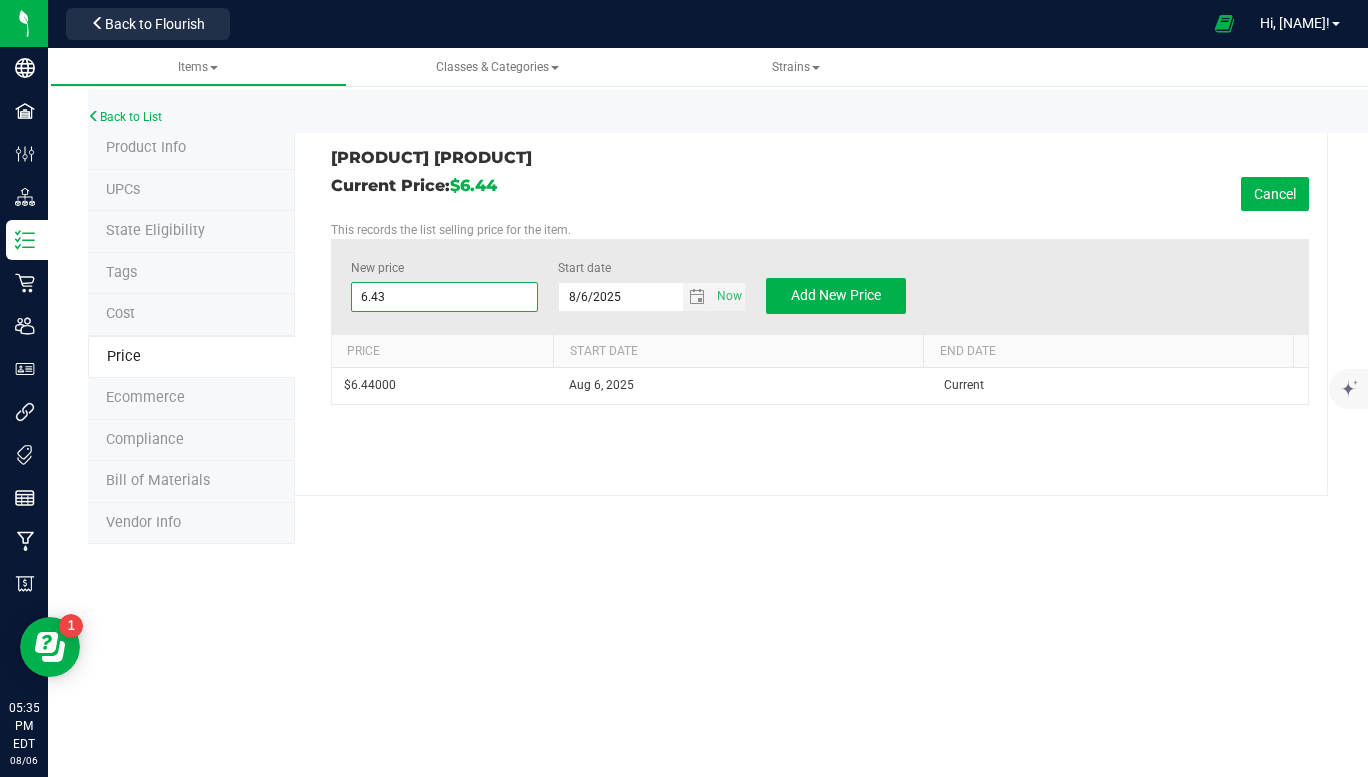 type on "$0.00000" 